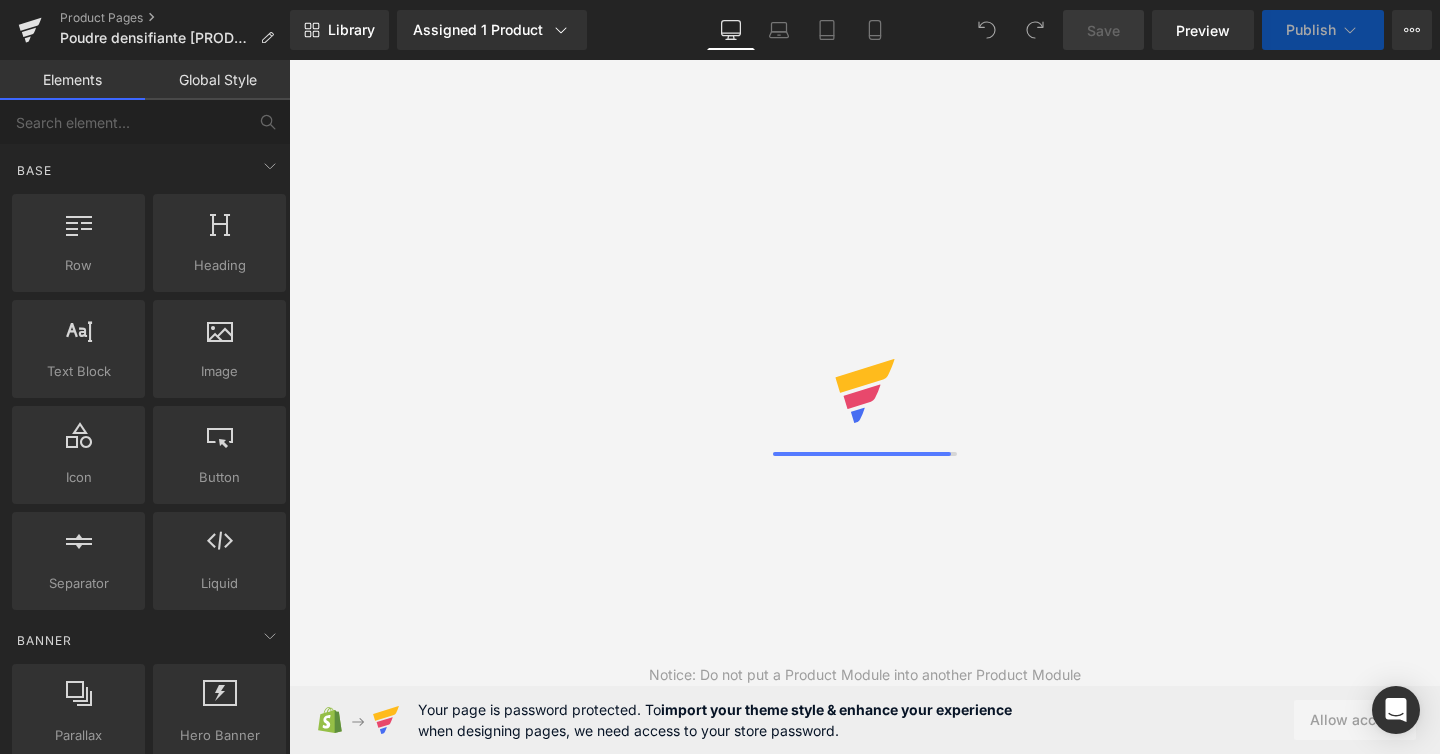 scroll, scrollTop: 0, scrollLeft: 0, axis: both 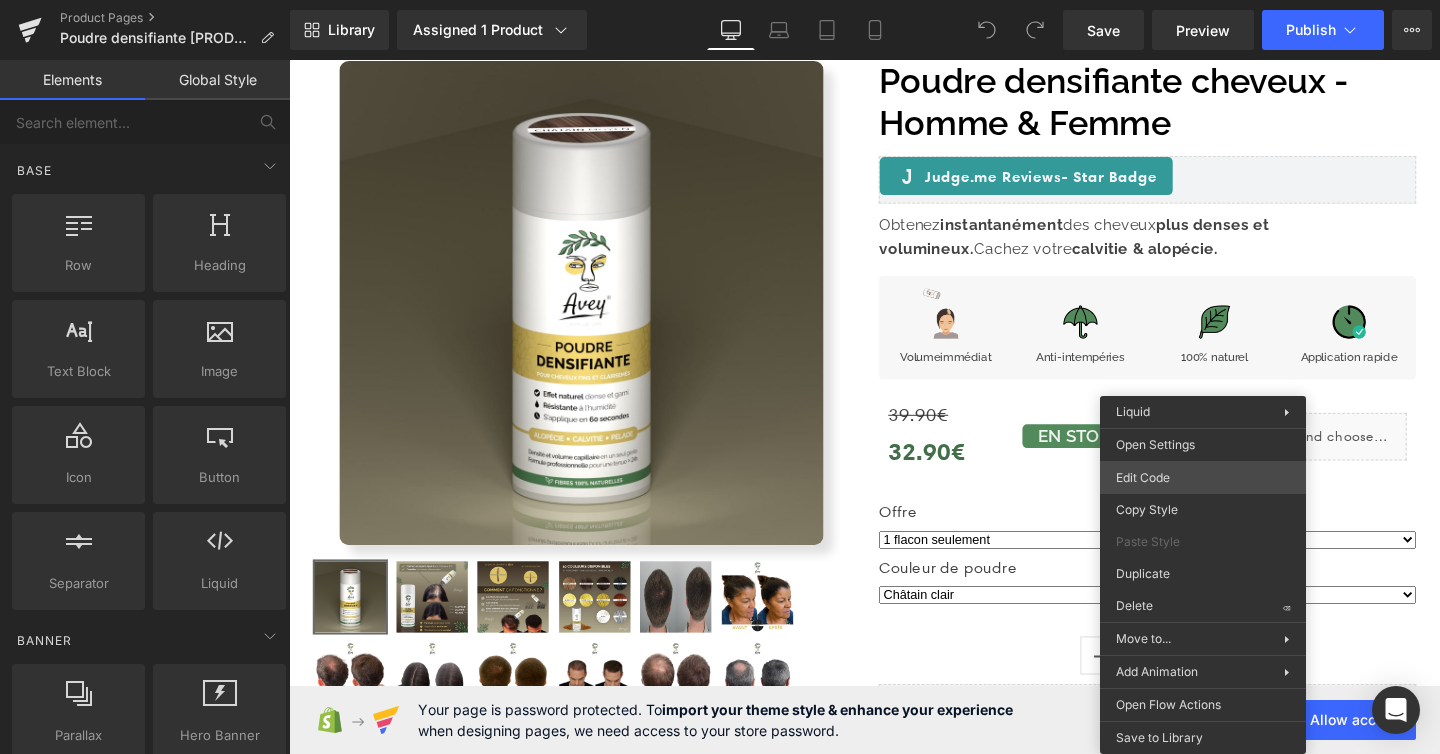 click on "You are previewing how the   will restyle your page. You can not edit Elements in Preset Preview Mode.  Product Pages Poudre densifiante Avey Marron Clair Library Assigned 1 Product  Product Preview
Poudre densifiante cheveux - Homme & Femme Manage assigned products Desktop Desktop Laptop Tablet Mobile Save Preview Publish Scheduled View Live Page View with current Template Save Template to Library Schedule Publish  Optimize  Publish Settings Shortcuts  Your page can’t be published   You've reached the maximum number of published pages on your plan  (48/999999).  You need to upgrade your plan or unpublish all your pages to get 1 publish slot.   Unpublish pages   Upgrade plan  Elements Global Style Base Row  rows, columns, layouts, div Heading  headings, titles, h1,h2,h3,h4,h5,h6 Text Block  texts, paragraphs, contents, blocks Image  images, photos, alts, uploads Icon  icons, symbols Button  button, call to action, cta Separator  separators, dividers, horizontal lines Liquid  Banner Parallax  app" at bounding box center [720, 0] 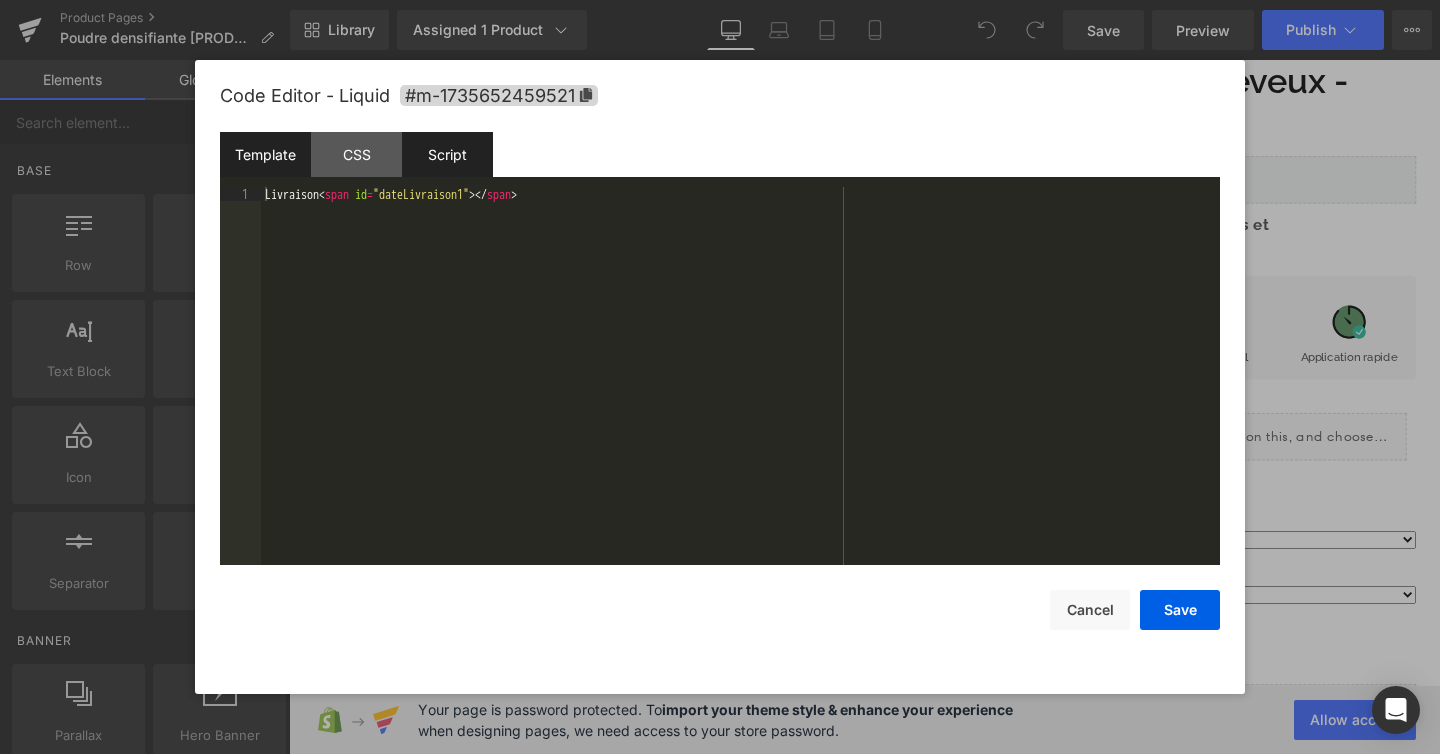 click on "Script" at bounding box center [447, 154] 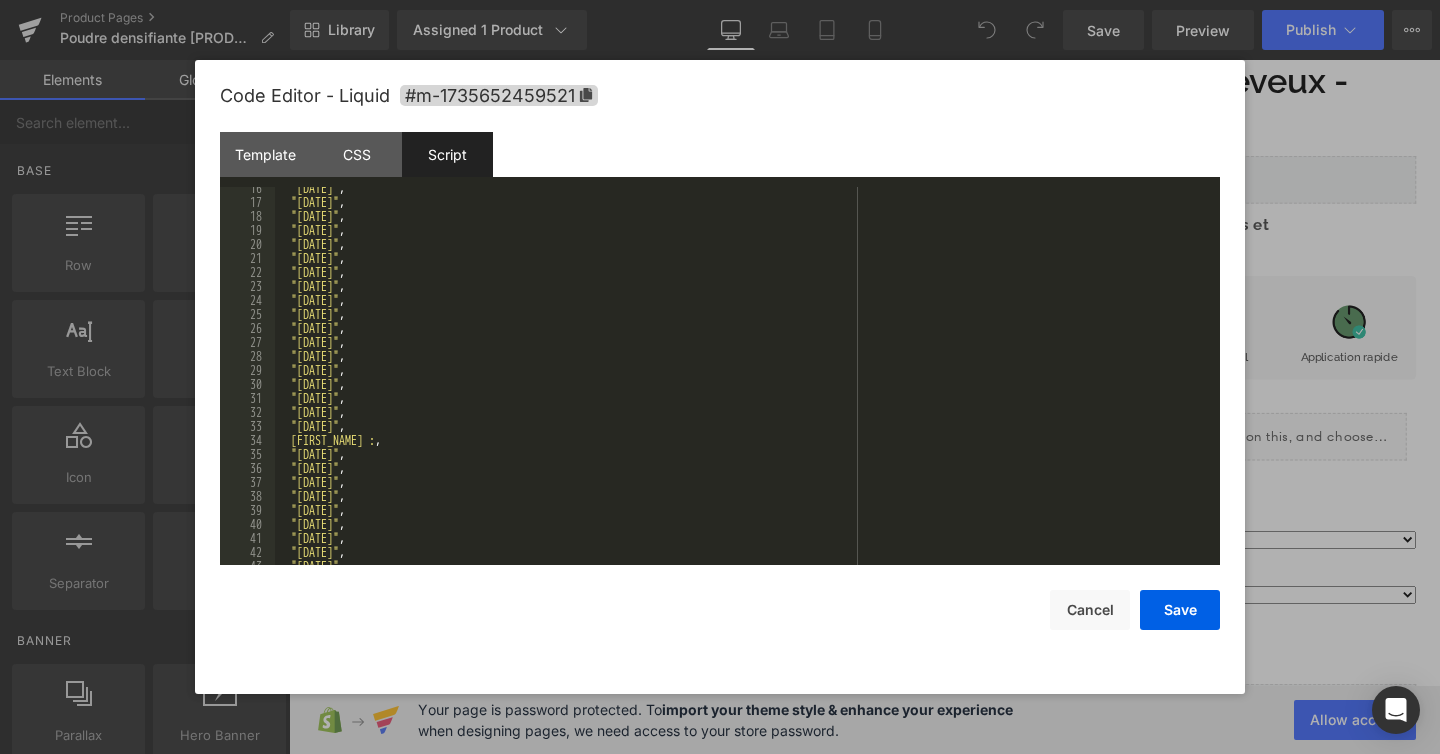 scroll, scrollTop: 211, scrollLeft: 0, axis: vertical 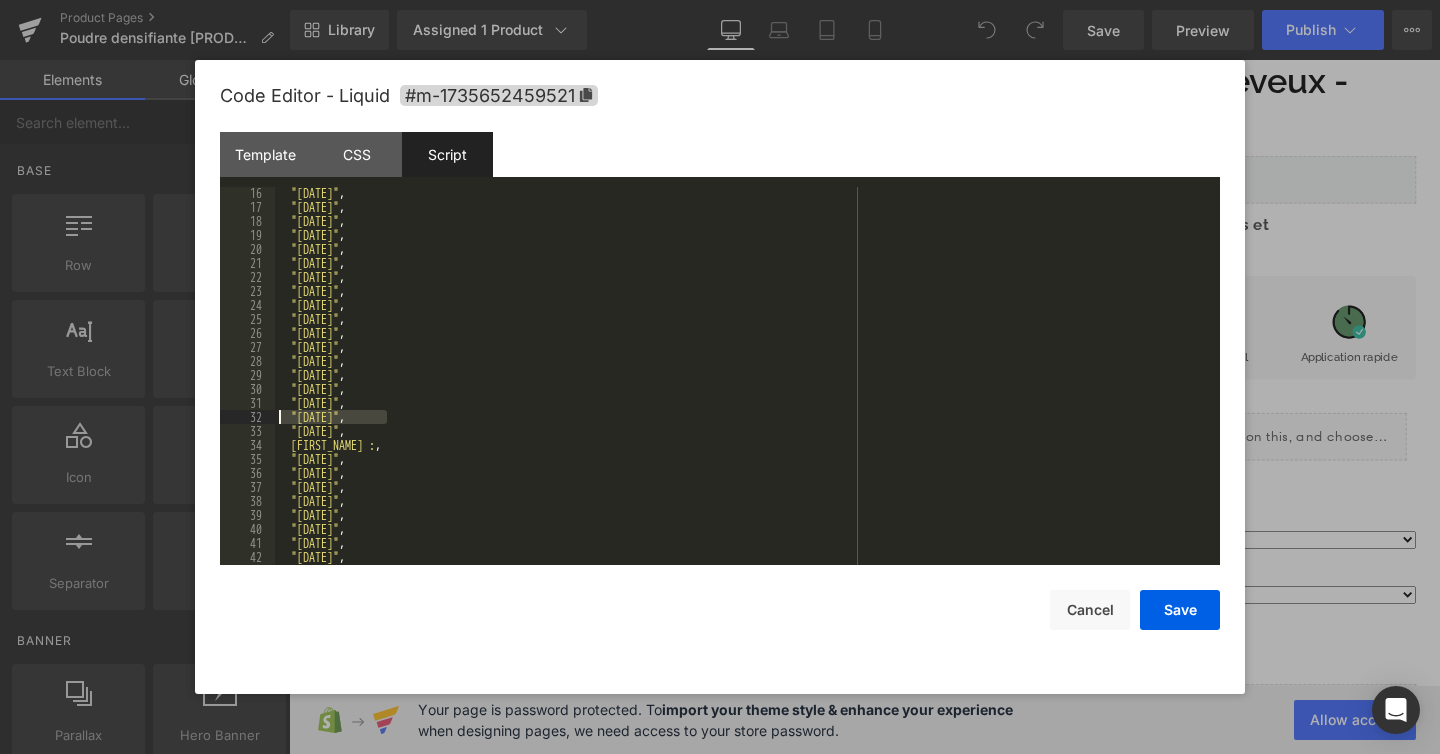 drag, startPoint x: 404, startPoint y: 419, endPoint x: 228, endPoint y: 419, distance: 176 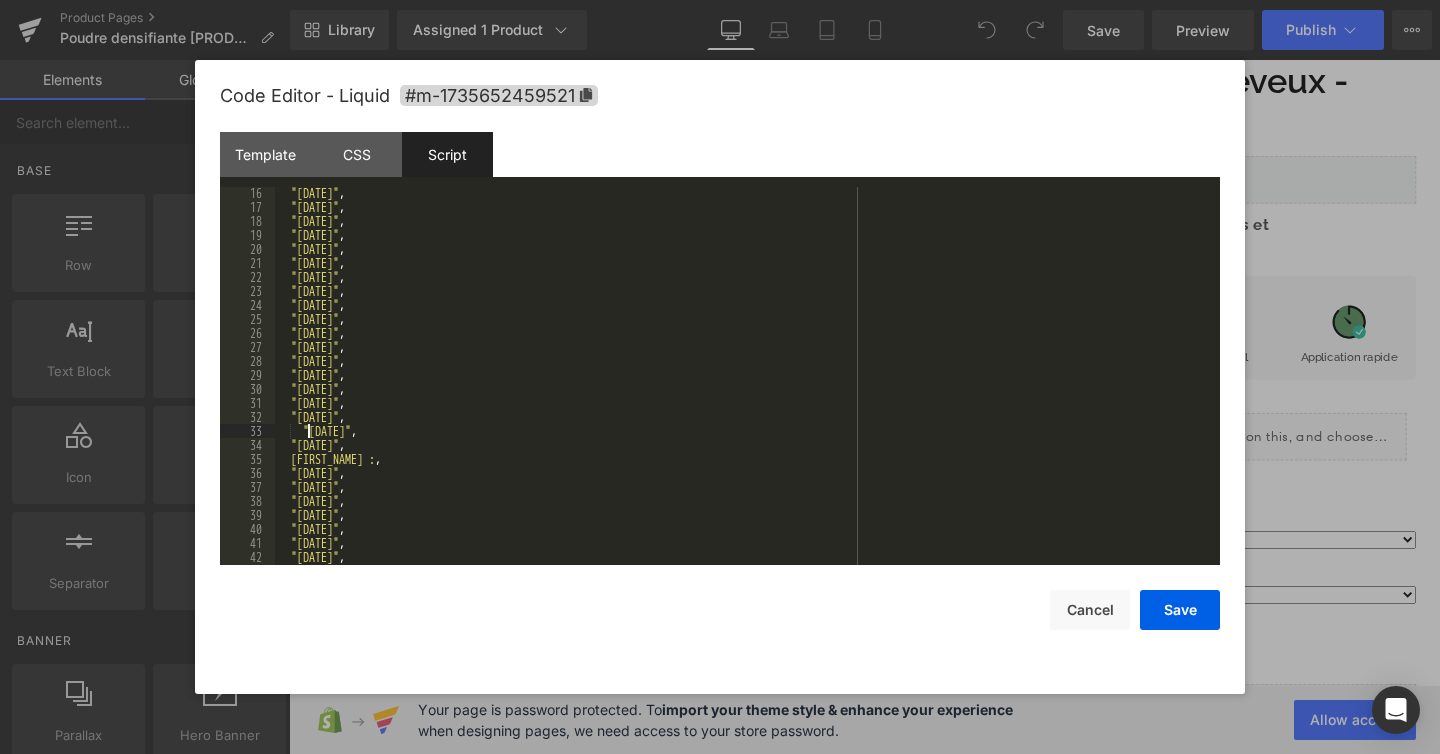 click on ""[DATE]" ,    "[DATE]" ,    "[DATE]" ,    "[DATE]" ,    "[DATE]" ,    "[DATE]" ,    "[DATE]" ,    "[DATE]" ,    "[DATE]" ,    "[DATE]" ,    "[DATE]" ,    "[DATE]" ,    "[DATE]" ,    "[DATE]" ,    "[DATE]" ,    "[DATE]" ,    "[DATE]" ,       "[DATE]" ,    "[DATE]" ,    "[DATE]" ,    "[DATE]" ,    "[DATE]" ,    "[DATE]" ,    "[DATE]" ,    "[DATE]" ,    "[DATE]" ," at bounding box center (743, 389) 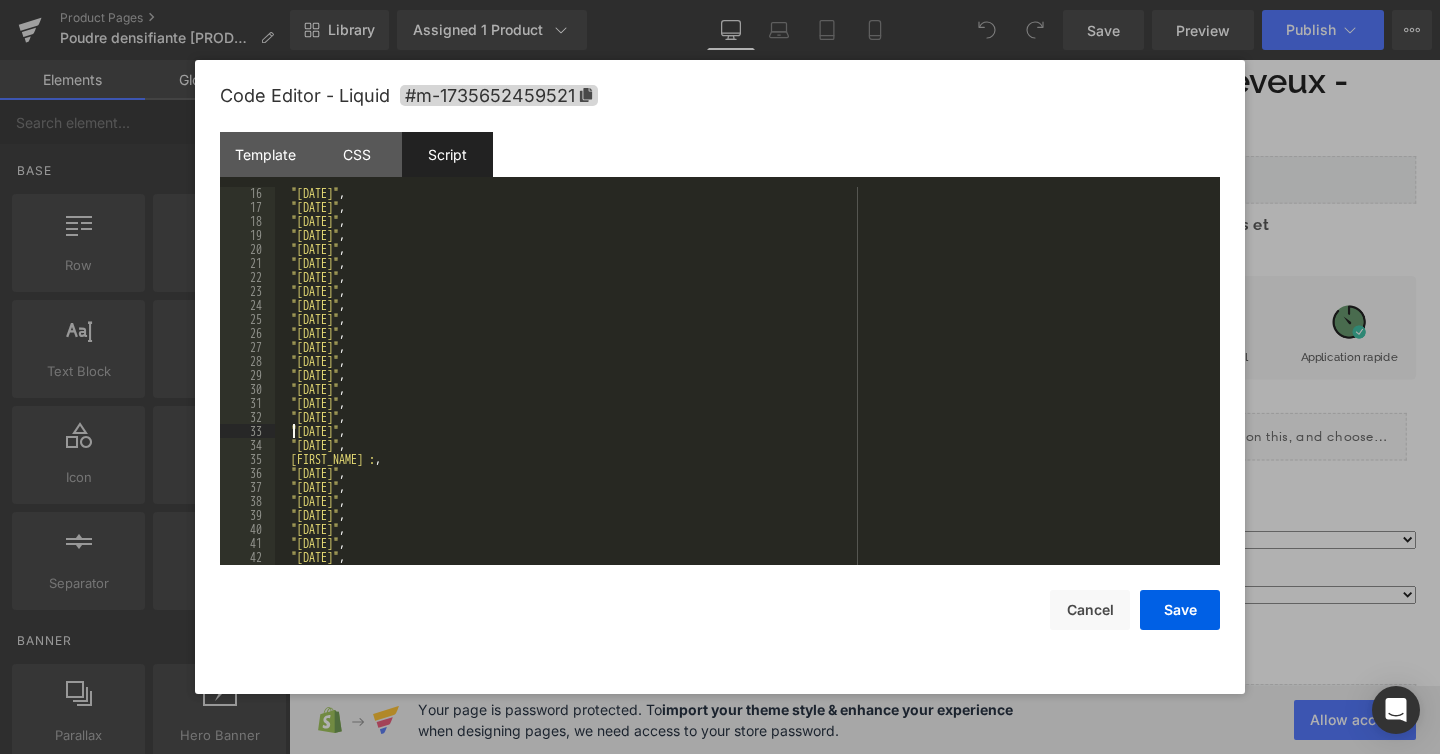 click on ""[DATE]" ,    "[DATE]" ,    "[DATE]" ,    "[DATE]" ,    "[DATE]" ,    "[DATE]" ,    "[DATE]" ,    "[DATE]" ,    "[DATE]" ,    "[DATE]" ,    "[DATE]" ,    "[DATE]" ,    "[DATE]" ,    "[DATE]" ,    "[DATE]" ,    "[DATE]" ,    "[DATE]" ,    "[DATE]" ,    "[DATE]" ,    "[DATE]" ,    "[DATE]" ,    "[DATE]" ,    "[DATE]" ,    "[DATE]" ,    "[DATE]" ,    "[DATE]" ,    "[DATE]" ," at bounding box center [743, 389] 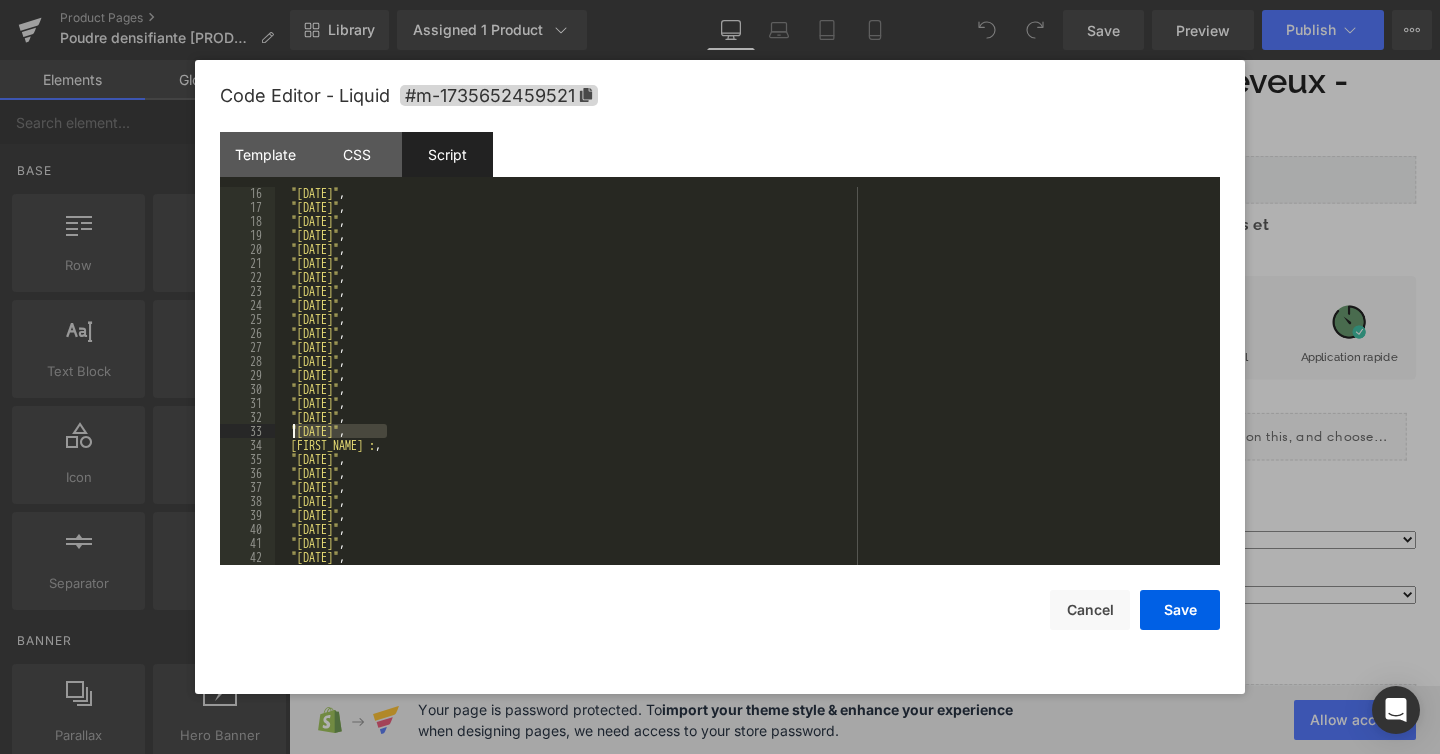 drag, startPoint x: 387, startPoint y: 430, endPoint x: 293, endPoint y: 430, distance: 94 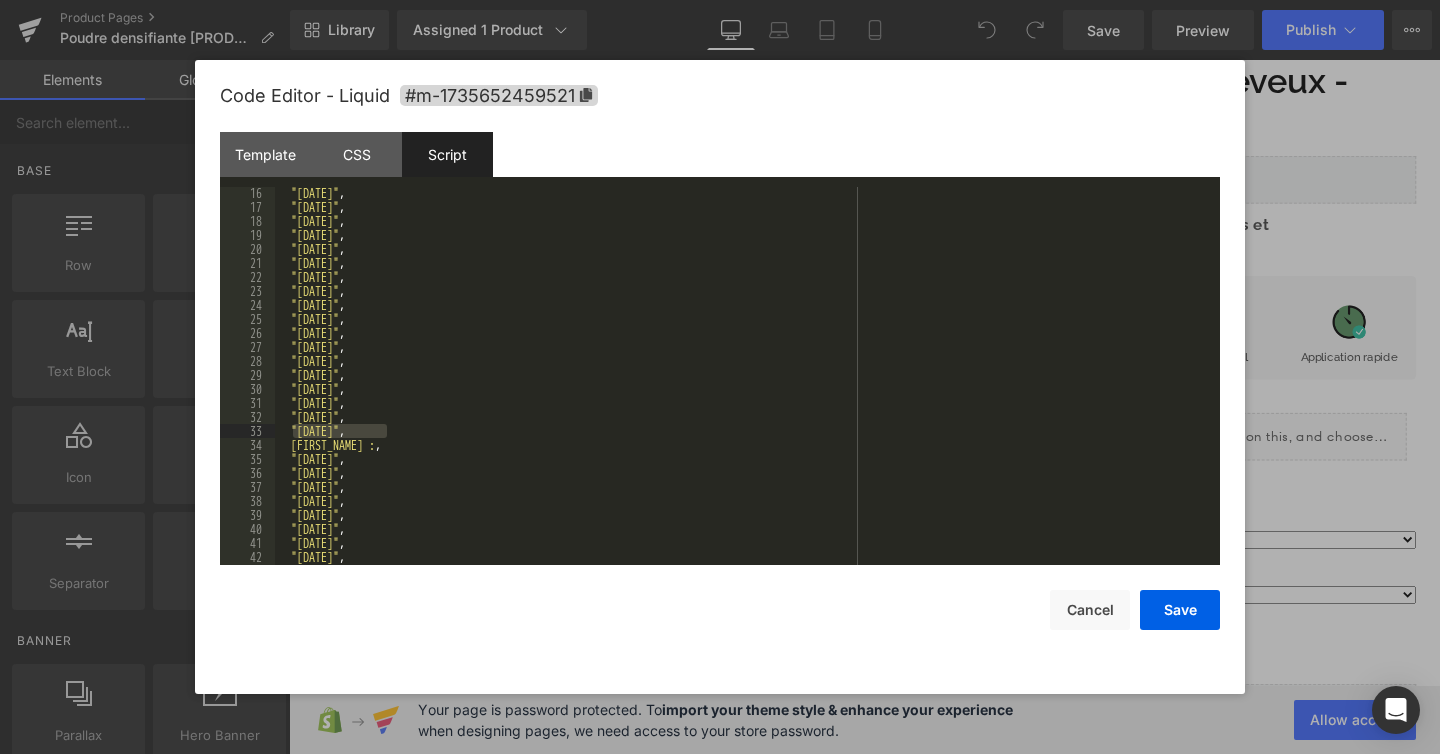 click on ""[DATE]" ,    "[DATE]" ,    "[DATE]" ,    "[DATE]" ,    "[DATE]" ,    "[DATE]" ,    "[DATE]" ,    "[DATE]" ,    "[DATE]" ,    "[DATE]" ,    "[DATE]" ,    "[DATE]" ,    "[DATE]" ,    "[DATE]" ,    "[DATE]" ,    "[DATE]" ,    "[DATE]" ,    "[DATE]" ,    "[DATE]" ,    "[DATE]" ,    "[DATE]" ,    "[DATE]" ,    "[DATE]" ,    "[DATE]" ,    "[DATE]" ,    "[DATE]" ," at bounding box center [743, 389] 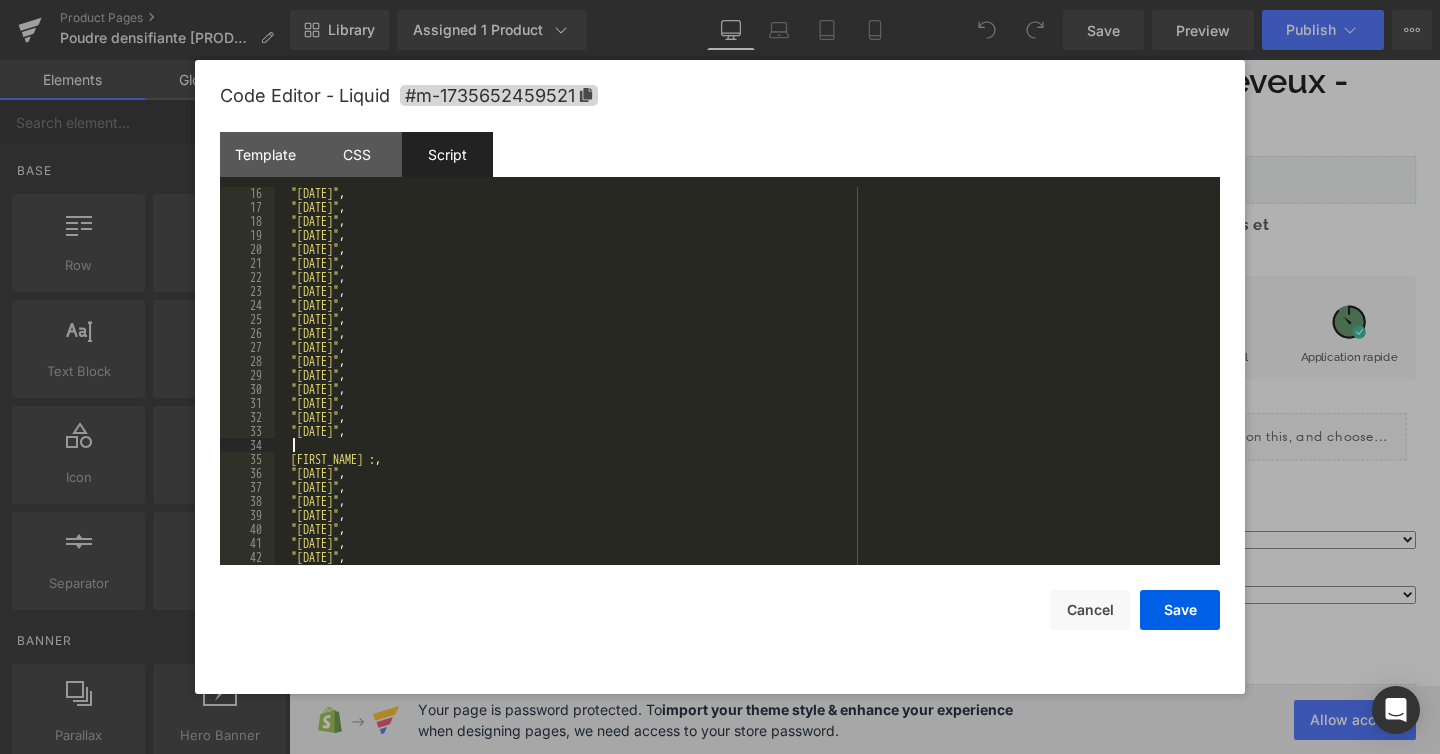 paste 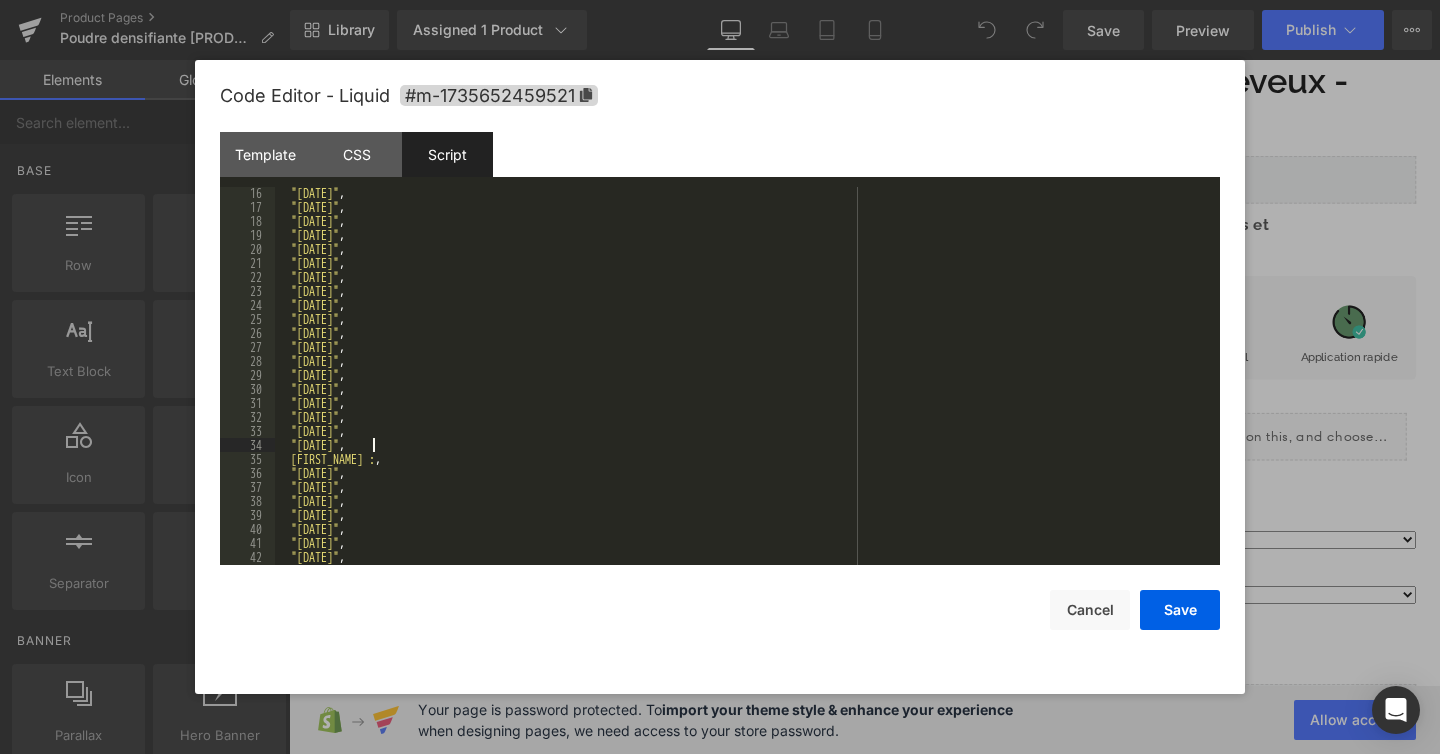 click on ""[DATE]" ,    "[DATE]" ,    "[DATE]" ,    "[DATE]" ,    "[DATE]" ,    "[DATE]" ,    "[DATE]" ,    "[DATE]" ,    "[DATE]" ,    "[DATE]" ,    "[DATE]" ,    "[DATE]" ,    "[DATE]" ,    "[DATE]" ,    "[DATE]" ,    "[DATE]" ,    "[DATE]" ,    "[DATE]" ,    "[DATE]" ,    "[DATE]" ,    "[DATE]" ,    "[DATE]" ,    "[DATE]" ,    "[DATE]" ,    "[DATE]" ,    "[DATE]" ,    "[DATE]" ," at bounding box center (743, 389) 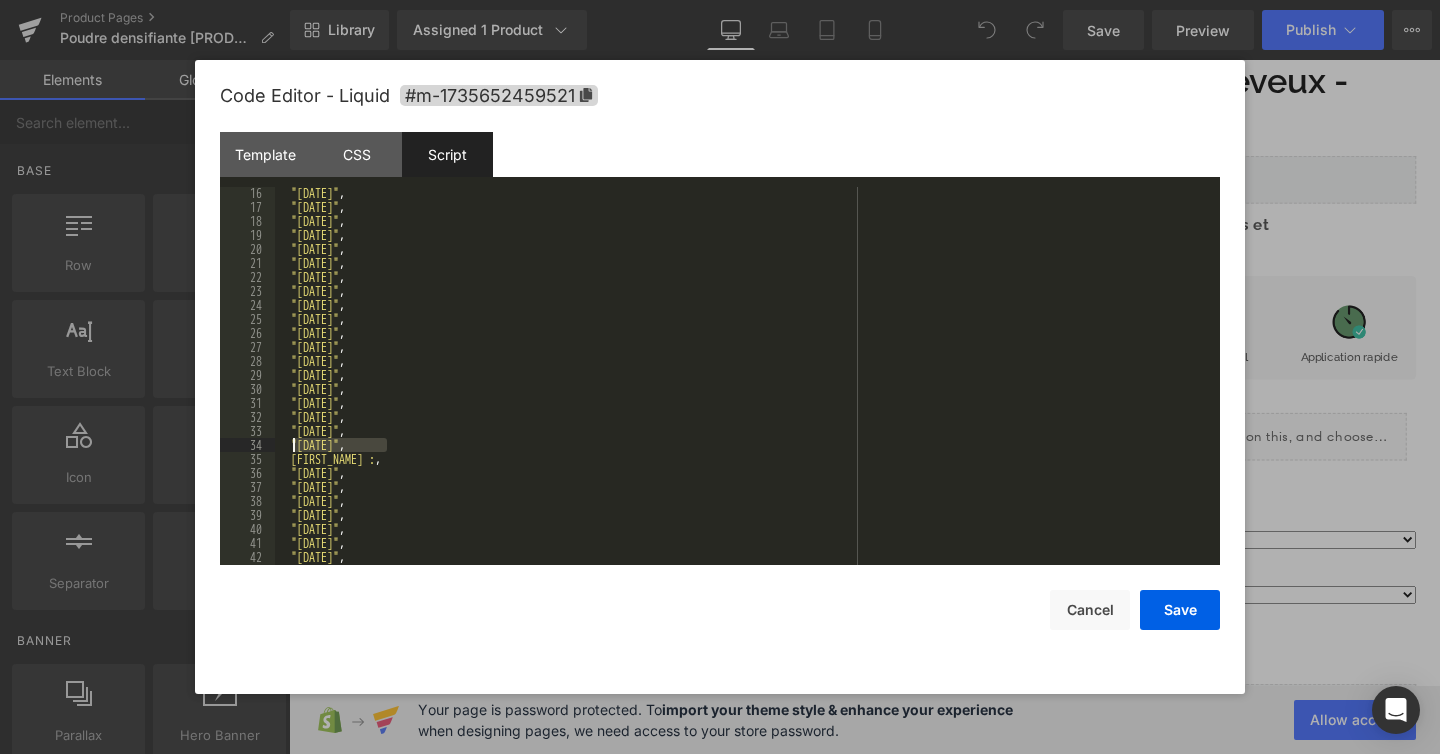 drag, startPoint x: 393, startPoint y: 446, endPoint x: 291, endPoint y: 447, distance: 102.0049 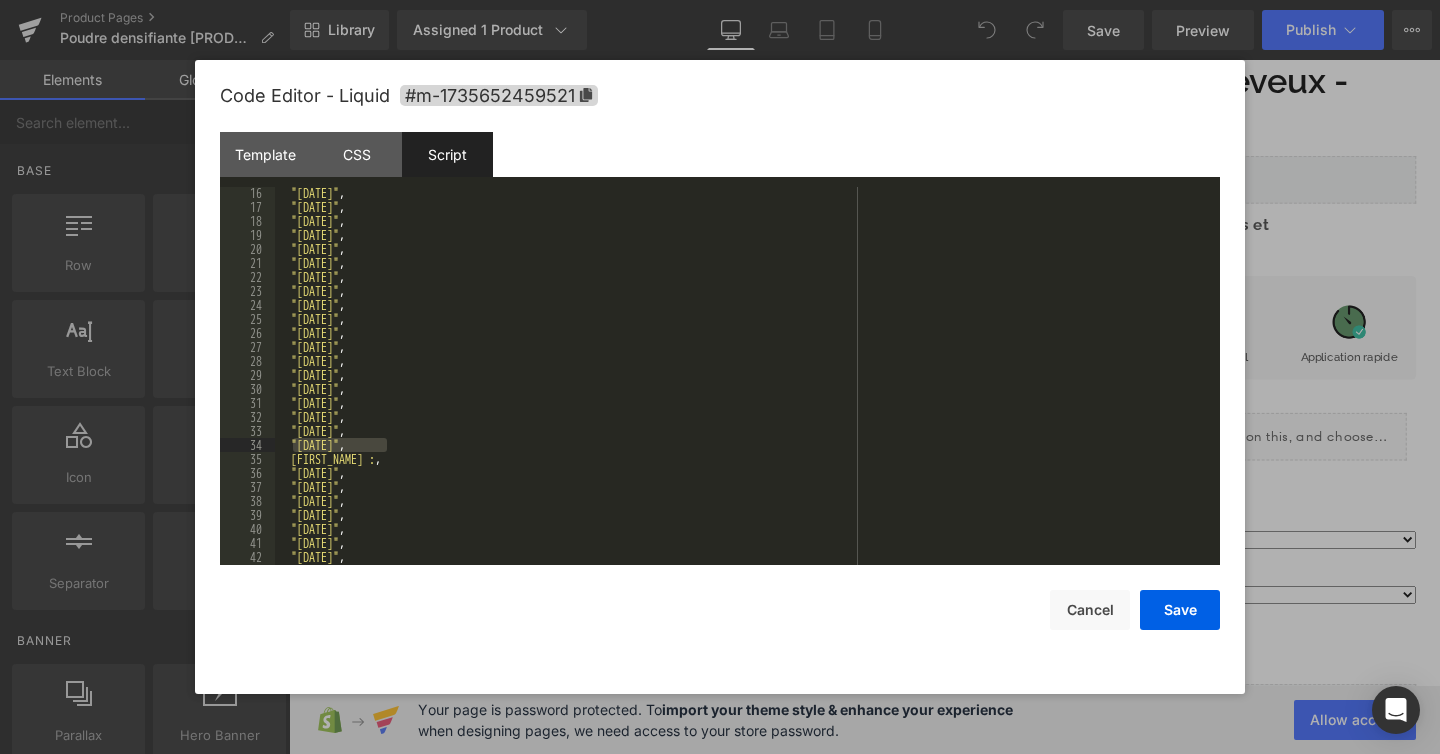 click on ""[DATE]" ,    "[DATE]" ,    "[DATE]" ,    "[DATE]" ,    "[DATE]" ,    "[DATE]" ,    "[DATE]" ,    "[DATE]" ,    "[DATE]" ,    "[DATE]" ,    "[DATE]" ,    "[DATE]" ,    "[DATE]" ,    "[DATE]" ,    "[DATE]" ,    "[DATE]" ,    "[DATE]" ,    "[DATE]" ,    "[DATE]" ,    "[DATE]" ,    "[DATE]" ,    "[DATE]" ,    "[DATE]" ,    "[DATE]" ,    "[DATE]" ,    "[DATE]" ," at bounding box center (743, 389) 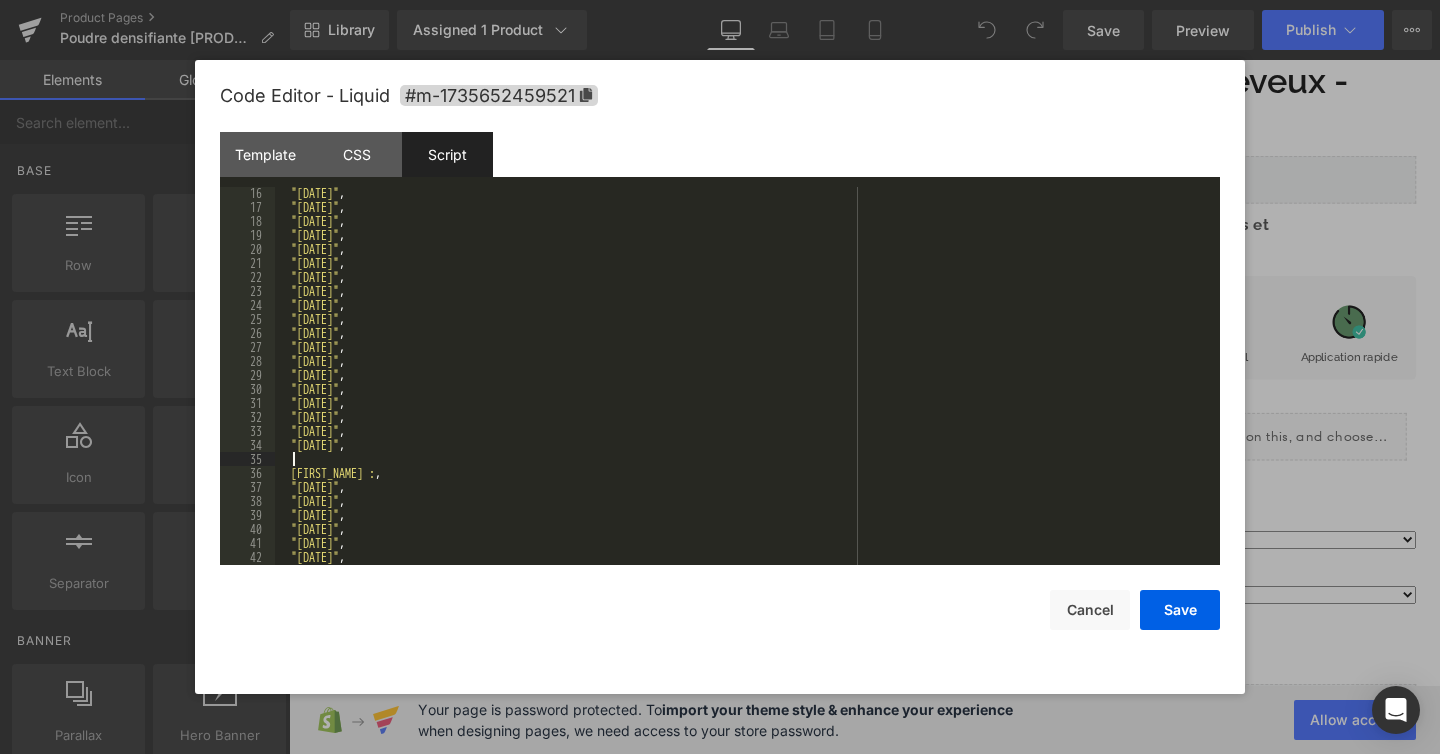 paste 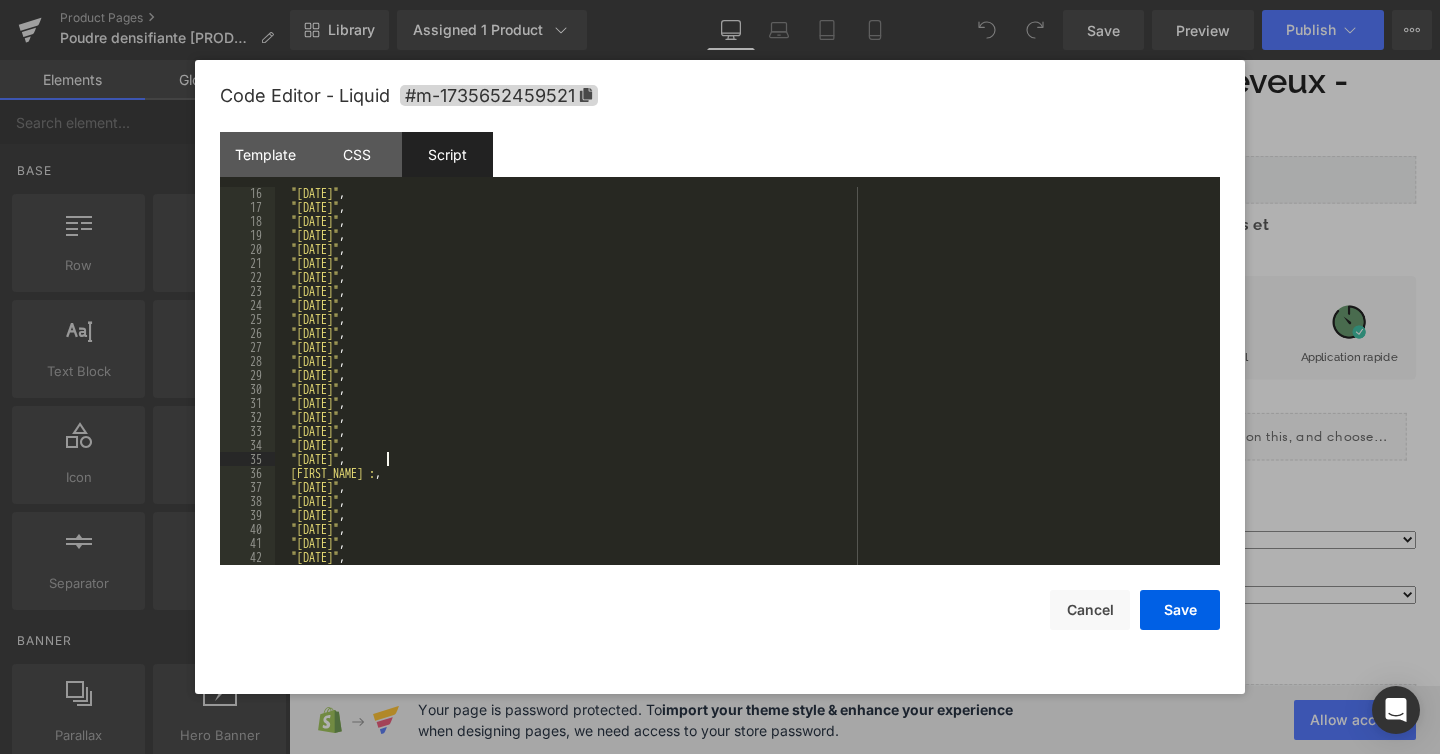 click on ""[DATE]" ,    "[DATE]" ,    "[DATE]" ,    "[DATE]" ,    "[DATE]" ,    "[DATE]" ,    "[DATE]" ,    "[DATE]" ,    "[DATE]" ,    "[DATE]" ,    "[DATE]" ,    "[DATE]" ,    "[DATE]" ,    "[DATE]" ,    "[DATE]" ,    "[DATE]" ,    "[DATE]" ,    "[DATE]" ,    "[DATE]" ,    "[DATE]" ,    "[DATE]" ,    "[DATE]" ,    "[DATE]" ,    "[DATE]" ,    "[DATE]" ,    "[DATE]" ,    "[DATE]" ," at bounding box center [743, 389] 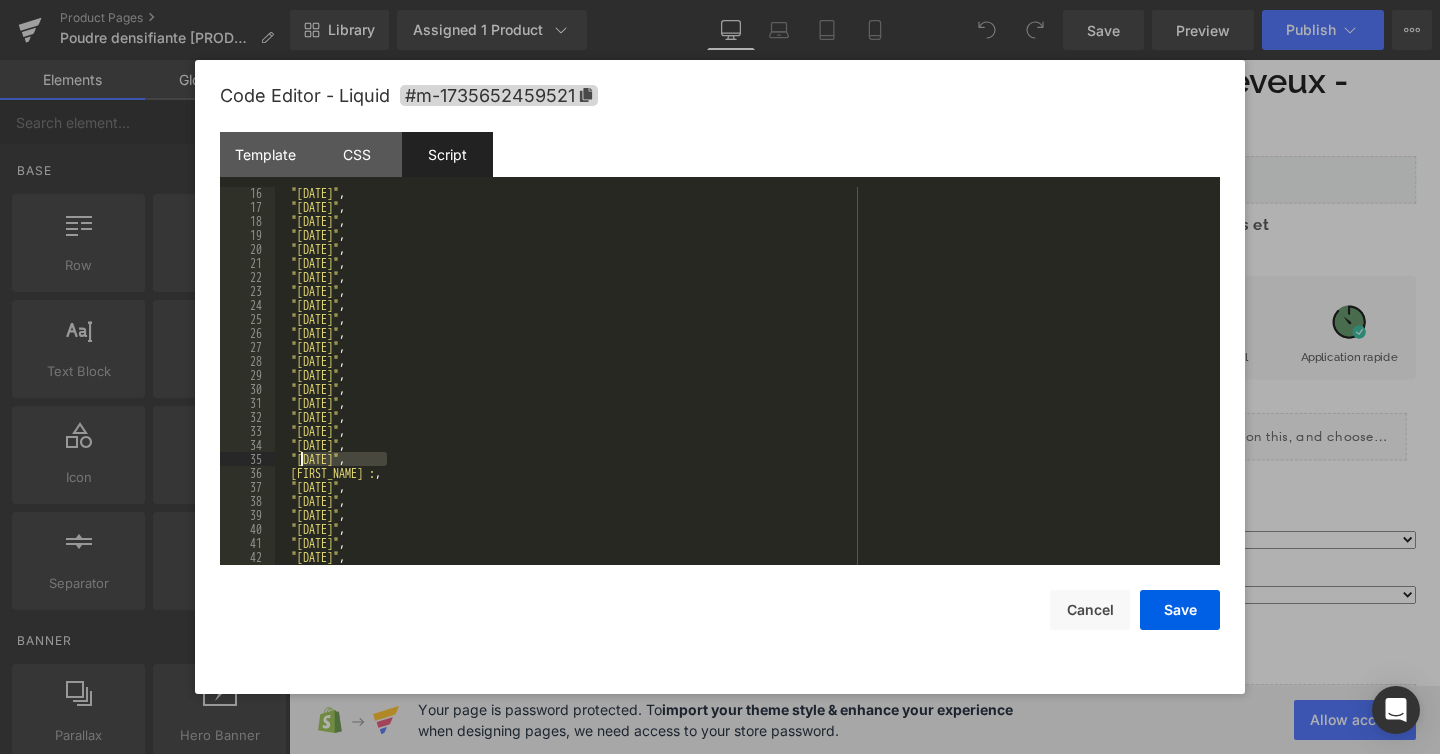 drag, startPoint x: 384, startPoint y: 461, endPoint x: 298, endPoint y: 461, distance: 86 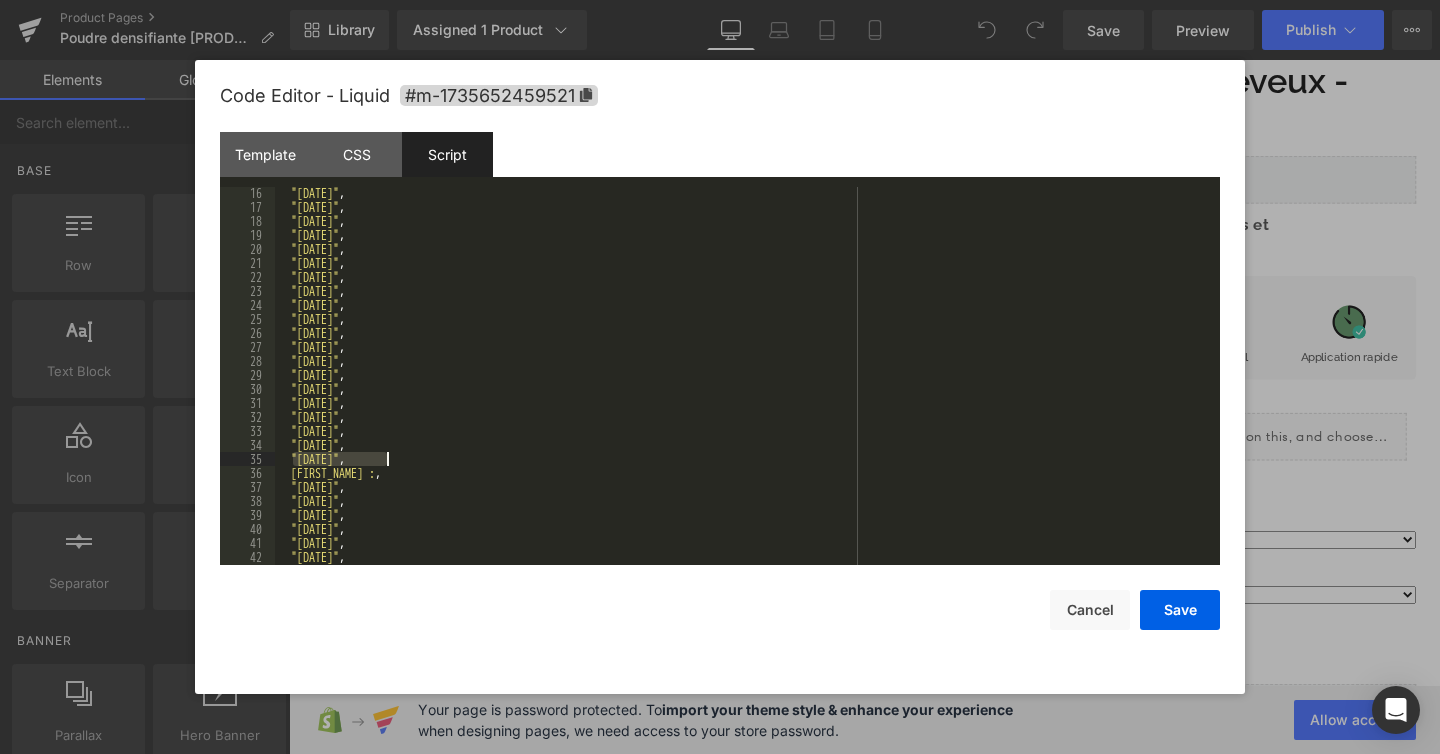 drag, startPoint x: 292, startPoint y: 461, endPoint x: 417, endPoint y: 461, distance: 125 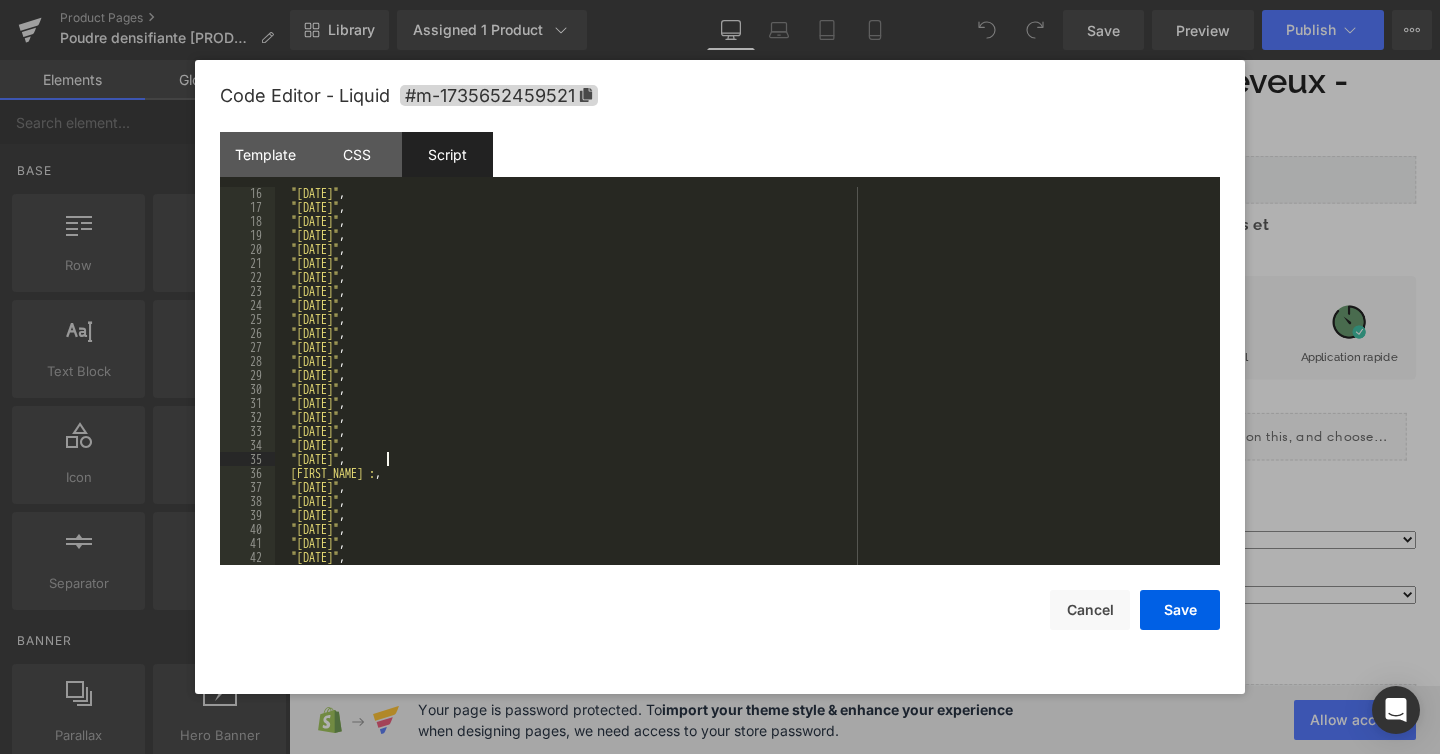 paste 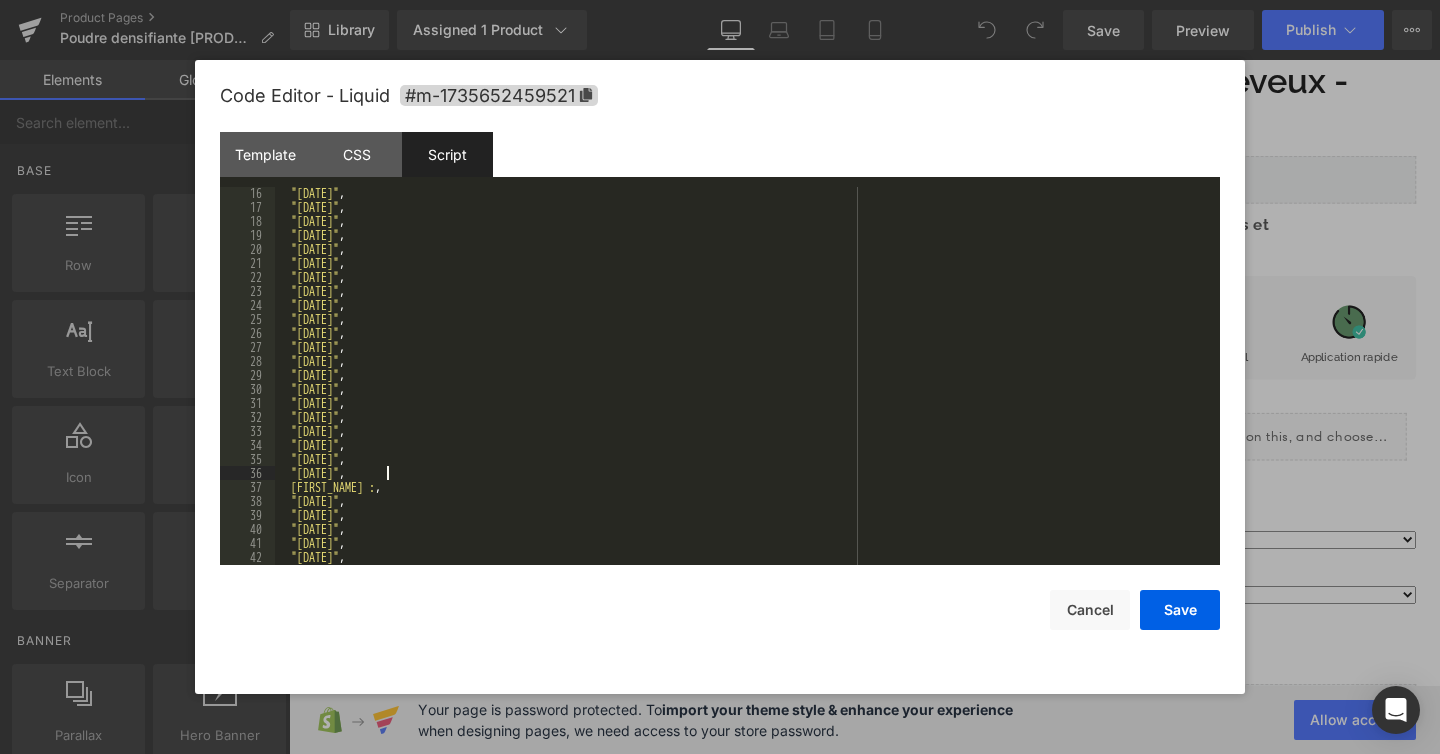 click on ""[DATE]" ,    "[DATE]" ,    "[DATE]" ,    "[DATE]" ,    "[DATE]" ,    "[DATE]" ,    "[DATE]" ,    "[DATE]" ,    "[DATE]" ,    "[DATE]" ,    "[DATE]" ,    "[DATE]" ,    "[DATE]" ,    "[DATE]" ,    "[DATE]" ,    "[DATE]" ,    "[DATE]" ,    "[DATE]" ,    "[DATE]" ,    "[DATE]" ,    "[DATE]" ,    "[DATE]" ,    "[DATE]" ,    "[DATE]" ,    "[DATE]" ,    "[DATE]" ," at bounding box center [743, 389] 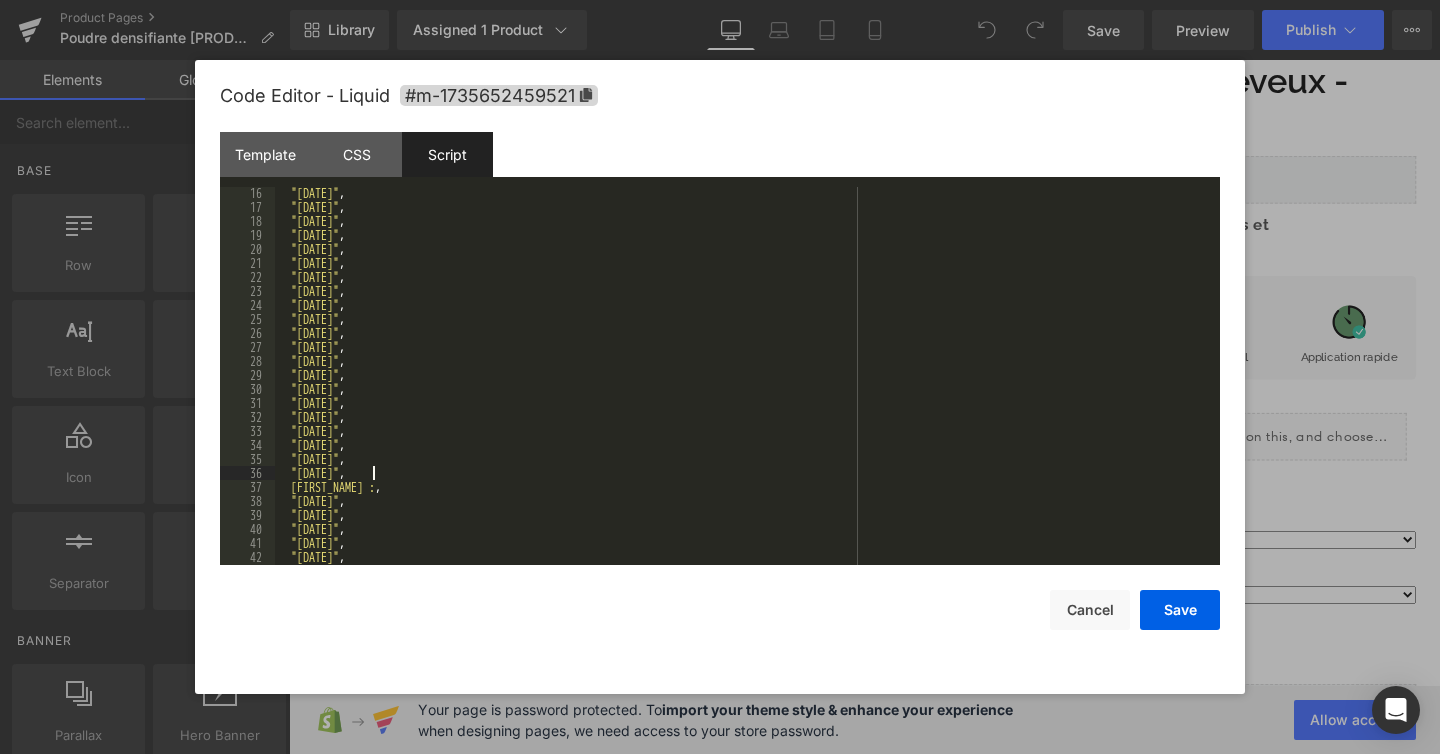 click on ""[DATE]" ,    "[DATE]" ,    "[DATE]" ,    "[DATE]" ,    "[DATE]" ,    "[DATE]" ,    "[DATE]" ,    "[DATE]" ,    "[DATE]" ,    "[DATE]" ,    "[DATE]" ,    "[DATE]" ,    "[DATE]" ,    "[DATE]" ,    "[DATE]" ,    "[DATE]" ,    "[DATE]" ,    "[DATE]" ,    "[DATE]" ,    "[DATE]" ,    "[DATE]" ,    "[DATE]" ,    "[DATE]" ,    "[DATE]" ,    "[DATE]" ,    "[DATE]" ," at bounding box center (743, 389) 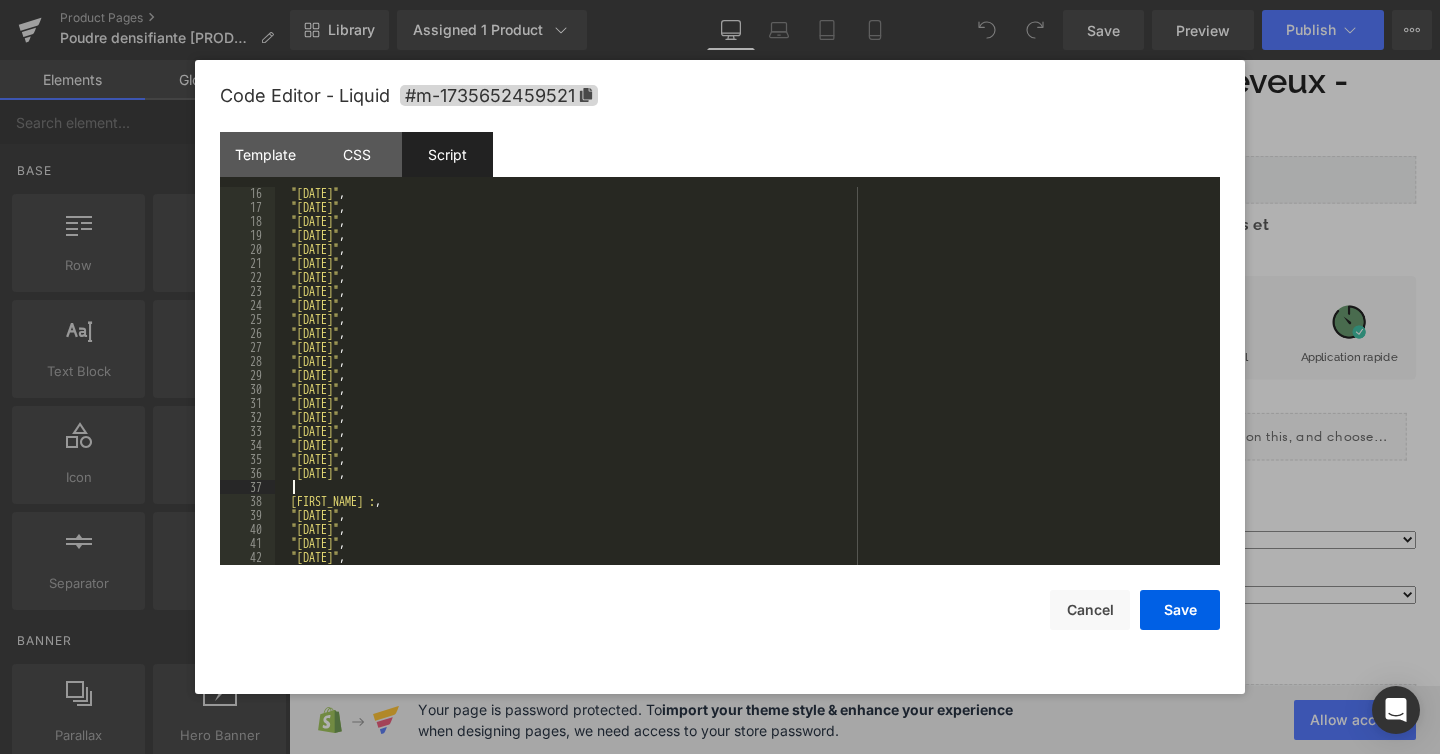 paste 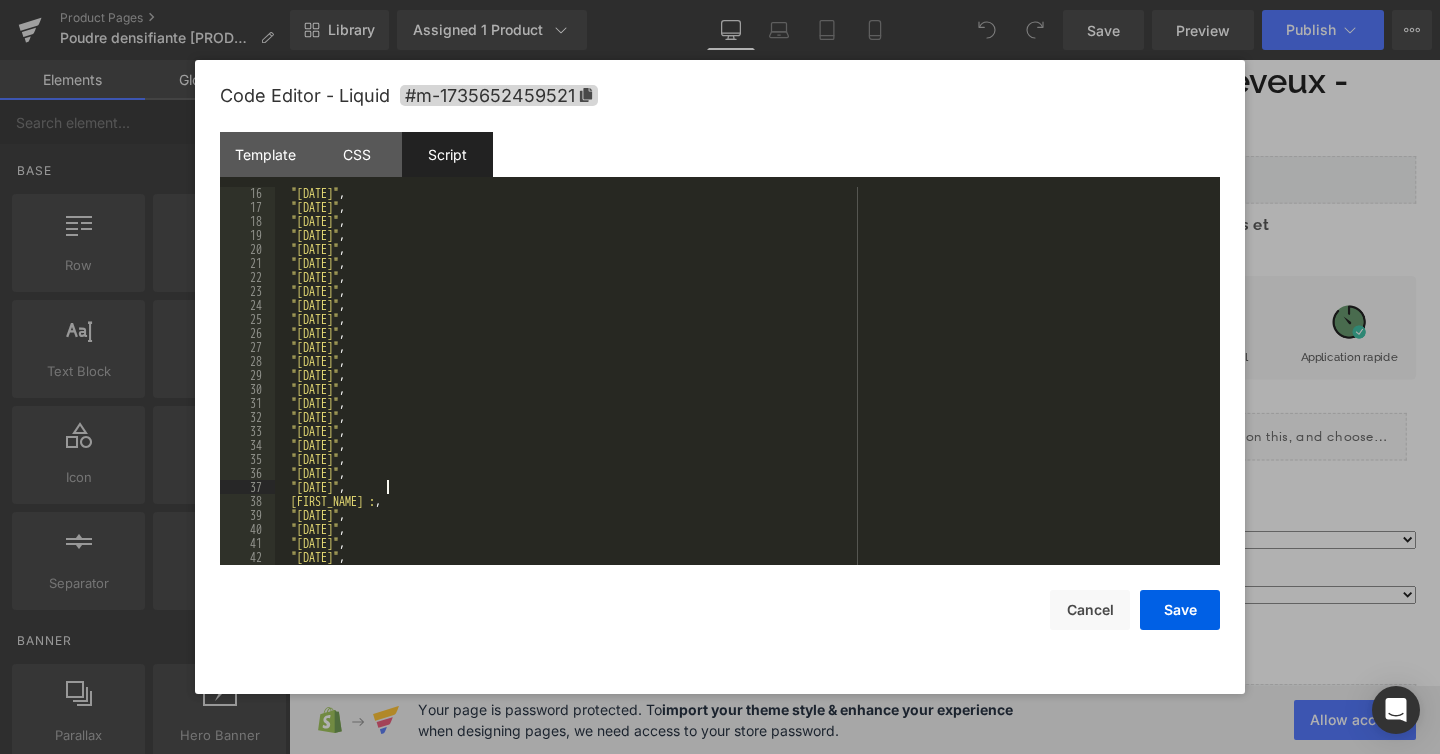 click on ""[DATE]" ,    "[DATE]" ,    "[DATE]" ,    "[DATE]" ,    "[DATE]" ,    "[DATE]" ,    "[DATE]" ,    "[DATE]" ,    "[DATE]" ,    "[DATE]" ,    "[DATE]" ,    "[DATE]" ,    "[DATE]" ,    "[DATE]" ,    "[DATE]" ,    "[DATE]" ,    "[DATE]" ,    "[DATE]" ,    "[DATE]" ,    "[DATE]" ,    "[DATE]" ,    "[DATE]" ,    "[DATE]" ,    "[DATE]" ,    "[DATE]" ," at bounding box center [743, 389] 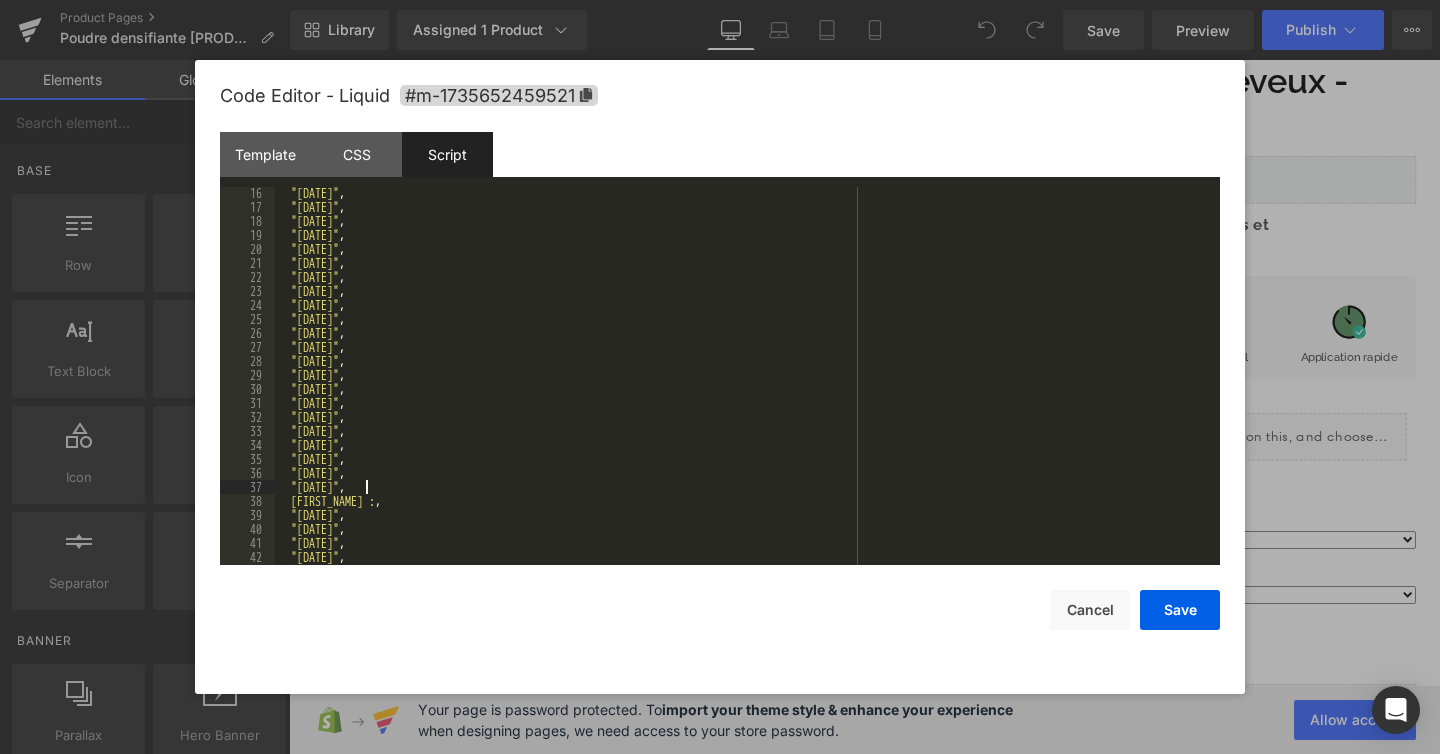 type 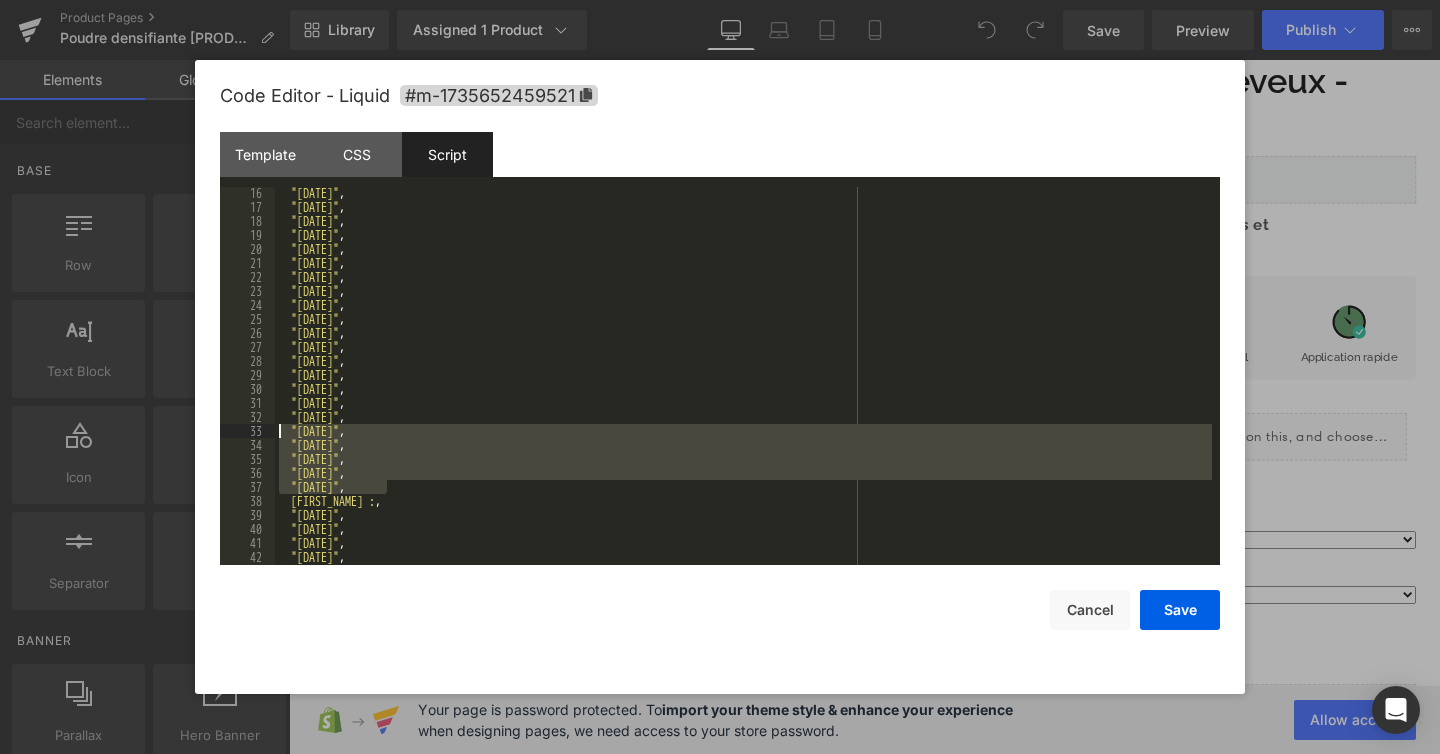 drag, startPoint x: 403, startPoint y: 487, endPoint x: 239, endPoint y: 435, distance: 172.04651 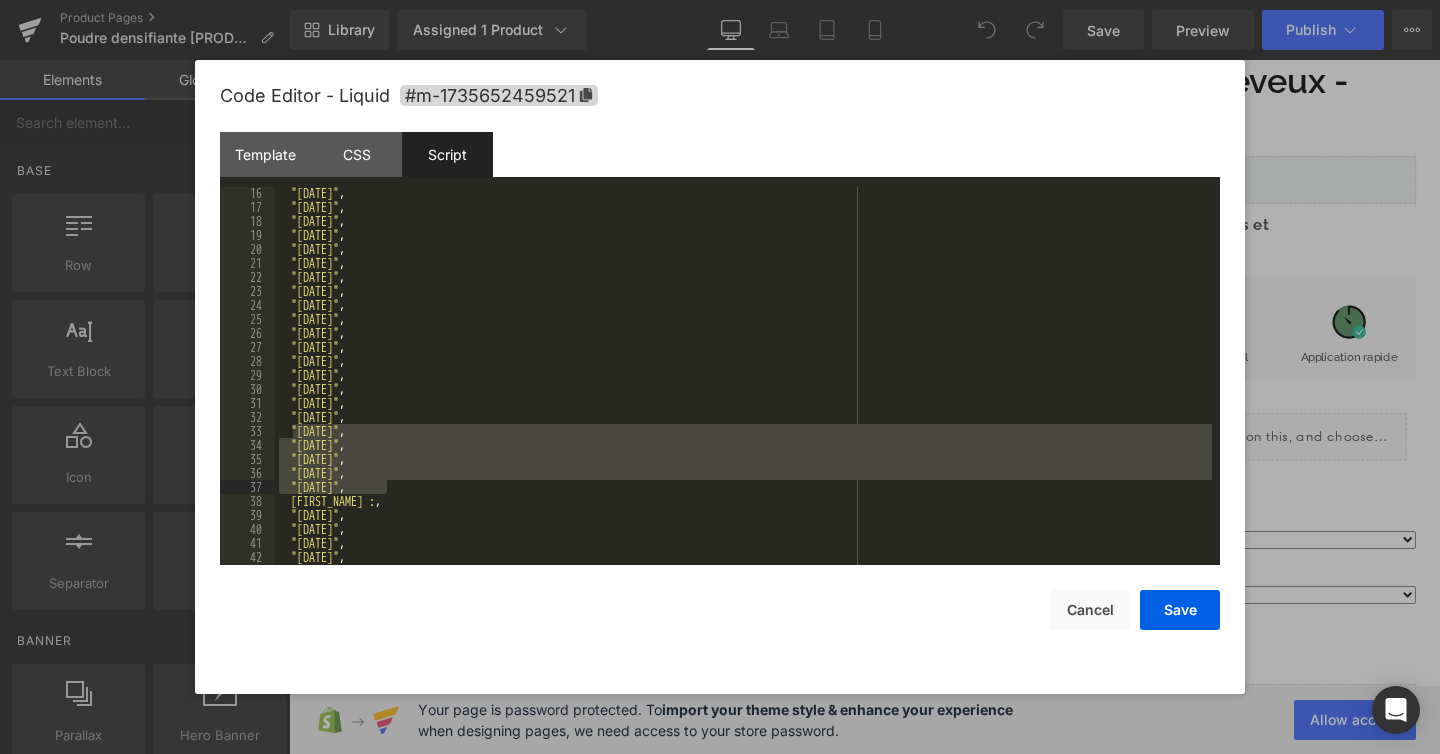 drag, startPoint x: 292, startPoint y: 433, endPoint x: 489, endPoint y: 491, distance: 205.36066 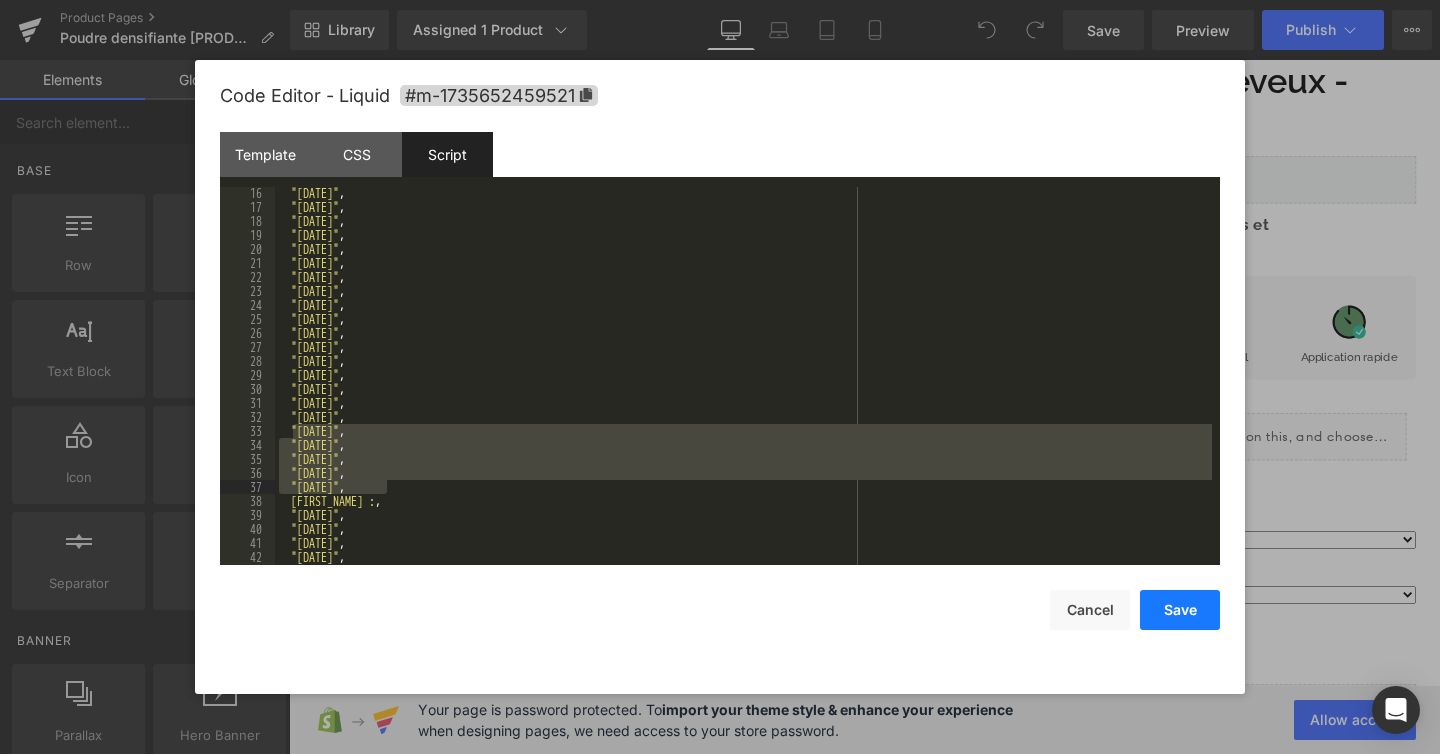 click on "Save" at bounding box center (1180, 610) 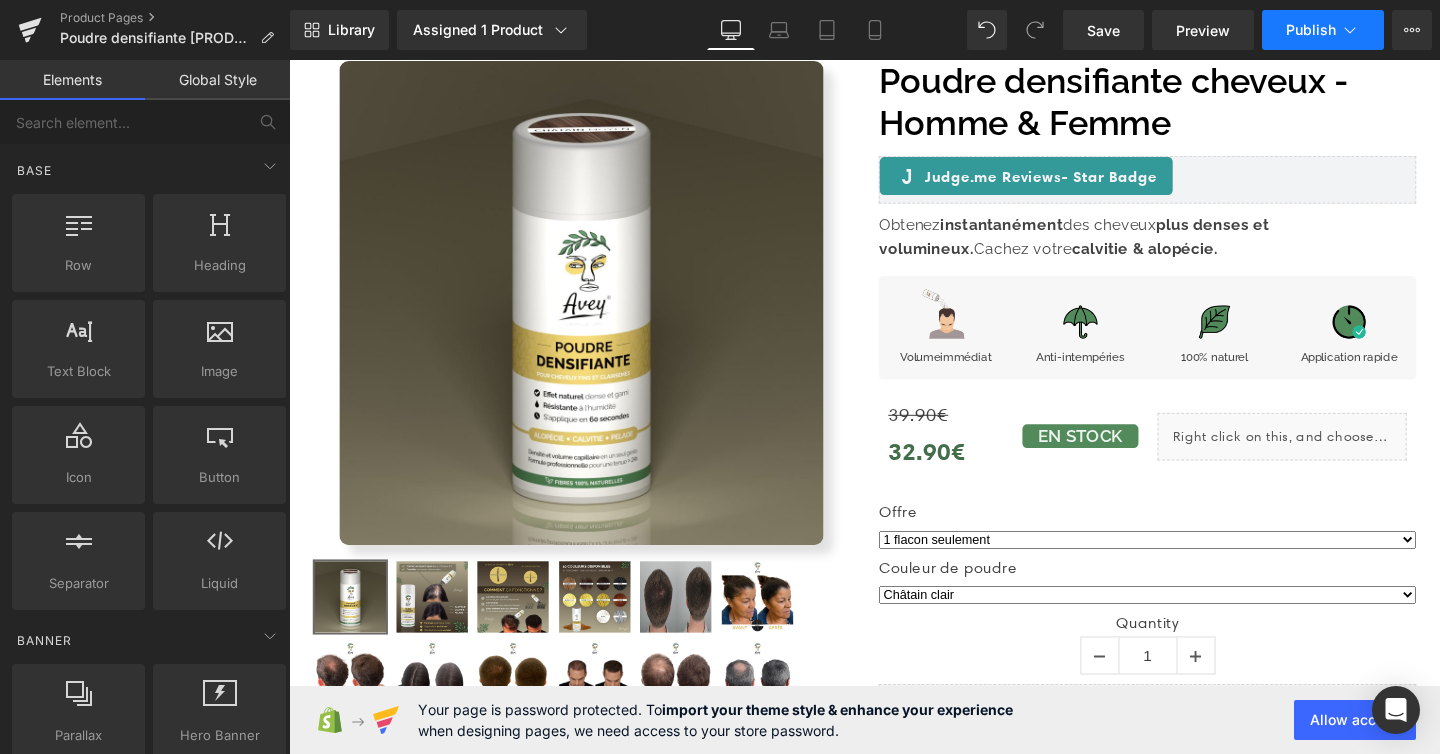 click on "Publish" at bounding box center (1323, 30) 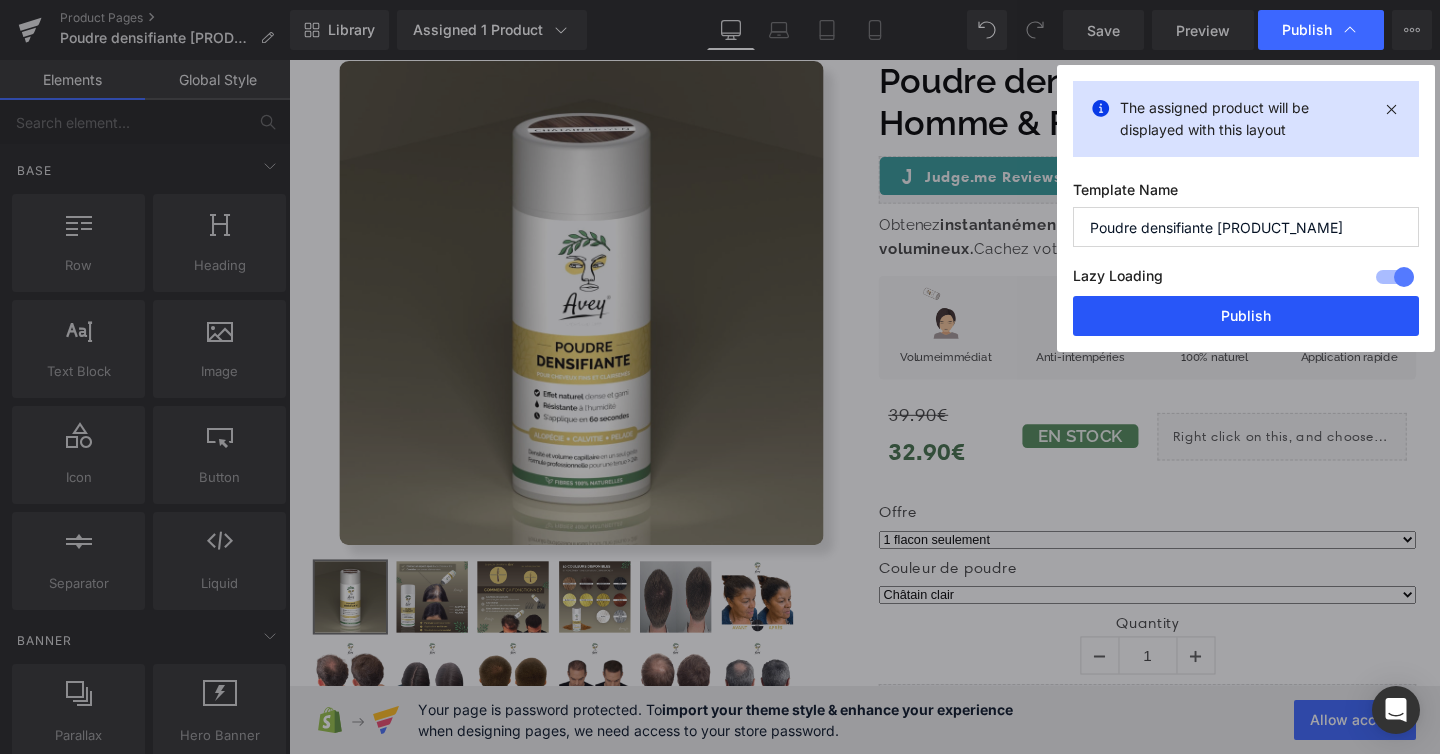 click on "Publish" at bounding box center [1246, 316] 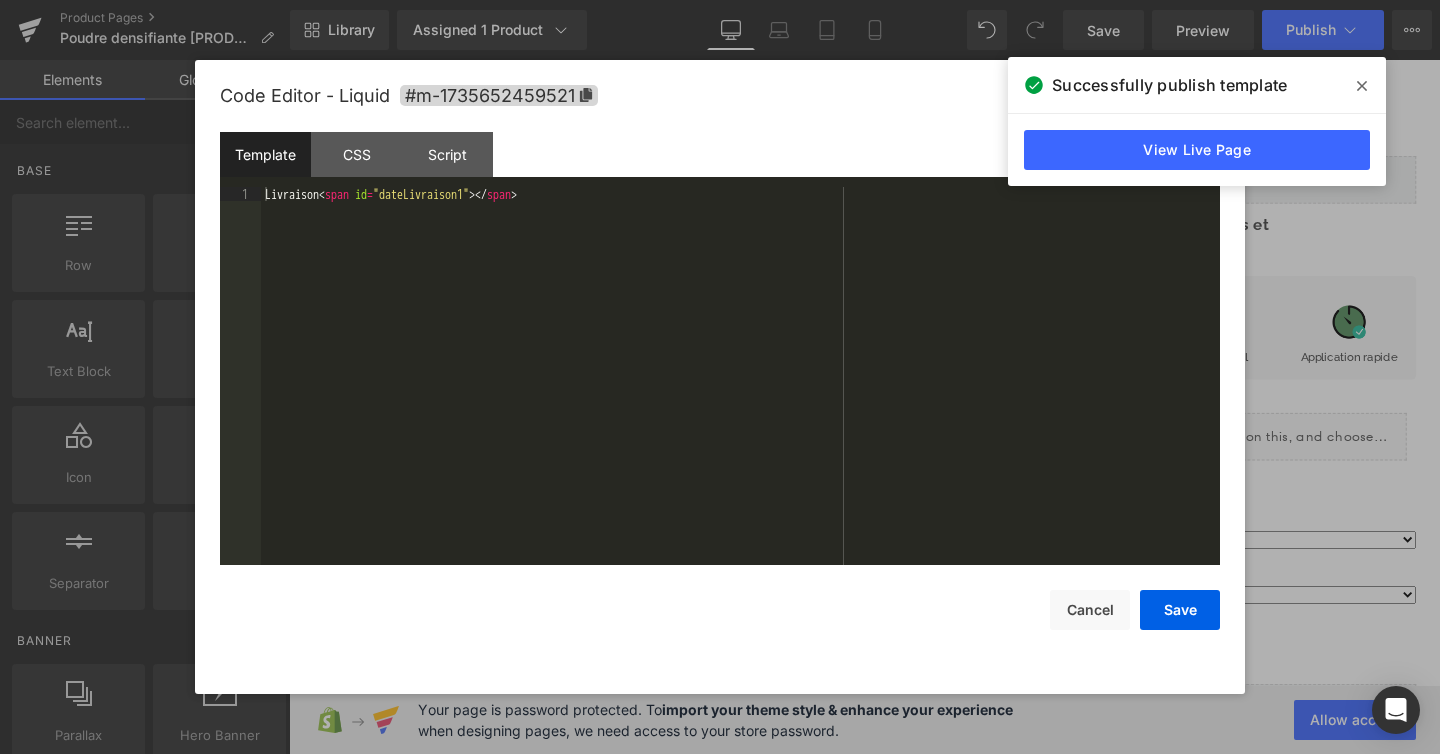 click on "You are previewing how the   will restyle your page. You can not edit Elements in Preset Preview Mode.  Product Pages Poudre densifiante Avey Marron Clair Library Assigned 1 Product  Product Preview
Poudre densifiante cheveux - Homme & Femme Manage assigned products Desktop Desktop Laptop Tablet Mobile Save Preview Publish Scheduled View Live Page View with current Template Save Template to Library Schedule Publish  Optimize  Publish Settings Shortcuts  Your page can’t be published   You've reached the maximum number of published pages on your plan  (48/999999).  You need to upgrade your plan or unpublish all your pages to get 1 publish slot.   Unpublish pages   Upgrade plan  Elements Global Style Base Row  rows, columns, layouts, div Heading  headings, titles, h1,h2,h3,h4,h5,h6 Text Block  texts, paragraphs, contents, blocks Image  images, photos, alts, uploads Icon  icons, symbols Button  button, call to action, cta Separator  separators, dividers, horizontal lines Liquid  Banner Parallax  app" at bounding box center [720, 0] 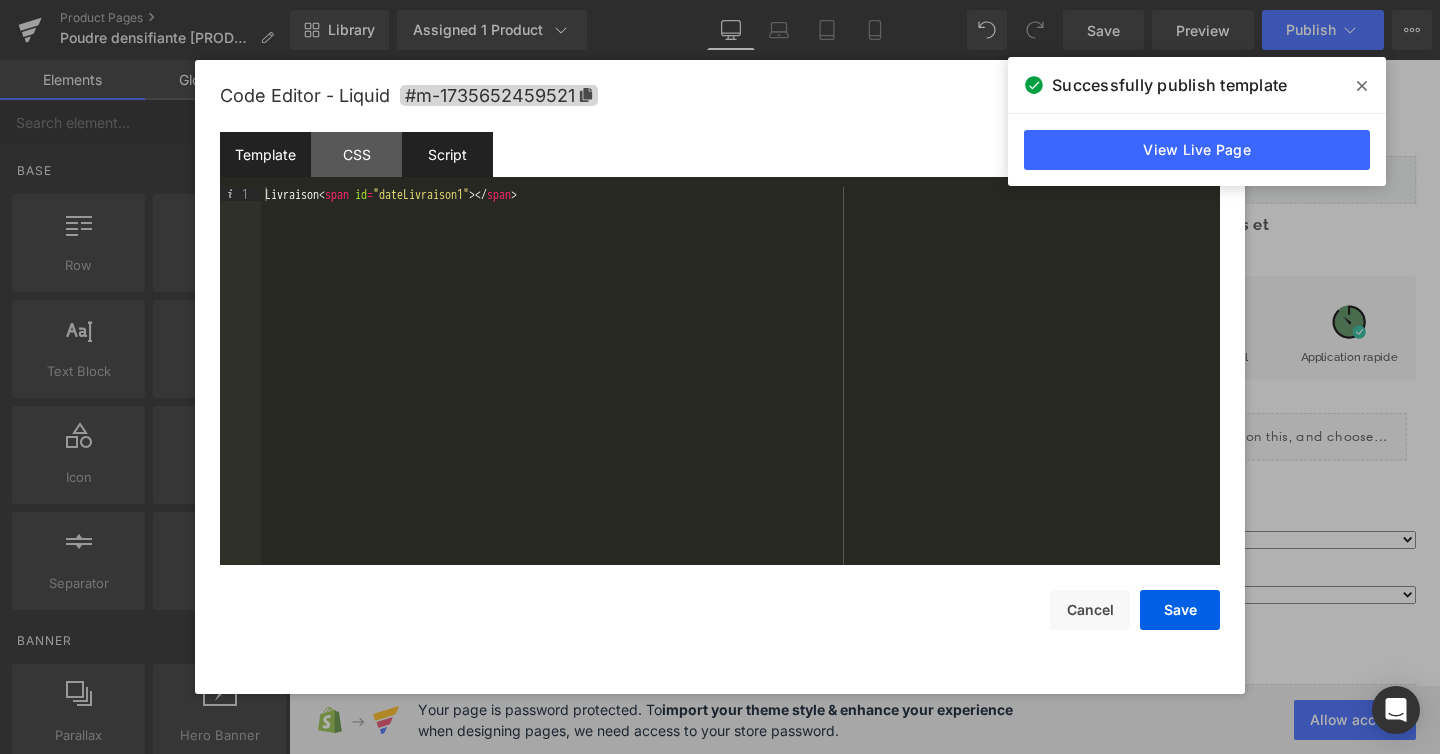 click on "Script" at bounding box center (447, 154) 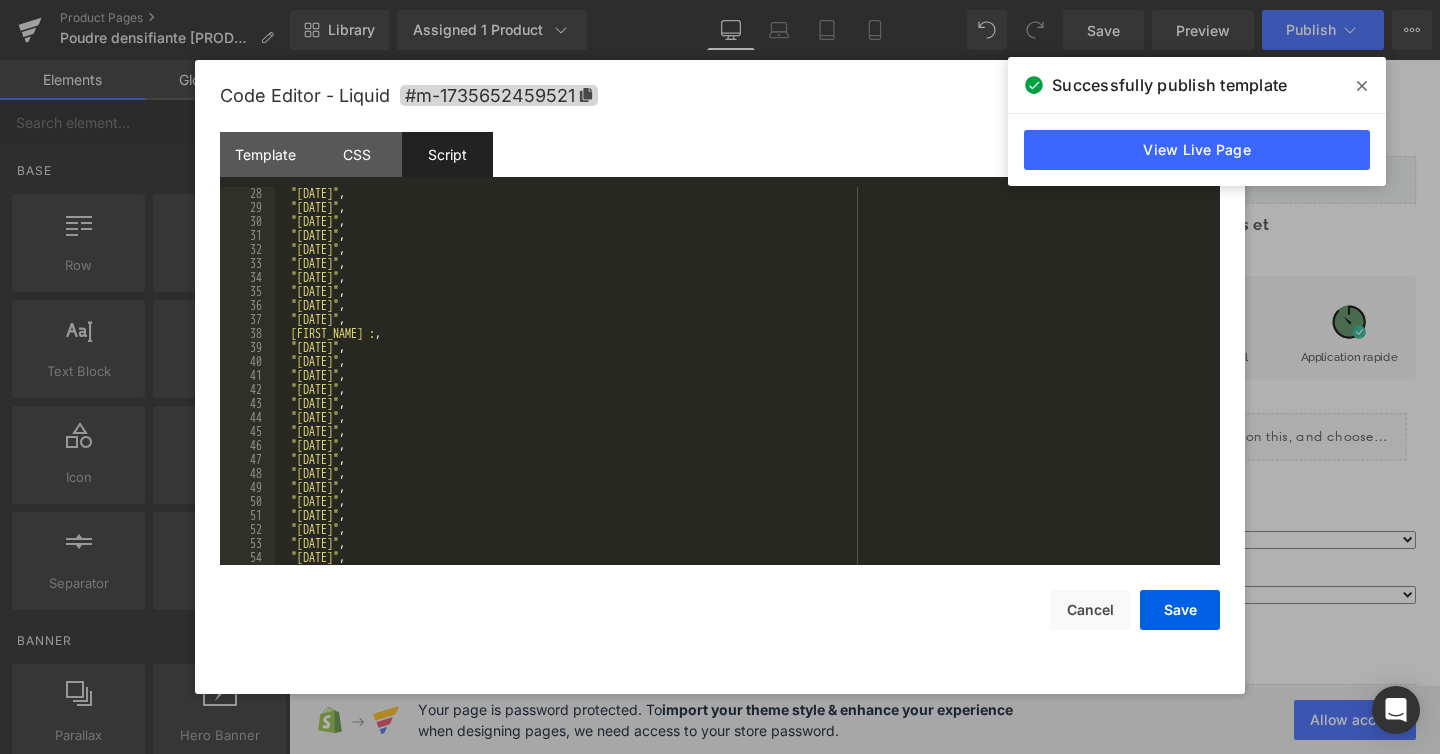 scroll, scrollTop: 355, scrollLeft: 0, axis: vertical 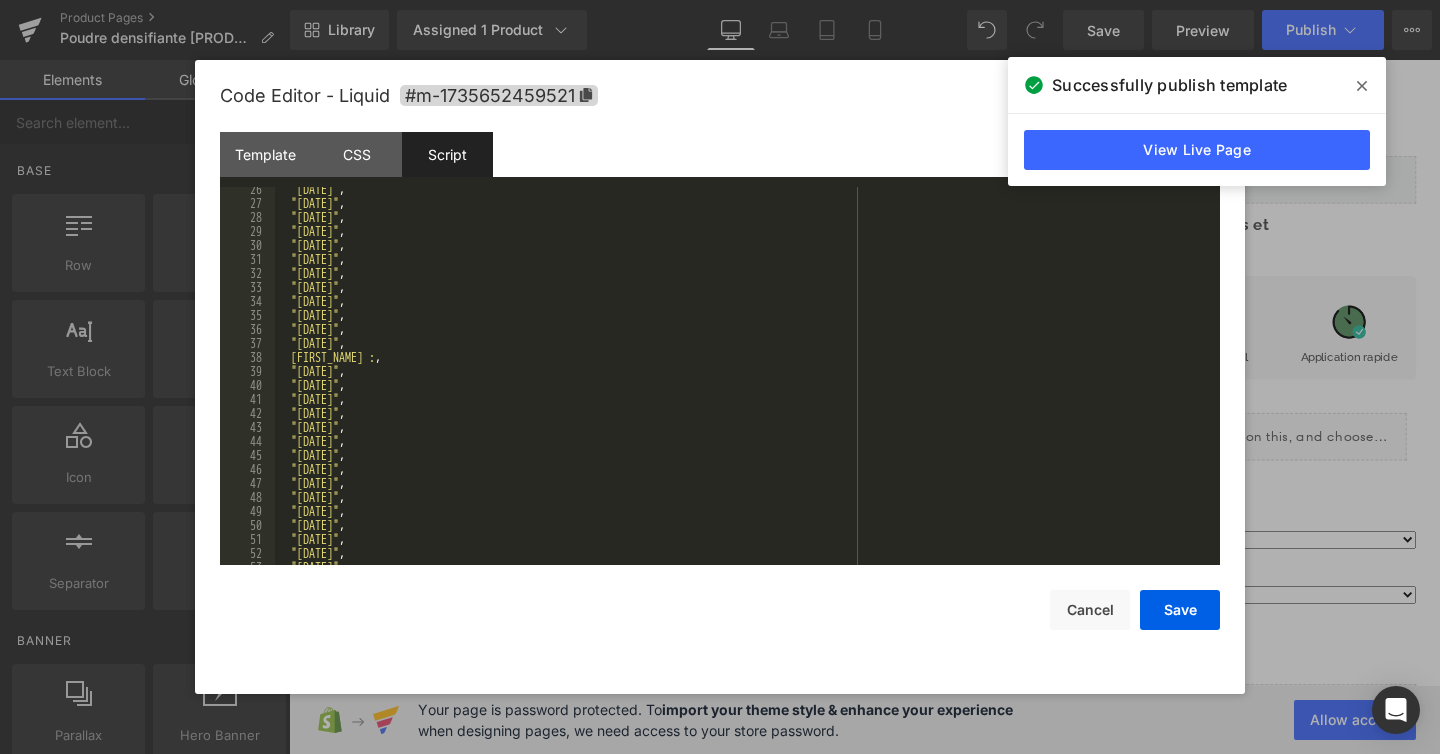 click on ""2025-05-09" ,    "2025-05-10" ,    "2025-05-11" ,    "2025-05-12" ,    "2025-05-13" ,    "2025-05-29" ,    "2025-06-09" ,    "2025-07-14" ,    "2025-07-15" ,    "2025-07-16" ,    "2025-07-17" ,    "2025-07-18" ,    "2025-08-15" ,    "2025-11-01" ,    "2025-11-11" ,    "2025-12-25" ,    "2026-01-01" ,    "2026-04-06" ,    "2026-05-01" ,    "2026-05-08" ,    "2026-05-14" ,    "2026-05-25" ,    "2026-07-14" ,    "2026-08-15" ,    "2026-11-01" ,    "2026-11-11" ,    "2026-12-25" ,    "2027-01-01" ," at bounding box center (743, 385) 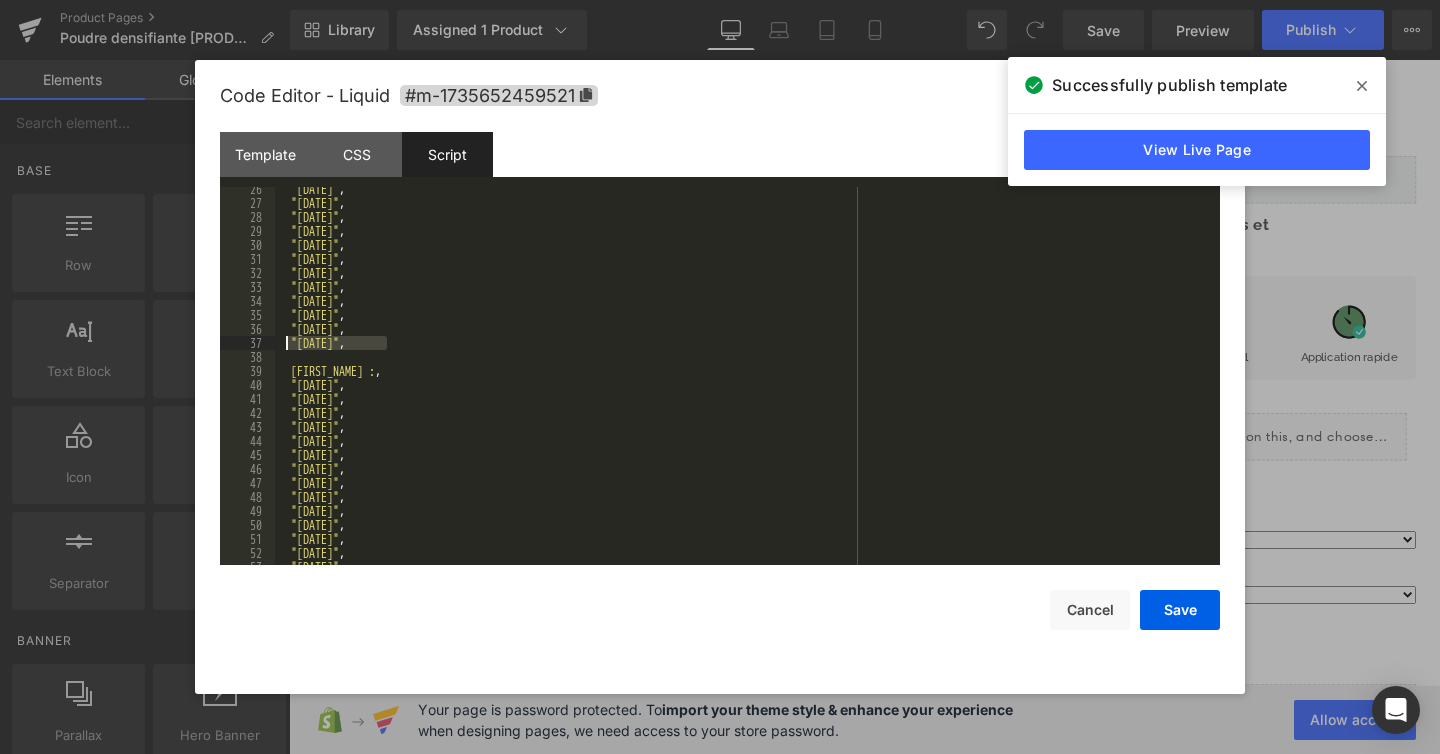 drag, startPoint x: 391, startPoint y: 343, endPoint x: 288, endPoint y: 343, distance: 103 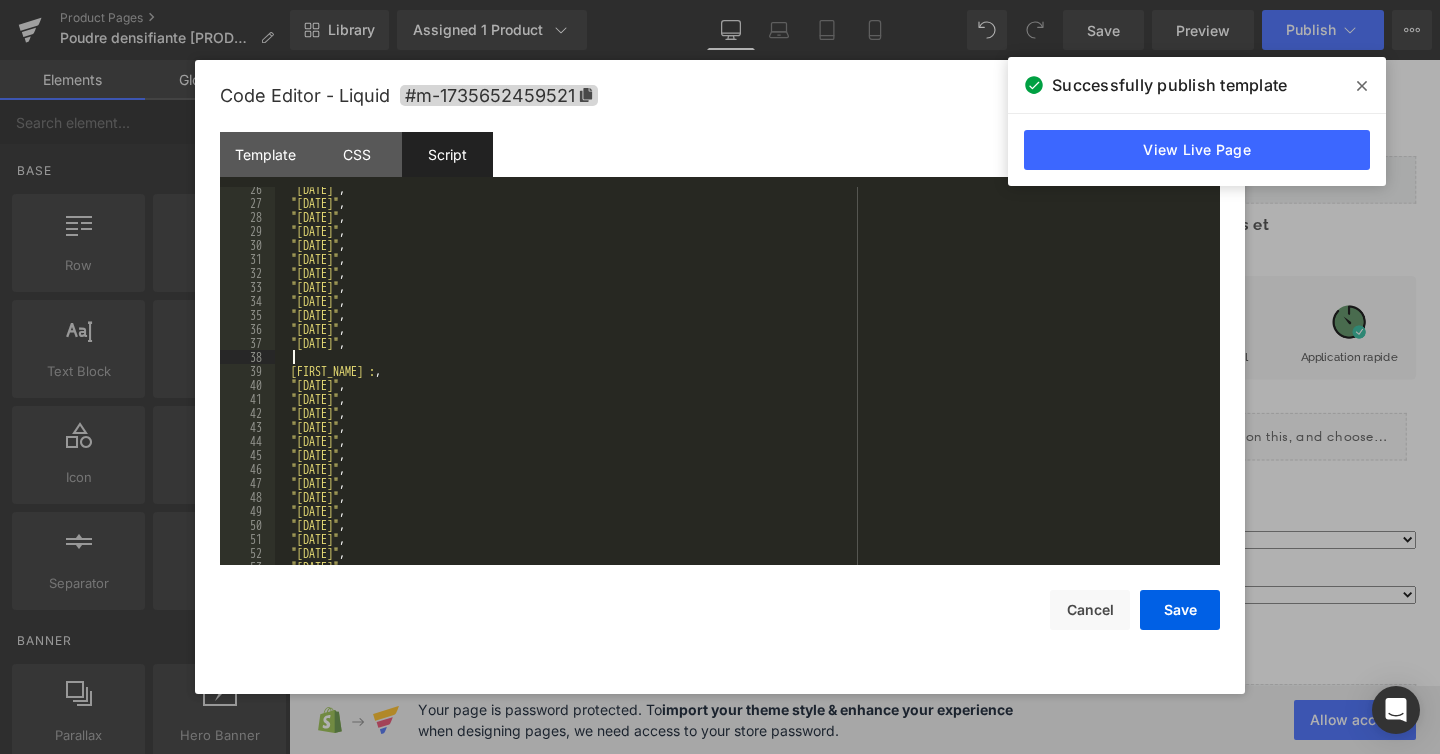 click on ""2025-05-09" ,    "2025-05-10" ,    "2025-05-11" ,    "2025-05-12" ,    "2025-05-13" ,    "2025-05-29" ,    "2025-06-09" ,    "2025-07-14" ,    "2025-07-15" ,    "2025-07-16" ,    "2025-07-17" ,    "2025-07-18" ,       "2025-08-15" ,    "2025-11-01" ,    "2025-11-11" ,    "2025-12-25" ,    "2026-01-01" ,    "2026-04-06" ,    "2026-05-01" ,    "2026-05-08" ,    "2026-05-14" ,    "2026-05-25" ,    "2026-07-14" ,    "2026-08-15" ,    "2026-11-01" ,    "2026-11-11" ,    "2026-12-25" ," at bounding box center [743, 385] 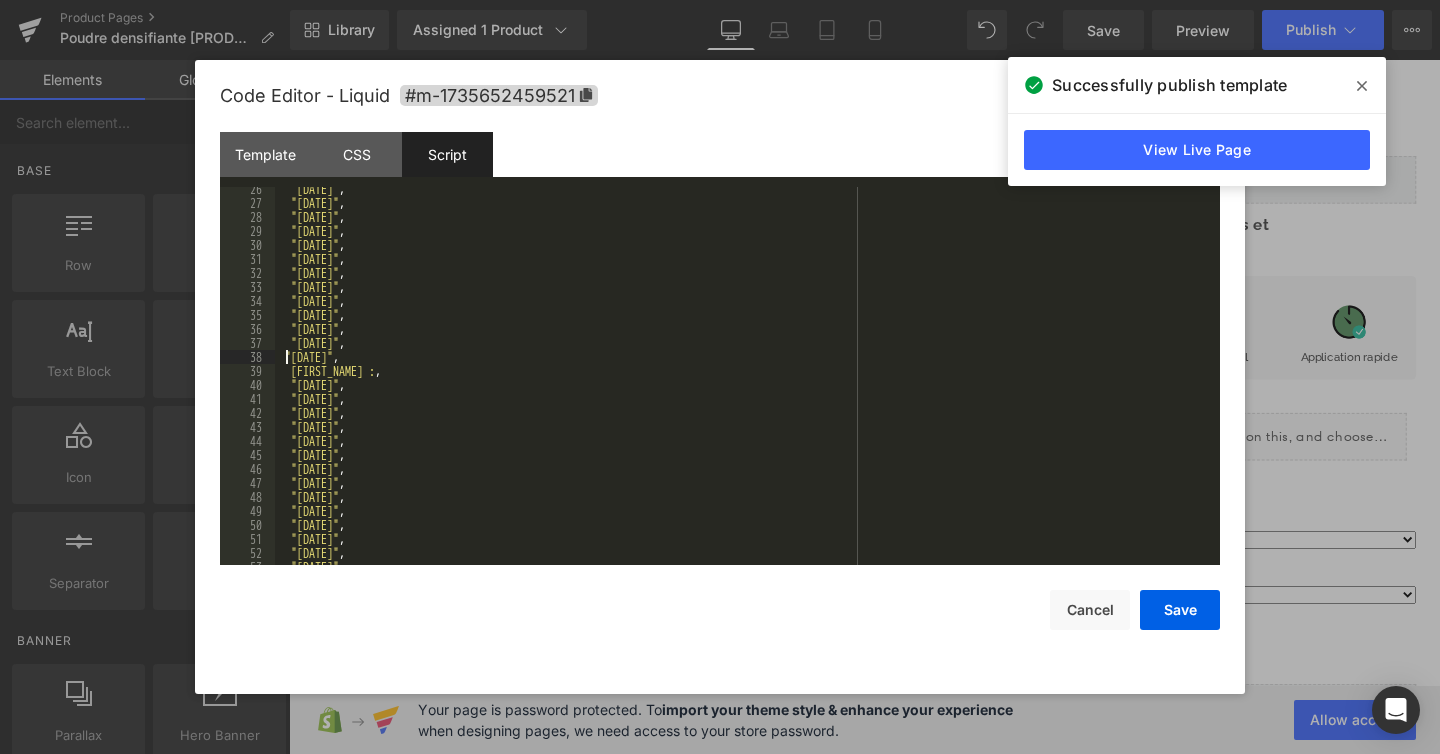 click on ""2025-05-09" ,    "2025-05-10" ,    "2025-05-11" ,    "2025-05-12" ,    "2025-05-13" ,    "2025-05-29" ,    "2025-06-09" ,    "2025-07-14" ,    "2025-07-15" ,    "2025-07-16" ,    "2025-07-17" ,    "2025-07-18" ,   "2025-07-18" ,    "2025-08-15" ,    "2025-11-01" ,    "2025-11-11" ,    "2025-12-25" ,    "2026-01-01" ,    "2026-04-06" ,    "2026-05-01" ,    "2026-05-08" ,    "2026-05-14" ,    "2026-05-25" ,    "2026-07-14" ,    "2026-08-15" ,    "2026-11-01" ,    "2026-11-11" ,    "2026-12-25" ," at bounding box center [743, 385] 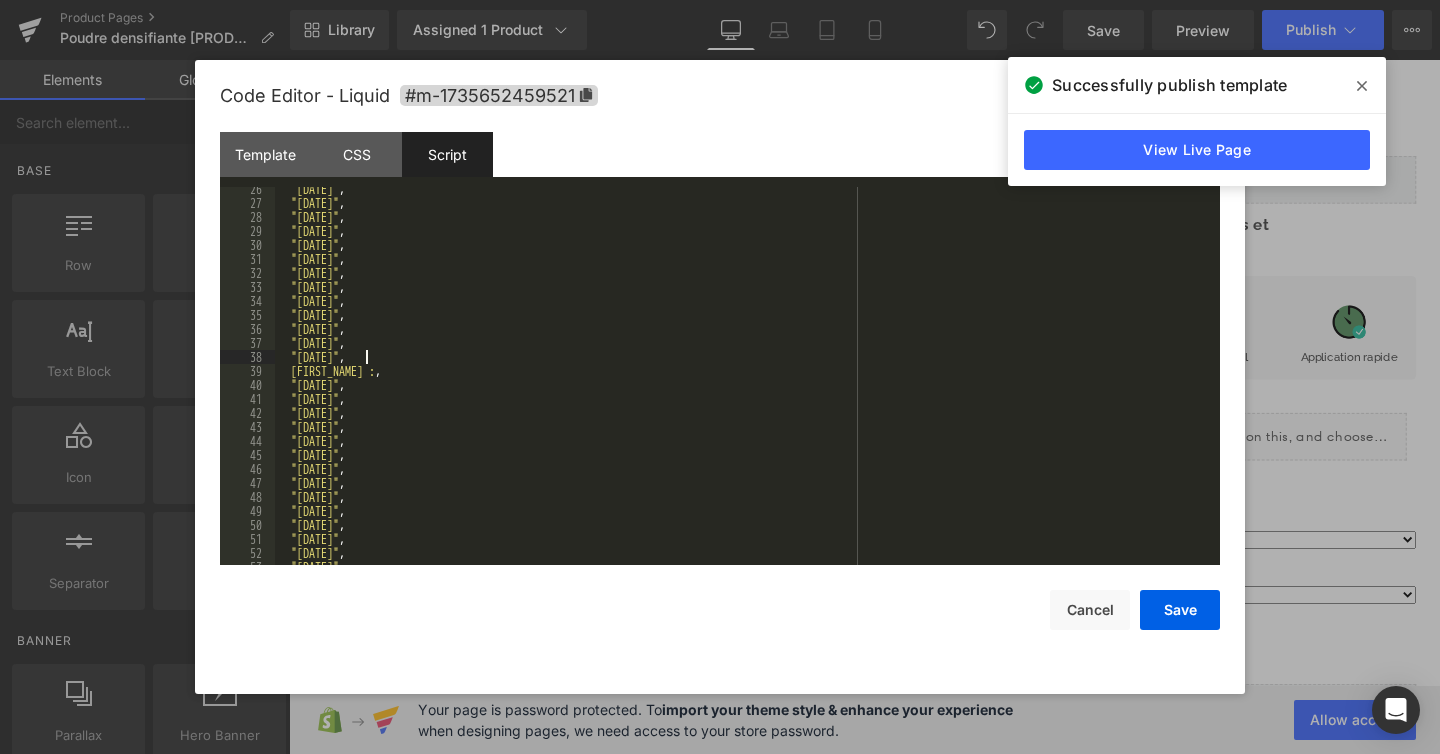 click on ""2025-05-09" ,    "2025-05-10" ,    "2025-05-11" ,    "2025-05-12" ,    "2025-05-13" ,    "2025-05-29" ,    "2025-06-09" ,    "2025-07-14" ,    "2025-07-15" ,    "2025-07-16" ,    "2025-07-17" ,    "2025-07-18" ,    "2025-07-18" ,    "2025-08-15" ,    "2025-11-01" ,    "2025-11-11" ,    "2025-12-25" ,    "2026-01-01" ,    "2026-04-06" ,    "2026-05-01" ,    "2026-05-08" ,    "2026-05-14" ,    "2026-05-25" ,    "2026-07-14" ,    "2026-08-15" ,    "2026-11-01" ,    "2026-11-11" ,    "2026-12-25" ," at bounding box center [743, 385] 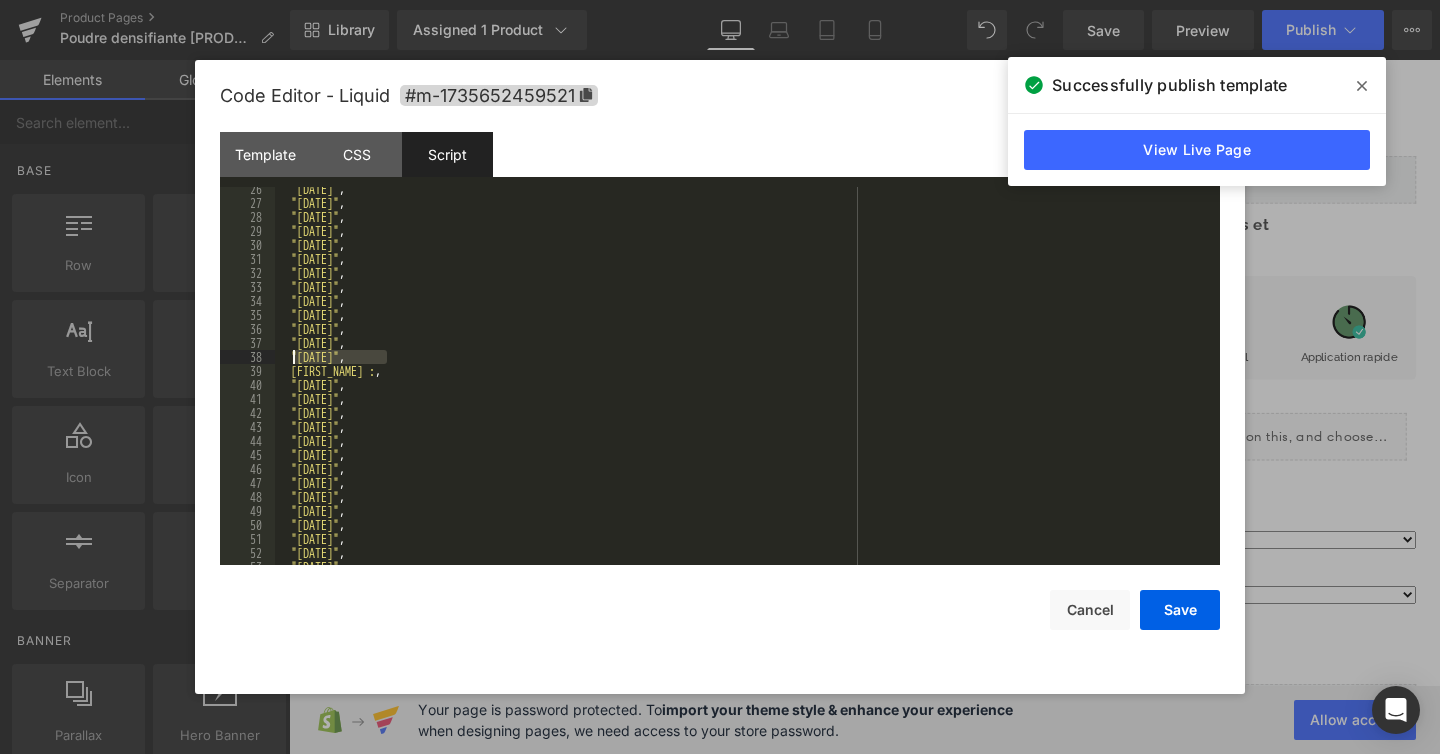 drag, startPoint x: 386, startPoint y: 354, endPoint x: 294, endPoint y: 356, distance: 92.021736 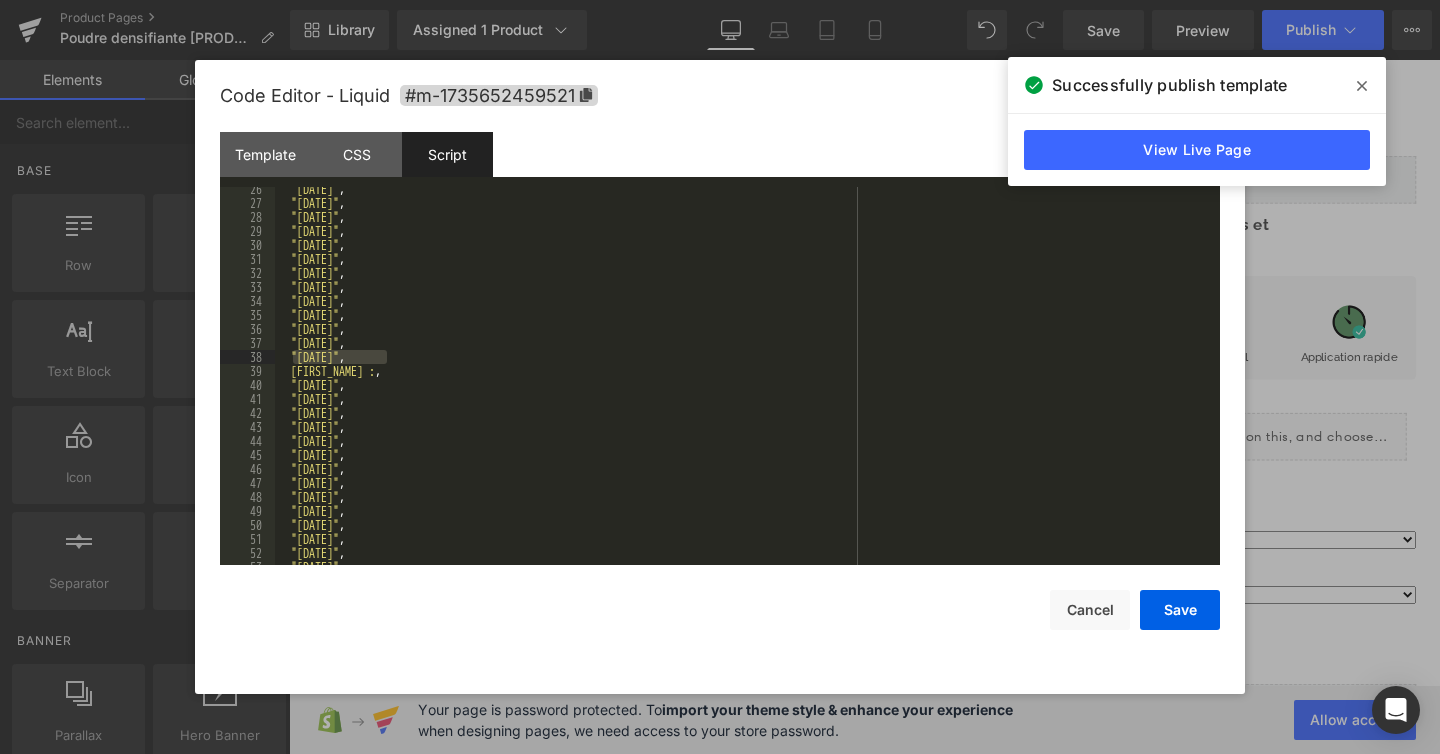 click on ""2025-05-09" ,    "2025-05-10" ,    "2025-05-11" ,    "2025-05-12" ,    "2025-05-13" ,    "2025-05-29" ,    "2025-06-09" ,    "2025-07-14" ,    "2025-07-15" ,    "2025-07-16" ,    "2025-07-17" ,    "2025-07-18" ,    "2025-07-19" ,    "2025-08-15" ,    "2025-11-01" ,    "2025-11-11" ,    "2025-12-25" ,    "2026-01-01" ,    "2026-04-06" ,    "2026-05-01" ,    "2026-05-08" ,    "2026-05-14" ,    "2026-05-25" ,    "2026-07-14" ,    "2026-08-15" ,    "2026-11-01" ,    "2026-11-11" ,    "2026-12-25" ," at bounding box center (743, 385) 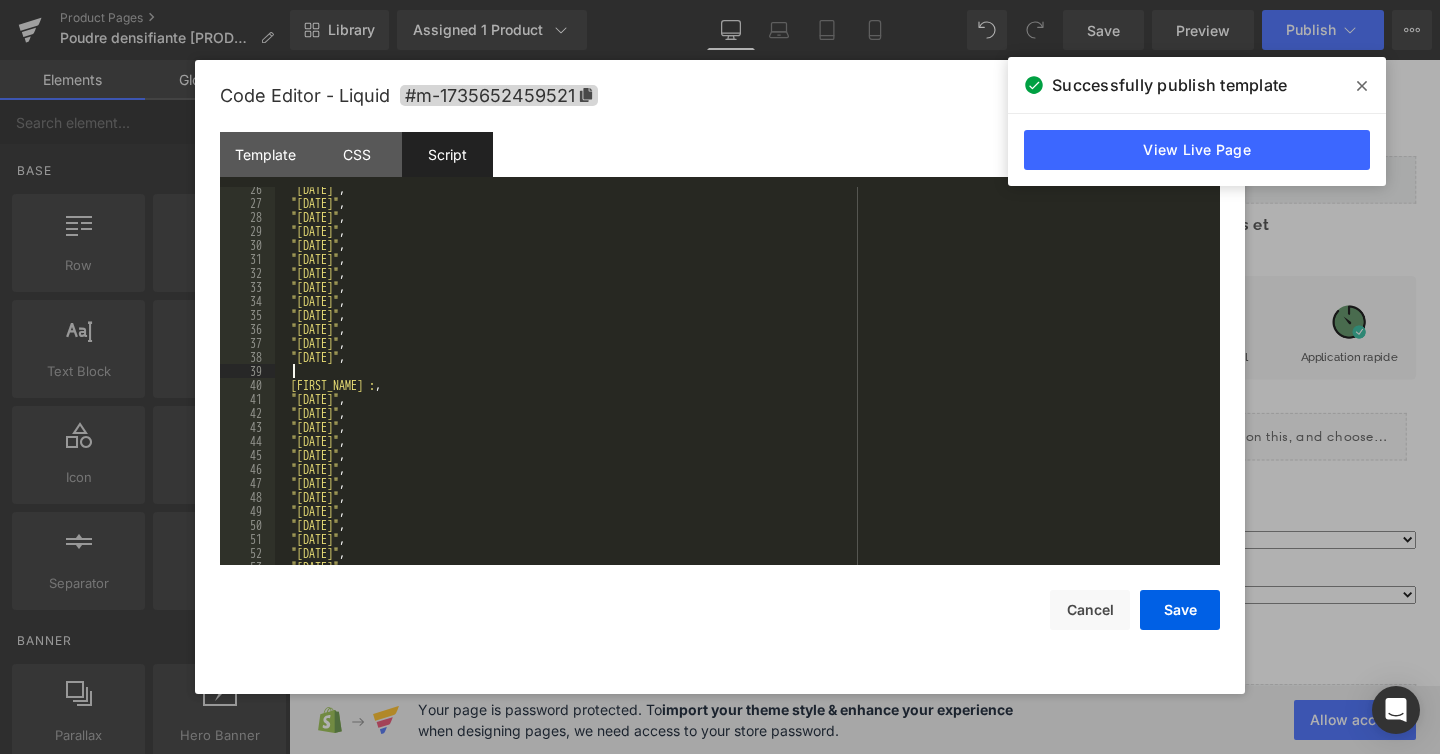 paste 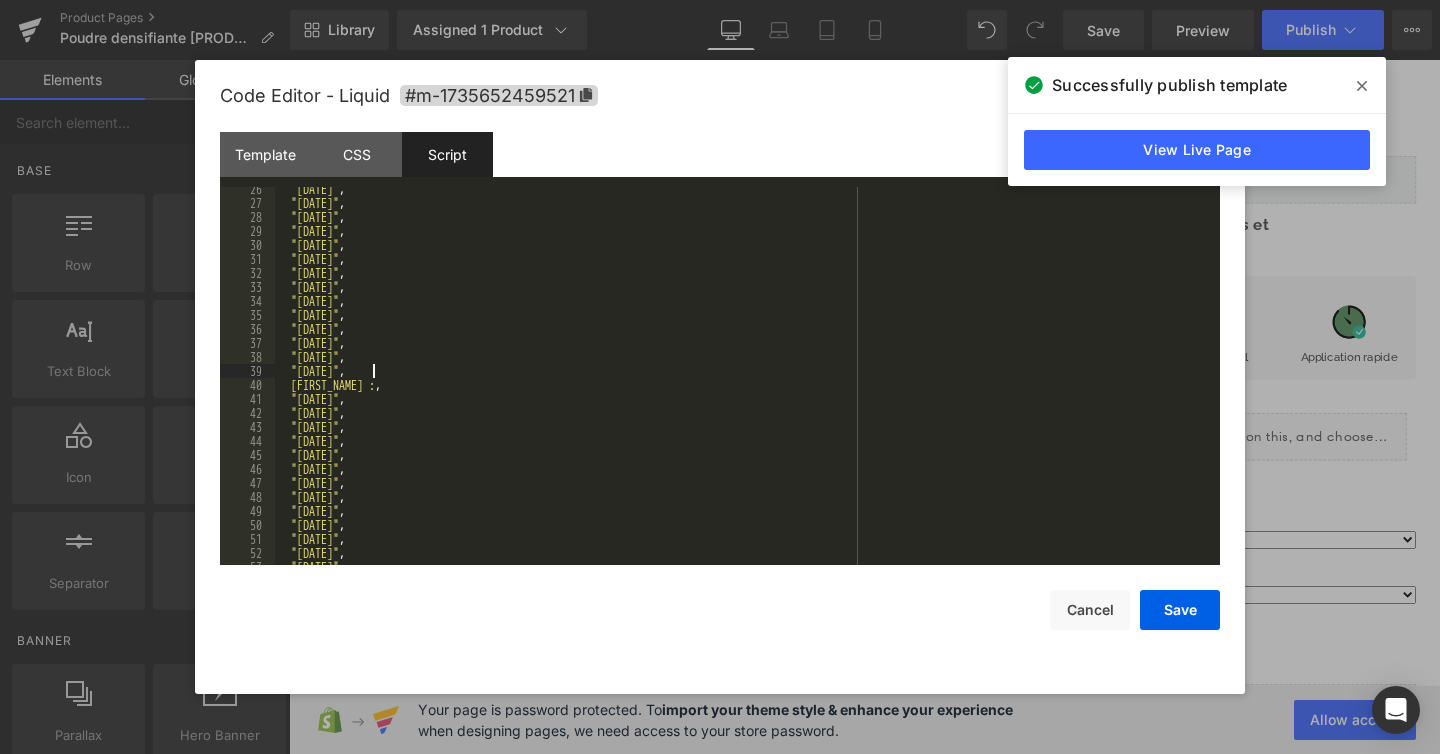click on ""2025-05-09" ,    "2025-05-10" ,    "2025-05-11" ,    "2025-05-12" ,    "2025-05-13" ,    "2025-05-29" ,    "2025-06-09" ,    "2025-07-14" ,    "2025-07-15" ,    "2025-07-16" ,    "2025-07-17" ,    "2025-07-18" ,    "2025-07-19" ,    "2025-07-19" ,    "2025-08-15" ,    "2025-11-01" ,    "2025-11-11" ,    "2025-12-25" ,    "2026-01-01" ,    "2026-04-06" ,    "2026-05-01" ,    "2026-05-08" ,    "2026-05-14" ,    "2026-05-25" ,    "2026-07-14" ,    "2026-08-15" ,    "2026-11-01" ,    "2026-11-11" ," at bounding box center [743, 385] 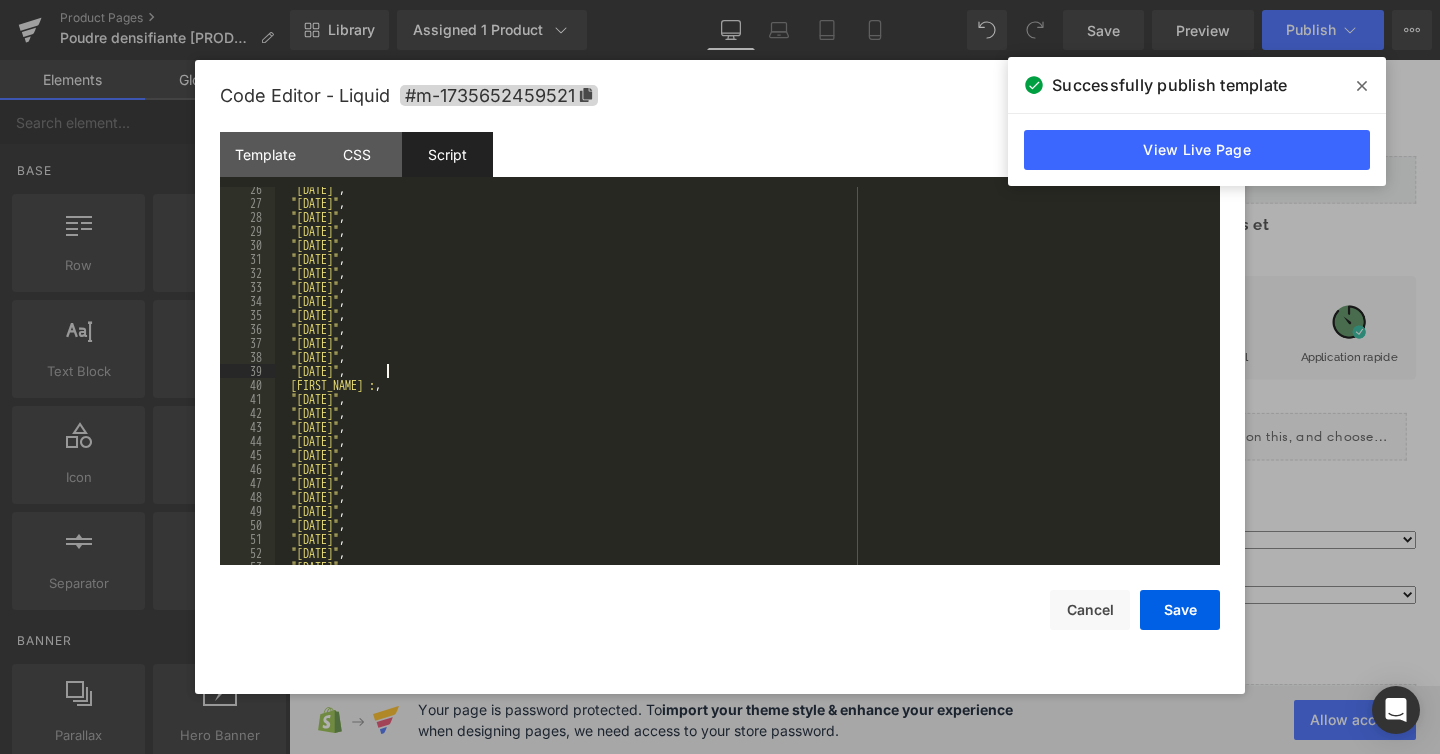click on ""2025-05-09" ,    "2025-05-10" ,    "2025-05-11" ,    "2025-05-12" ,    "2025-05-13" ,    "2025-05-29" ,    "2025-06-09" ,    "2025-07-14" ,    "2025-07-15" ,    "2025-07-16" ,    "2025-07-17" ,    "2025-07-18" ,    "2025-07-19" ,    "2025-07-20" ,    "2025-08-15" ,    "2025-11-01" ,    "2025-11-11" ,    "2025-12-25" ,    "2026-01-01" ,    "2026-04-06" ,    "2026-05-01" ,    "2026-05-08" ,    "2026-05-14" ,    "2026-05-25" ,    "2026-07-14" ,    "2026-08-15" ,    "2026-11-01" ,    "2026-11-11" ," at bounding box center [743, 385] 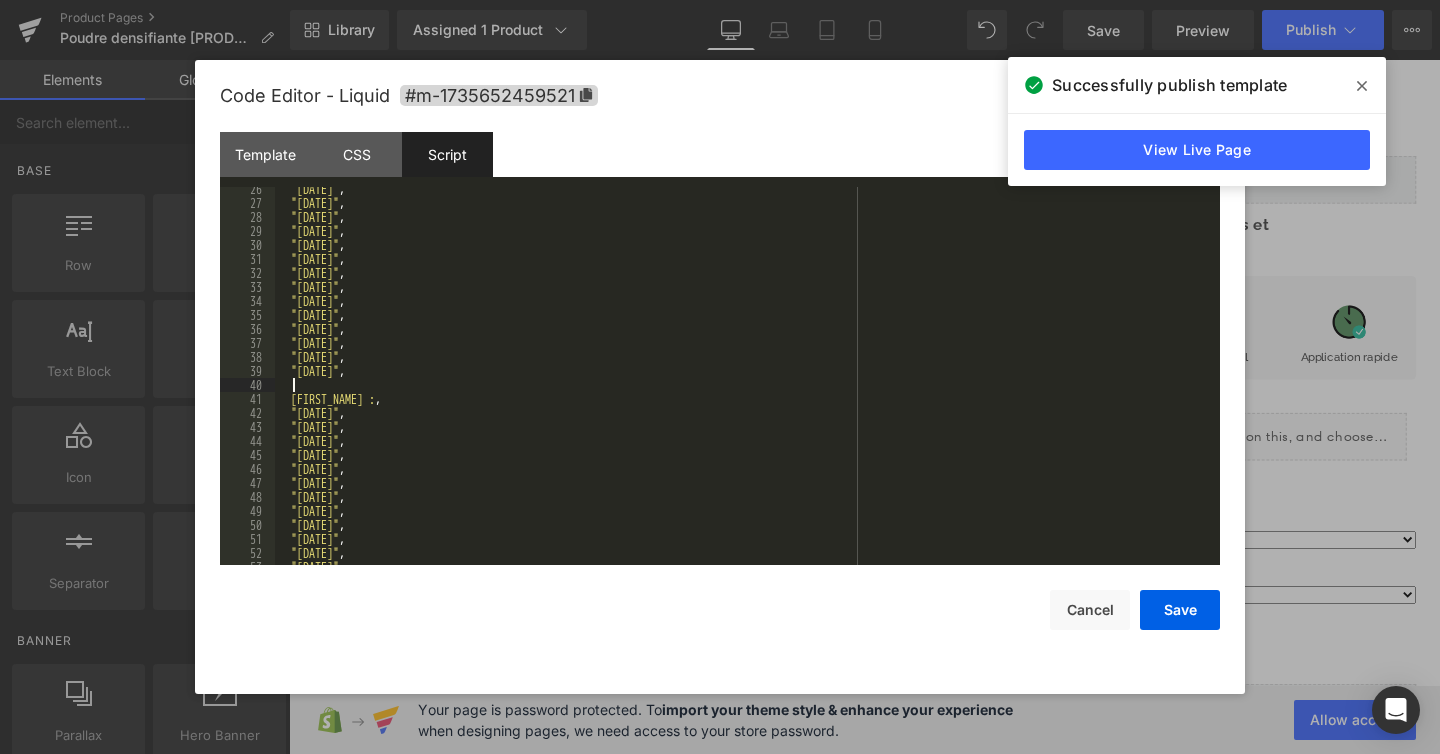 paste 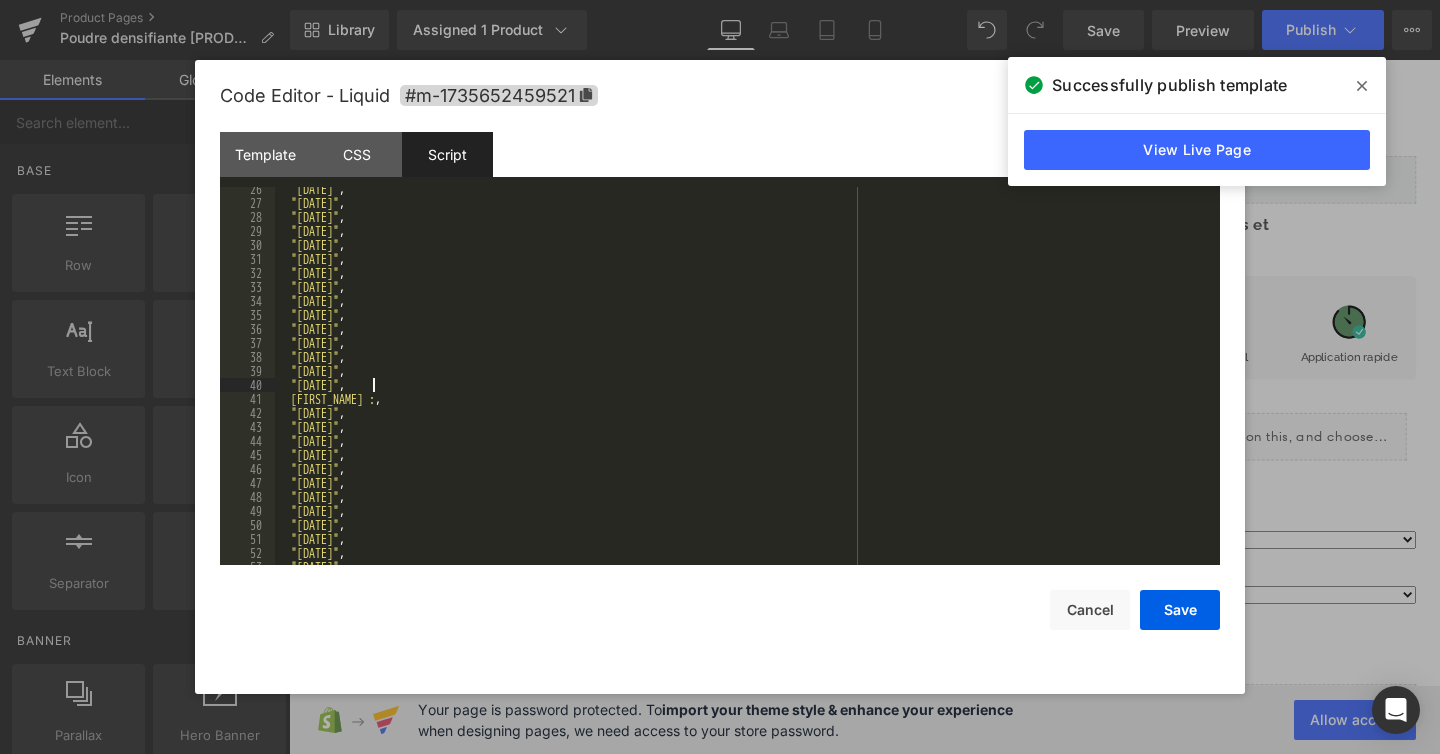 click on ""2025-05-09" ,    "2025-05-10" ,    "2025-05-11" ,    "2025-05-12" ,    "2025-05-13" ,    "2025-05-29" ,    "2025-06-09" ,    "2025-07-14" ,    "2025-07-15" ,    "2025-07-16" ,    "2025-07-17" ,    "2025-07-18" ,    "2025-07-19" ,    "2025-07-20" ,    "2025-07-19" ,    "2025-08-15" ,    "2025-11-01" ,    "2025-11-11" ,    "2025-12-25" ,    "2026-01-01" ,    "2026-04-06" ,    "2026-05-01" ,    "2026-05-08" ,    "2026-05-14" ,    "2026-05-25" ,    "2026-07-14" ,    "2026-08-15" ,    "2026-11-01" ," at bounding box center [743, 385] 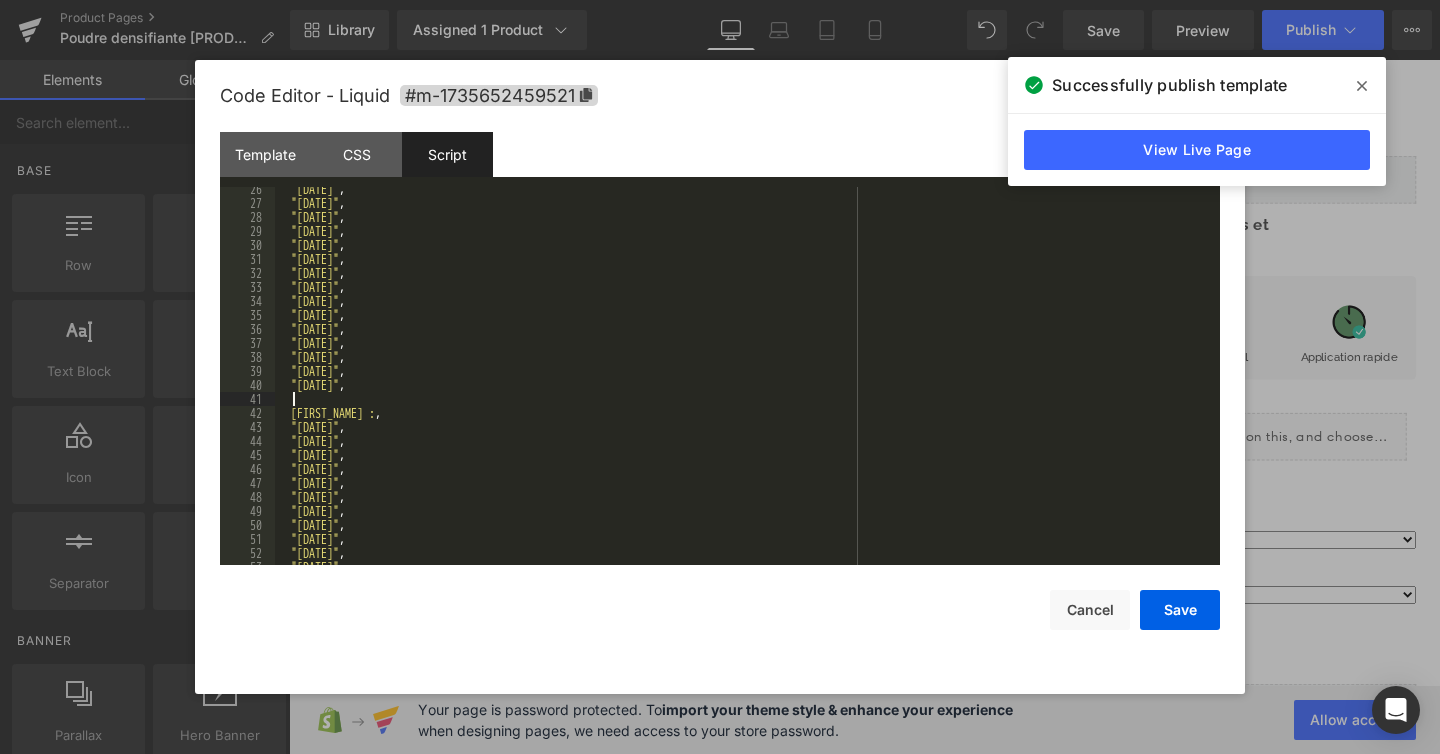 paste 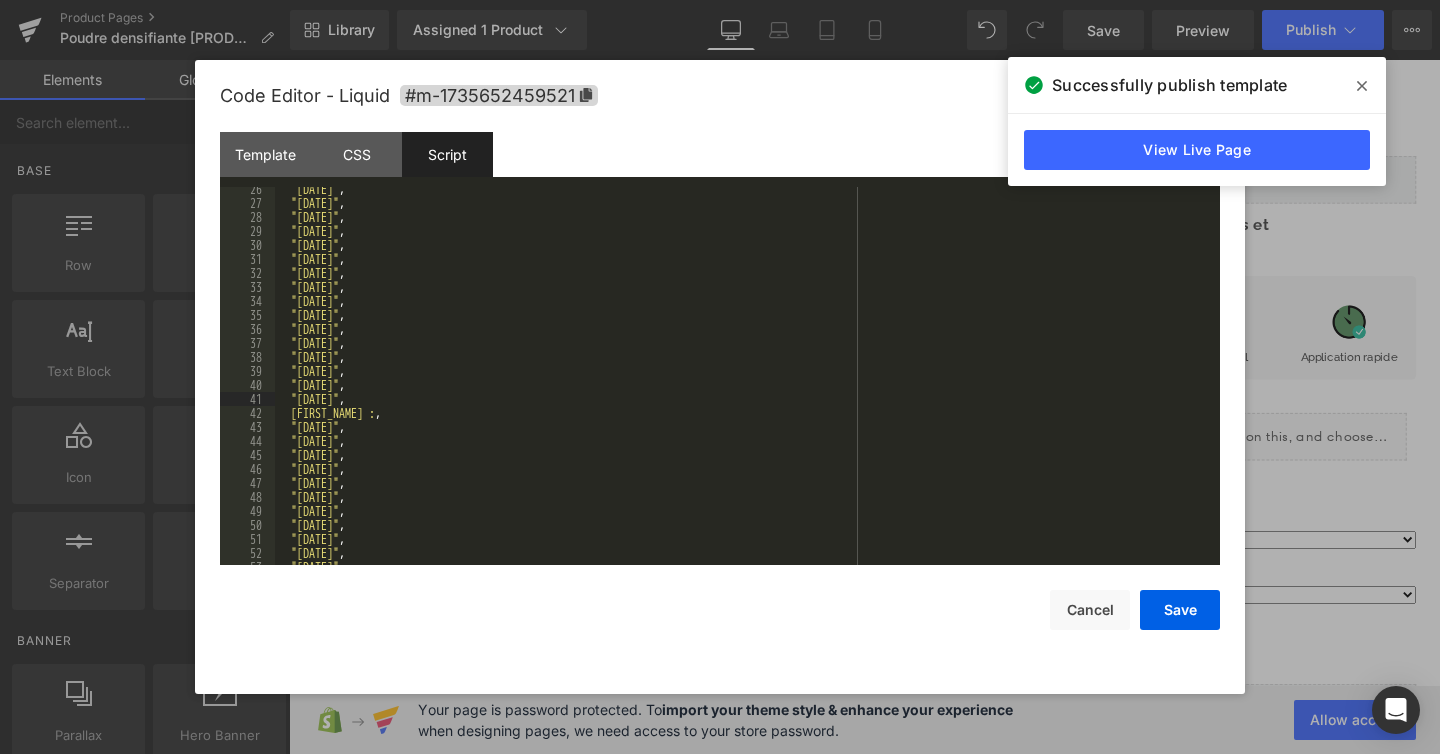 click on ""2025-05-09" ,    "2025-05-10" ,    "2025-05-11" ,    "2025-05-12" ,    "2025-05-13" ,    "2025-05-29" ,    "2025-06-09" ,    "2025-07-14" ,    "2025-07-15" ,    "2025-07-16" ,    "2025-07-17" ,    "2025-07-18" ,    "2025-07-19" ,    "2025-07-20" ,    "2025-07-21" ,    "2025-07-19" ,    "2025-08-15" ,    "2025-11-01" ,    "2025-11-11" ,    "2025-12-25" ,    "2026-01-01" ,    "2026-04-06" ,    "2026-05-01" ,    "2026-05-08" ,    "2026-05-14" ,    "2026-05-25" ,    "2026-07-14" ,    "2026-08-15" ," at bounding box center (743, 385) 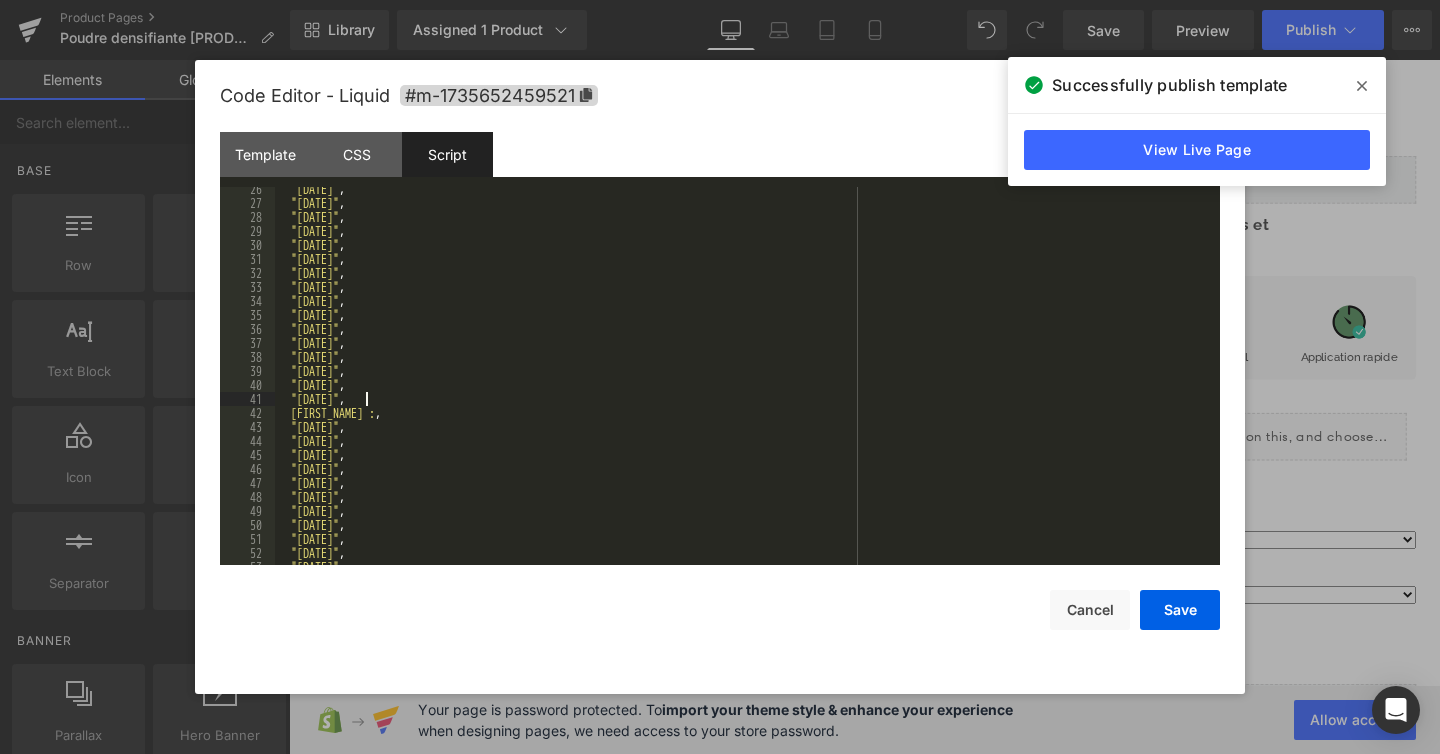 type 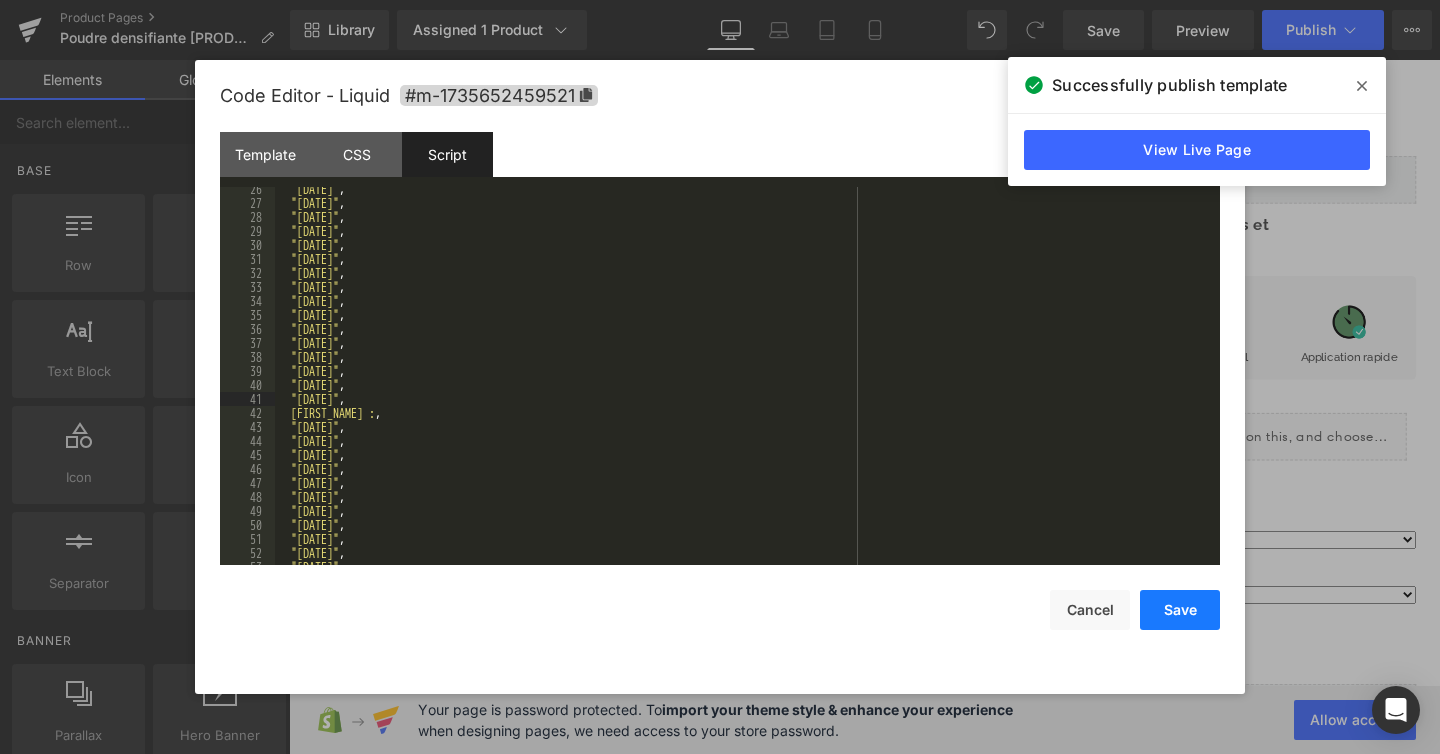click on "Save" at bounding box center (1180, 610) 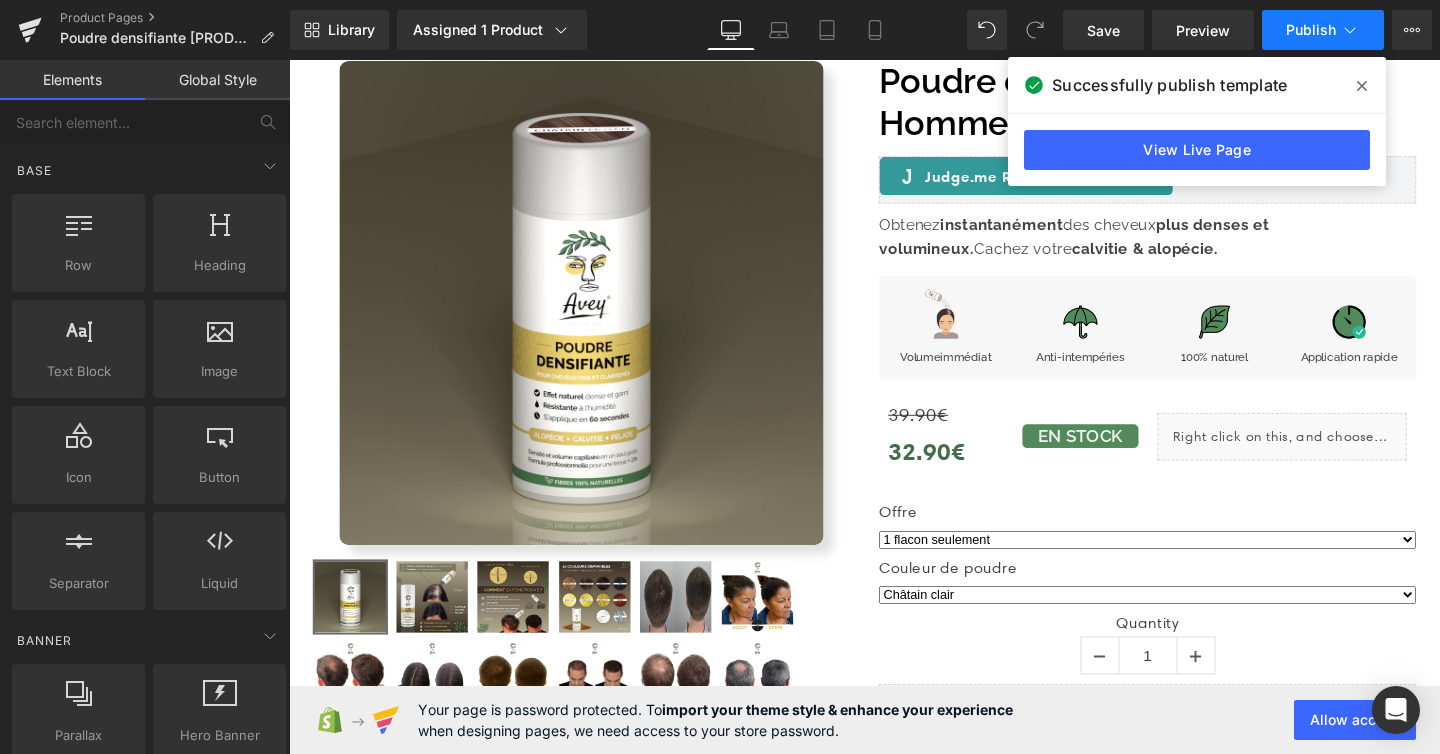click on "Publish" at bounding box center (1311, 30) 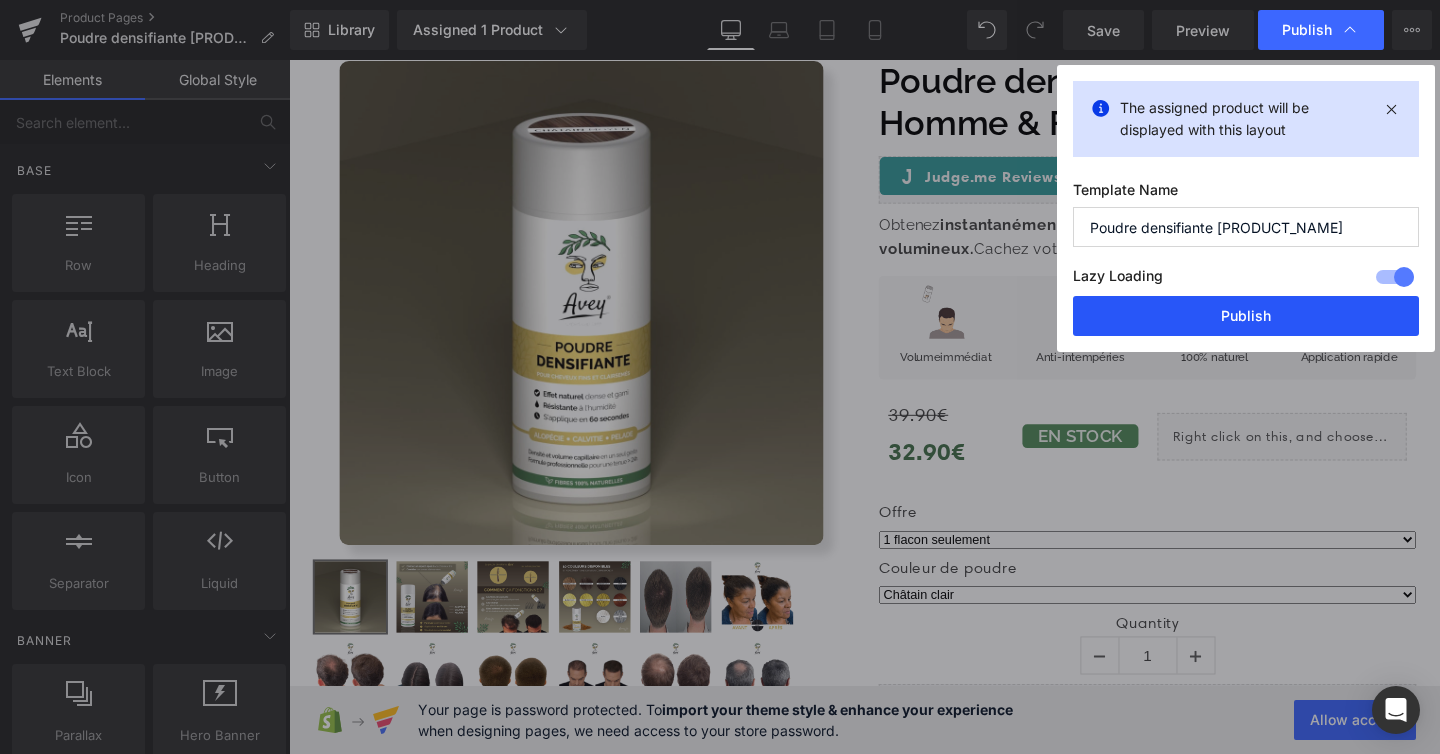 click on "Publish" at bounding box center (1246, 316) 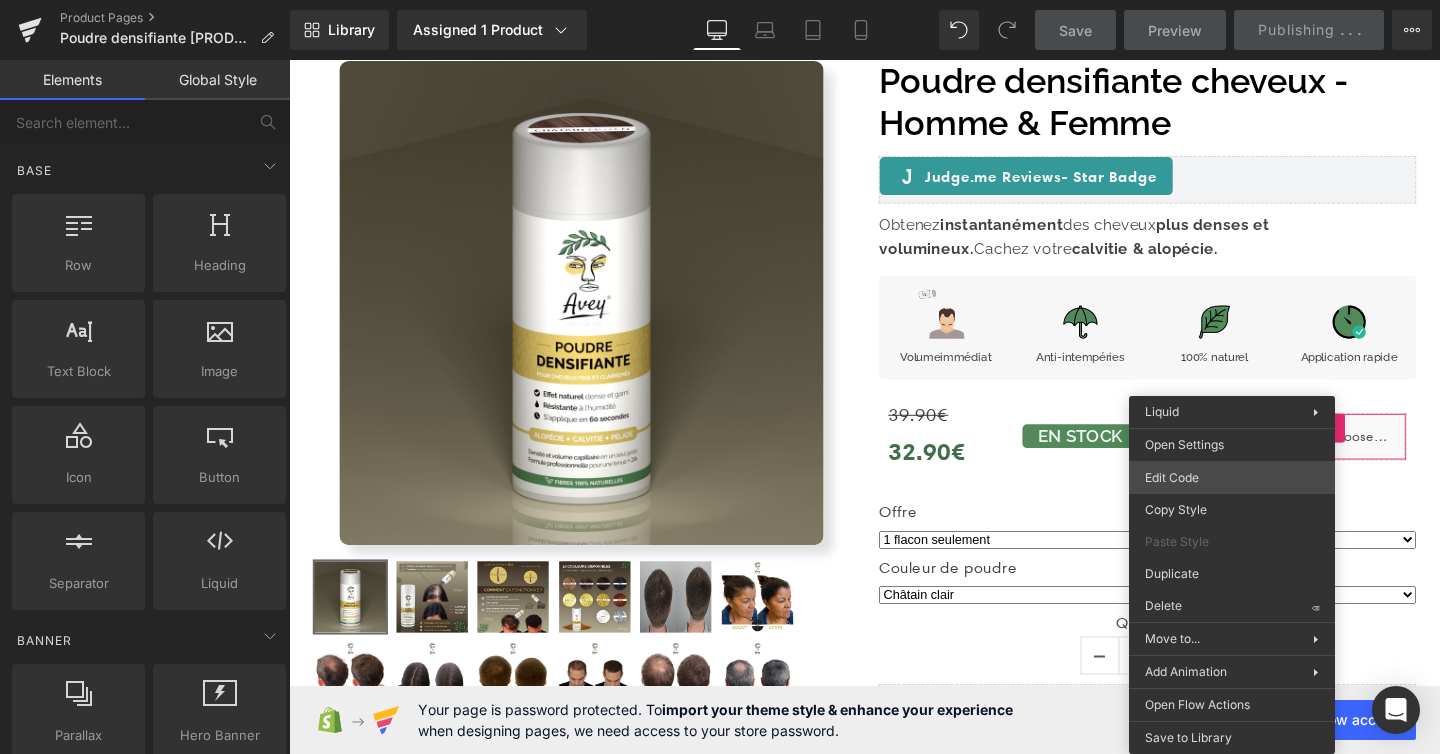 click on "You are previewing how the   will restyle your page. You can not edit Elements in Preset Preview Mode.  Product Pages Poudre densifiante Avey Marron Clair Library Assigned 1 Product  Product Preview
Poudre densifiante cheveux - Homme & Femme Manage assigned products Desktop Desktop Laptop Tablet Mobile Save Preview   Publishing   .   .   .   Scheduled View Live Page View with current Template Save Template to Library Schedule Publish  Optimize  Publish Settings Shortcuts  Your page can’t be published   You've reached the maximum number of published pages on your plan  (48/999999).  You need to upgrade your plan or unpublish all your pages to get 1 publish slot.   Unpublish pages   Upgrade plan  Elements Global Style Base Row  rows, columns, layouts, div Heading  headings, titles, h1,h2,h3,h4,h5,h6 Text Block  texts, paragraphs, contents, blocks Image  images, photos, alts, uploads Icon  icons, symbols Button  button, call to action, cta Separator  separators, dividers, horizontal lines Liquid" at bounding box center [720, 0] 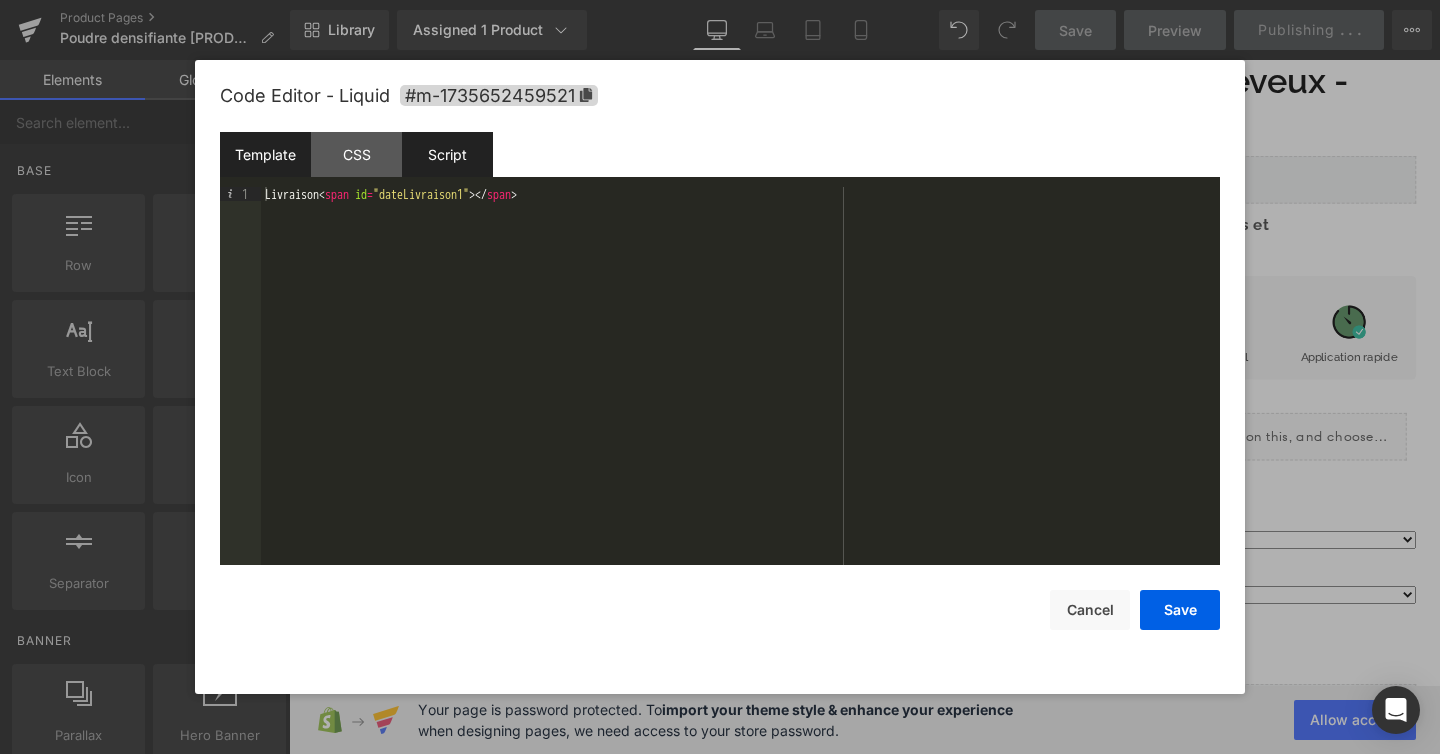 click on "Script" at bounding box center (447, 154) 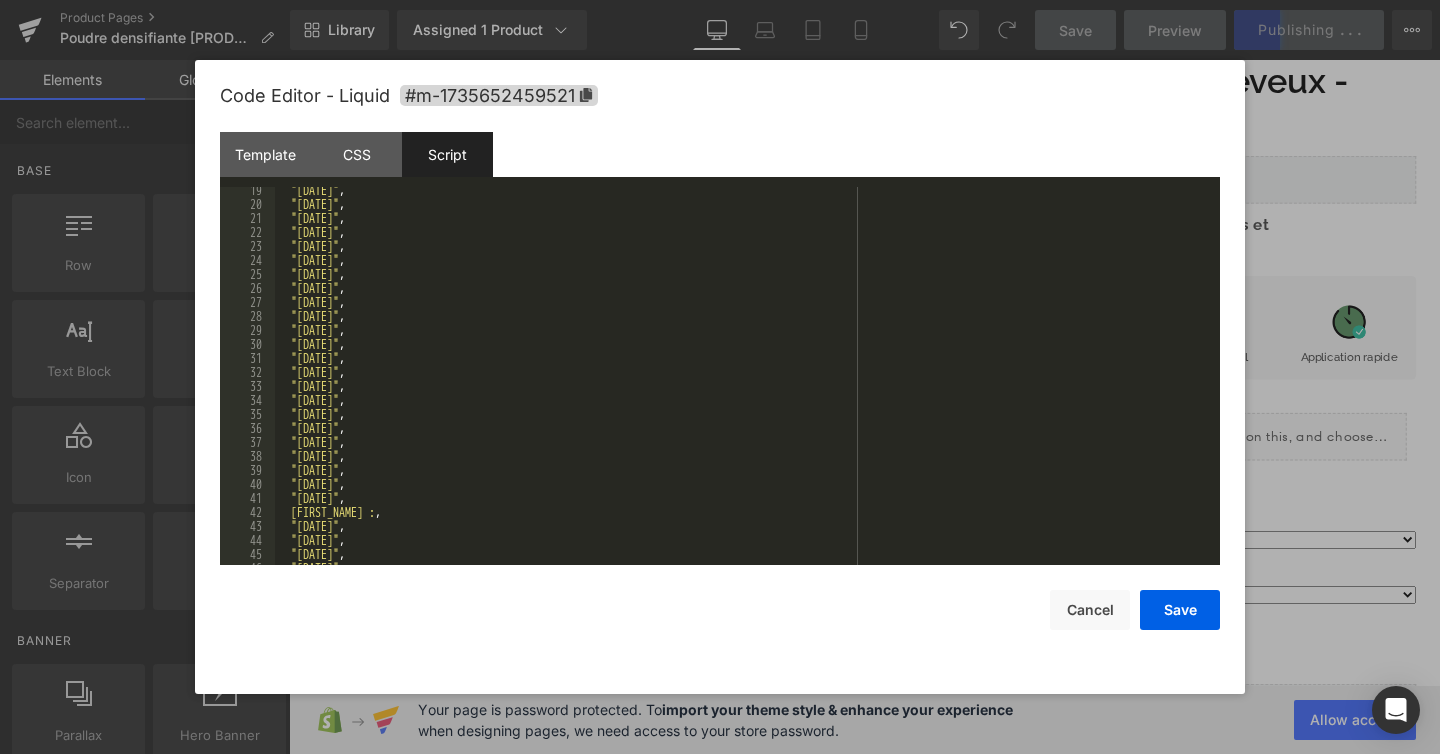 scroll, scrollTop: 262, scrollLeft: 0, axis: vertical 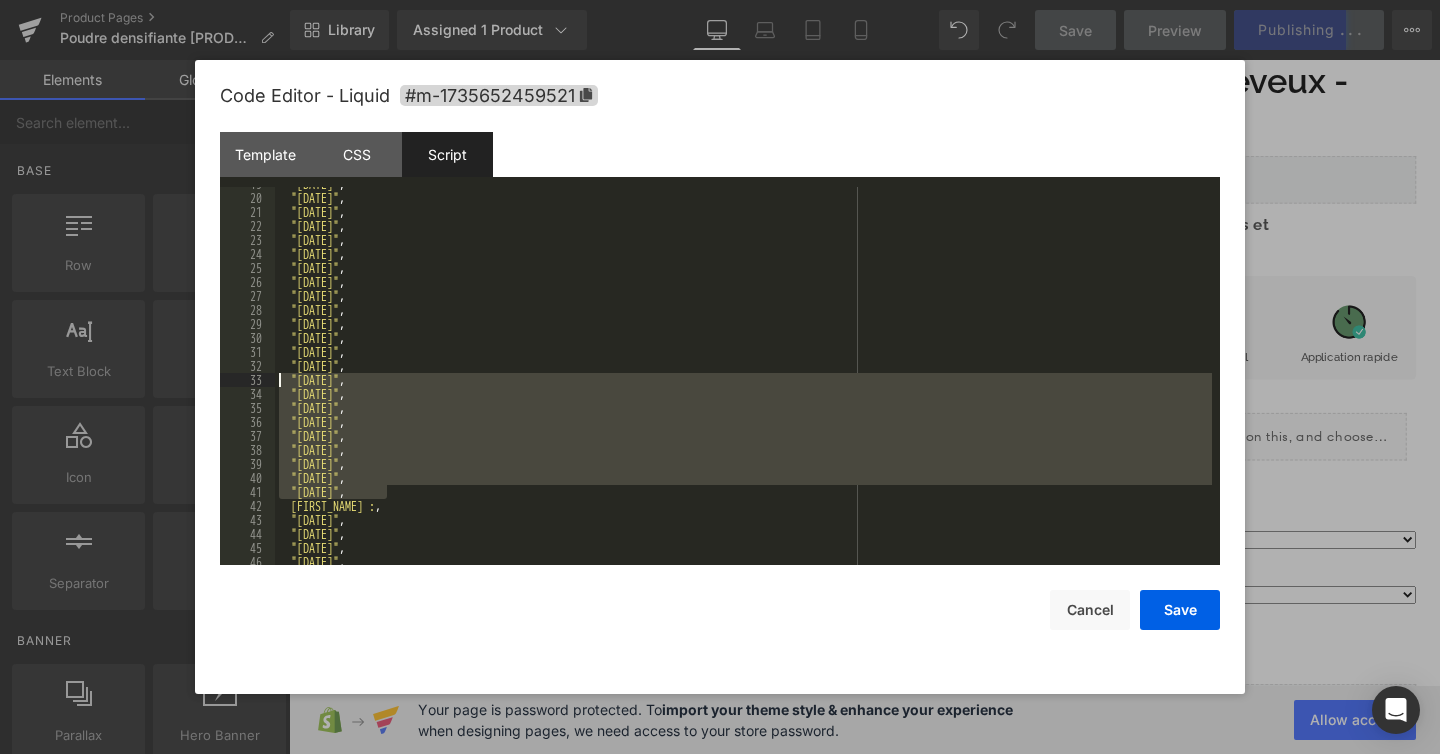 drag, startPoint x: 388, startPoint y: 491, endPoint x: 232, endPoint y: 386, distance: 188.04521 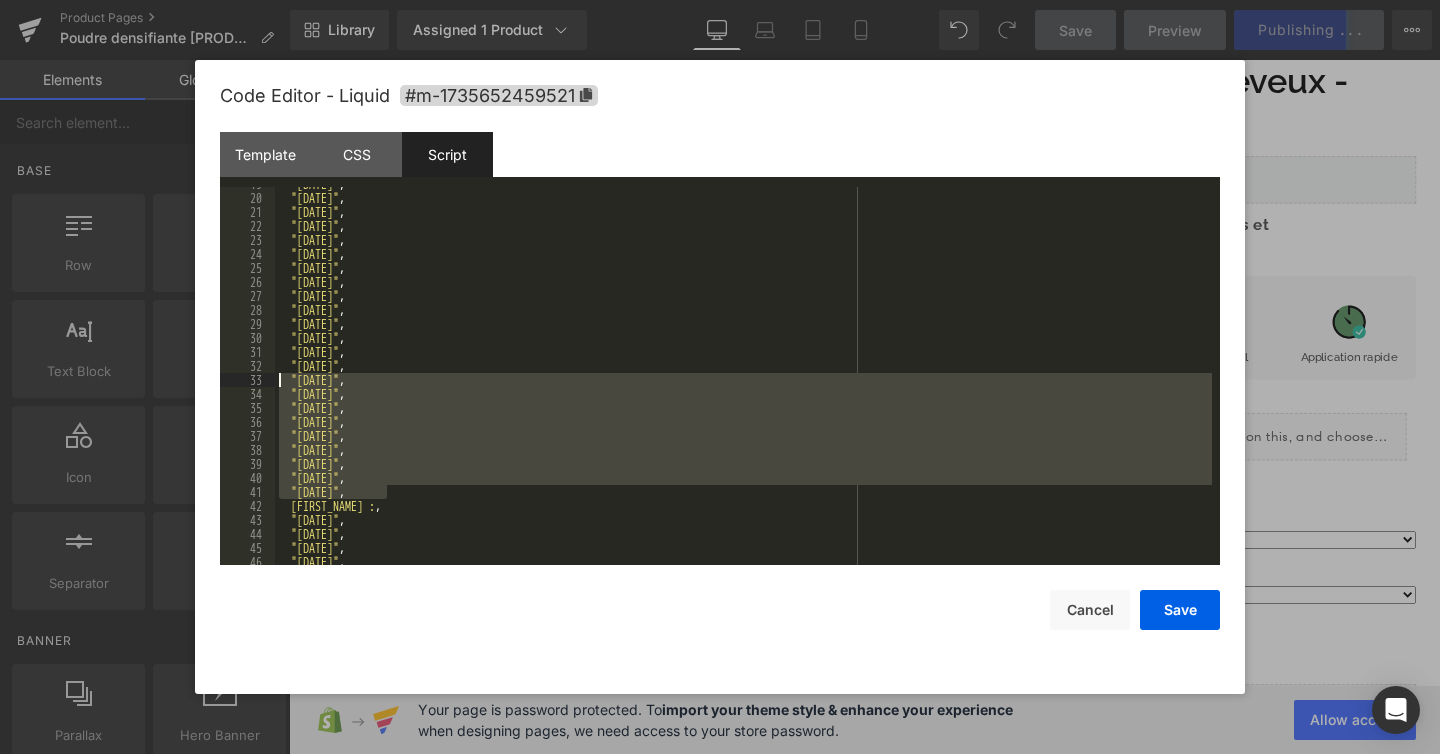 click on "19 20 21 22 23 24 25 26 27 28 29 30 31 32 33 34 35 36 37 38 39 40 41 42 43 44 45 46 47    "2024-11-01" ,    "2024-11-11" ,    "2024-12-25" ,    "2025-01-01" ,    "2025-04-21" ,    "2025-05-01" ,    "2025-05-08" ,    "2025-05-09" ,    "2025-05-10" ,    "2025-05-11" ,    "2025-05-12" ,    "2025-05-13" ,    "2025-05-29" ,    "2025-06-09" ,    "2025-07-14" ,    "2025-07-15" ,    "2025-07-16" ,    "2025-07-17" ,    "2025-07-18" ,    "2025-07-19" ,    "2025-07-20" ,    "2025-07-21" ,    "2025-07-22" ,    "2025-08-15" ,    "2025-11-01" ,    "2025-11-11" ,    "2025-12-25" ,    "2026-01-01" , XXXXXXXXXXXXXXXXXXXXXXXXXXXXXXXXXXXXXXXXXXXXXXXXXX" at bounding box center (720, 376) 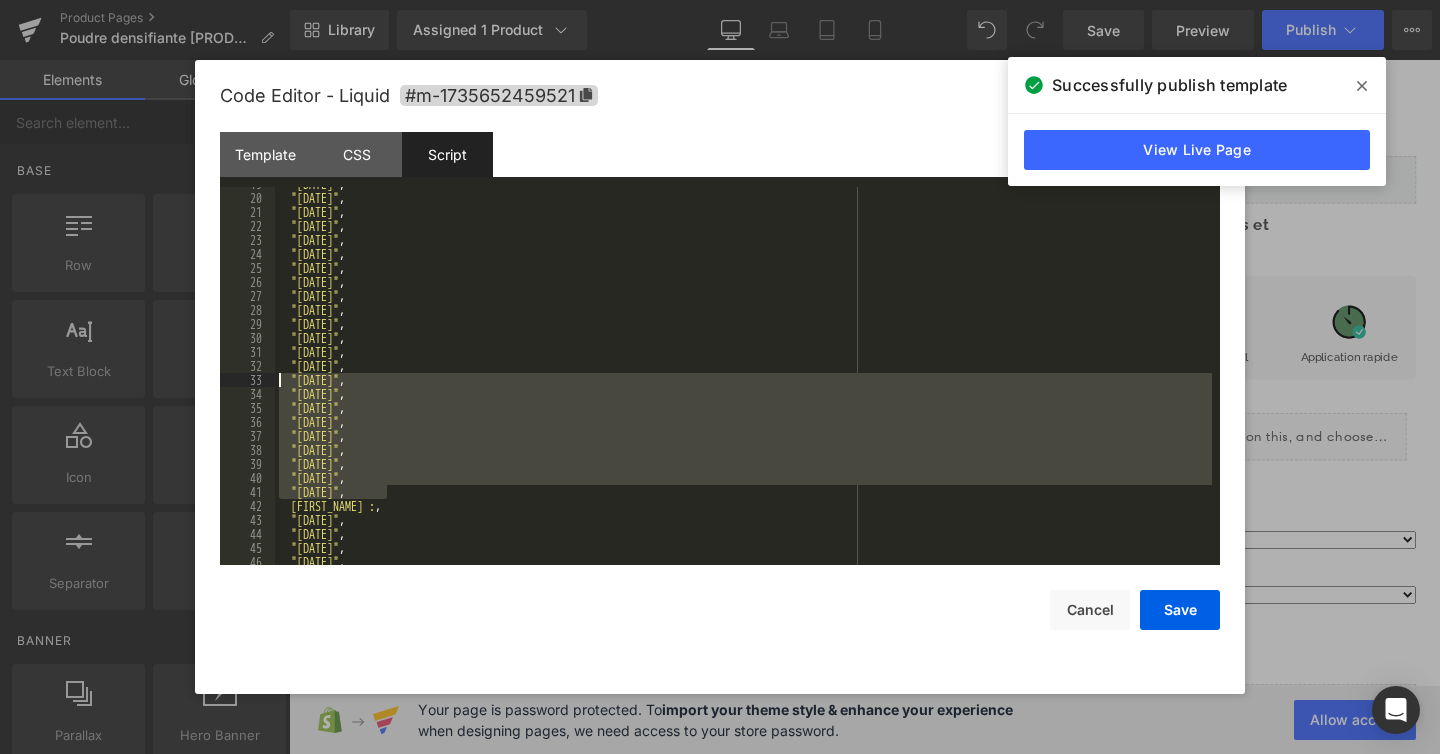 click on ""2024-11-01" ,    "2024-11-11" ,    "2024-12-25" ,    "2025-01-01" ,    "2025-04-21" ,    "2025-05-01" ,    "2025-05-08" ,    "2025-05-09" ,    "2025-05-10" ,    "2025-05-11" ,    "2025-05-12" ,    "2025-05-13" ,    "2025-05-29" ,    "2025-06-09" ,    "2025-07-14" ,    "2025-07-15" ,    "2025-07-16" ,    "2025-07-17" ,    "2025-07-18" ,    "2025-07-19" ,    "2025-07-20" ,    "2025-07-21" ,    "2025-07-22" ,    "2025-08-15" ,    "2025-11-01" ,    "2025-11-11" ,    "2025-12-25" ,    "2026-01-01" ," at bounding box center [743, 380] 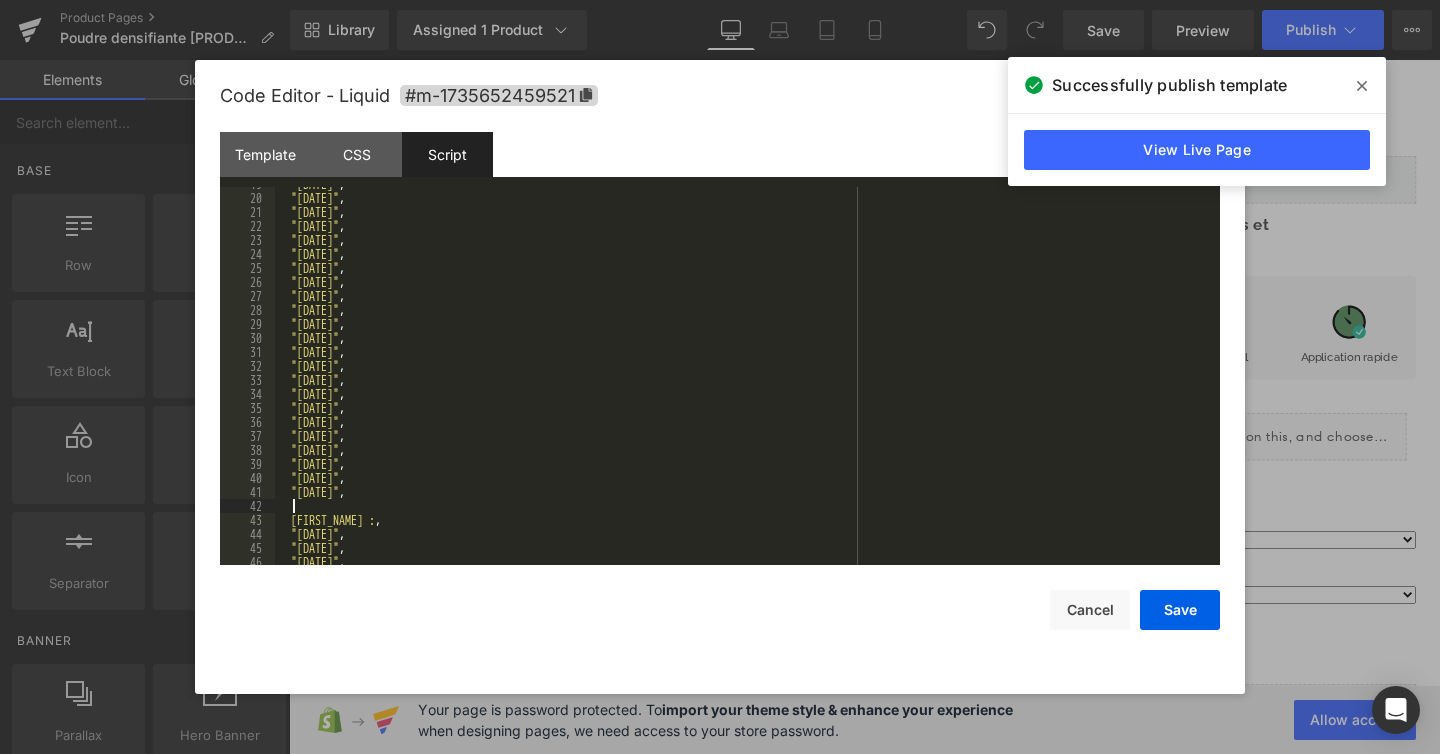 scroll, scrollTop: 322, scrollLeft: 0, axis: vertical 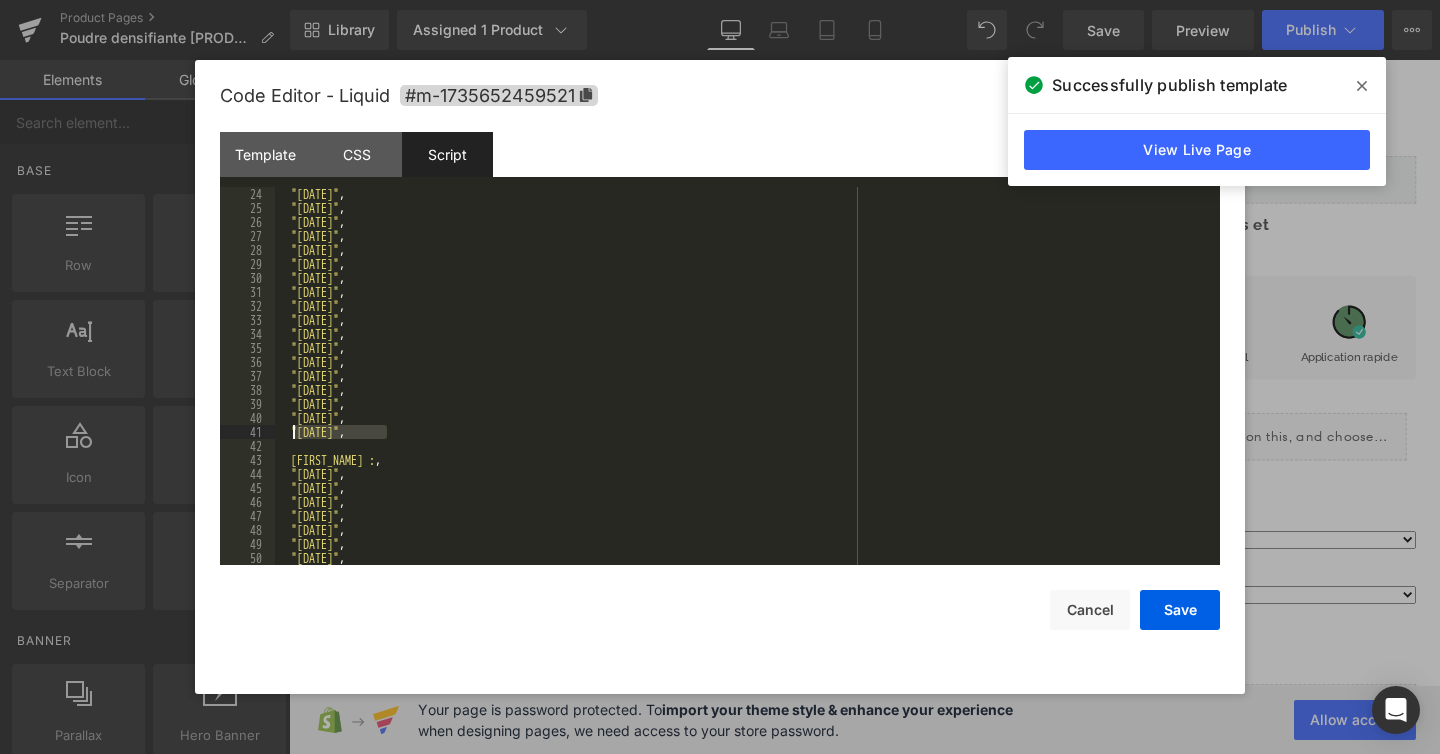 drag, startPoint x: 387, startPoint y: 437, endPoint x: 294, endPoint y: 437, distance: 93 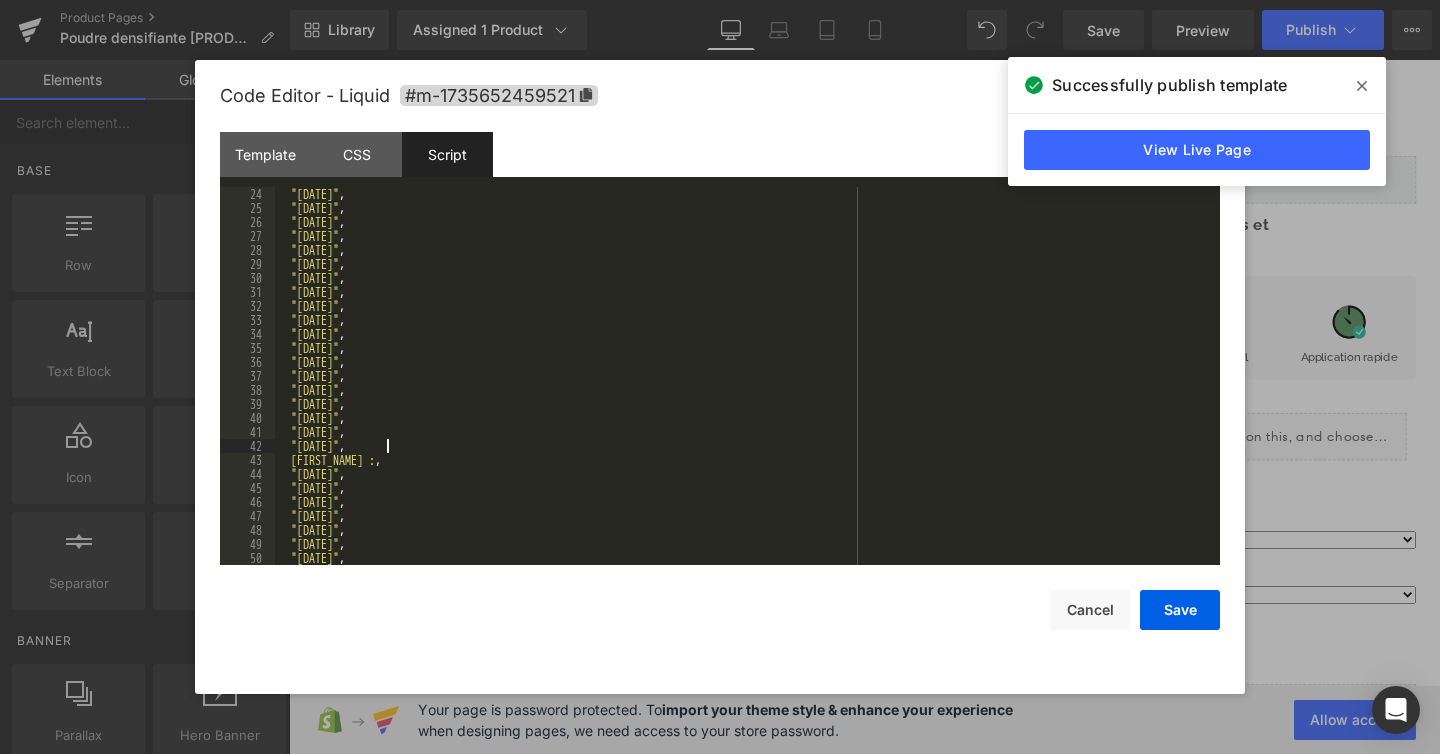 click on ""2025-05-01" ,    "2025-05-08" ,    "2025-05-09" ,    "2025-05-10" ,    "2025-05-11" ,    "2025-05-12" ,    "2025-05-13" ,    "2025-05-29" ,    "2025-06-09" ,    "2025-07-14" ,    "2025-07-15" ,    "2025-07-16" ,    "2025-07-17" ,    "2025-07-18" ,    "2025-07-19" ,    "2025-07-20" ,    "2025-07-21" ,    "2025-07-22" ,    "2025-07-22" ,    "2025-08-15" ,    "2025-11-01" ,    "2025-11-11" ,    "2025-12-25" ,    "2026-01-01" ,    "2026-04-06" ,    "2026-05-01" ,    "2026-05-08" ,    "2026-05-14" ," at bounding box center [743, 390] 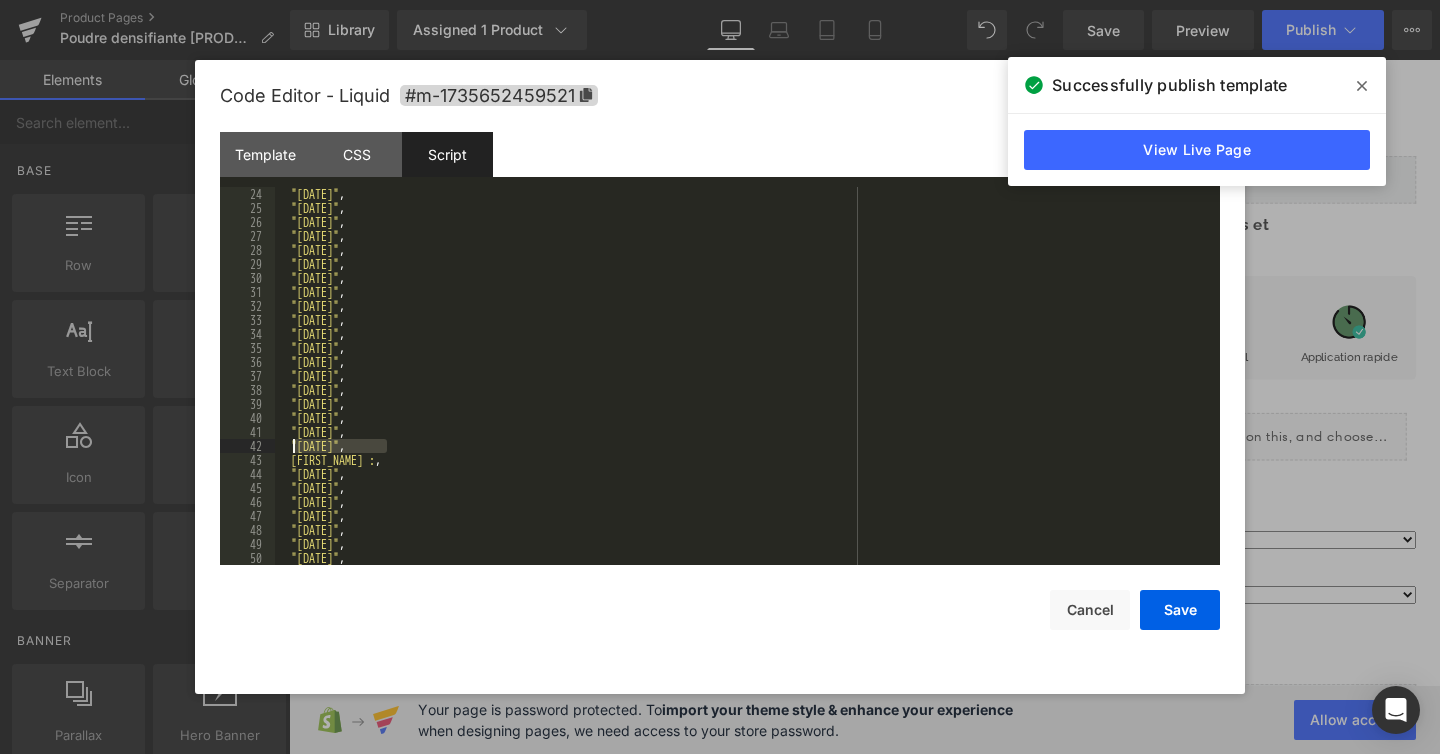drag, startPoint x: 388, startPoint y: 453, endPoint x: 293, endPoint y: 453, distance: 95 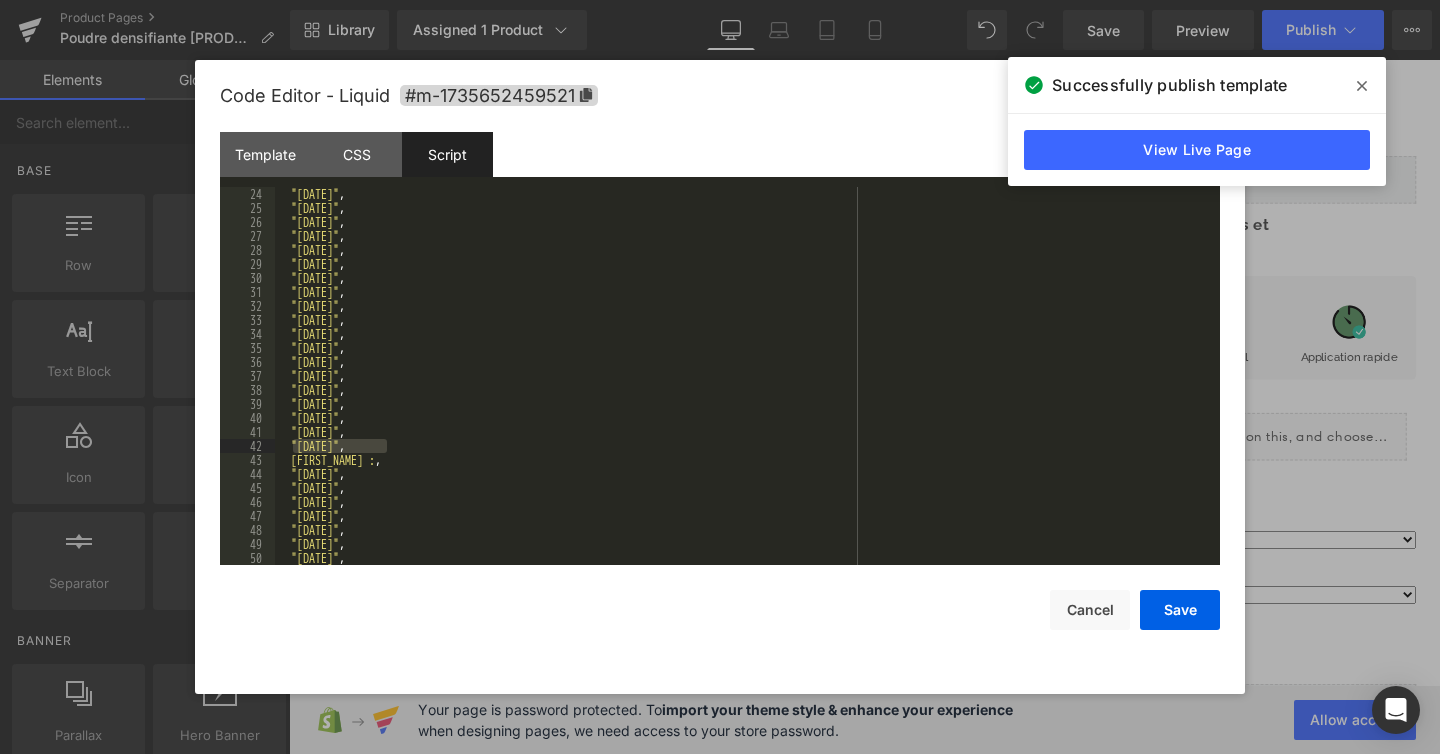 click on ""2025-05-01" ,    "2025-05-08" ,    "2025-05-09" ,    "2025-05-10" ,    "2025-05-11" ,    "2025-05-12" ,    "2025-05-13" ,    "2025-05-29" ,    "2025-06-09" ,    "2025-07-14" ,    "2025-07-15" ,    "2025-07-16" ,    "2025-07-17" ,    "2025-07-18" ,    "2025-07-19" ,    "2025-07-20" ,    "2025-07-21" ,    "2025-07-22" ,    "2025-07-23" ,    "2025-08-15" ,    "2025-11-01" ,    "2025-11-11" ,    "2025-12-25" ,    "2026-01-01" ,    "2026-04-06" ,    "2026-05-01" ,    "2026-05-08" ,    "2026-05-14" ," at bounding box center [743, 390] 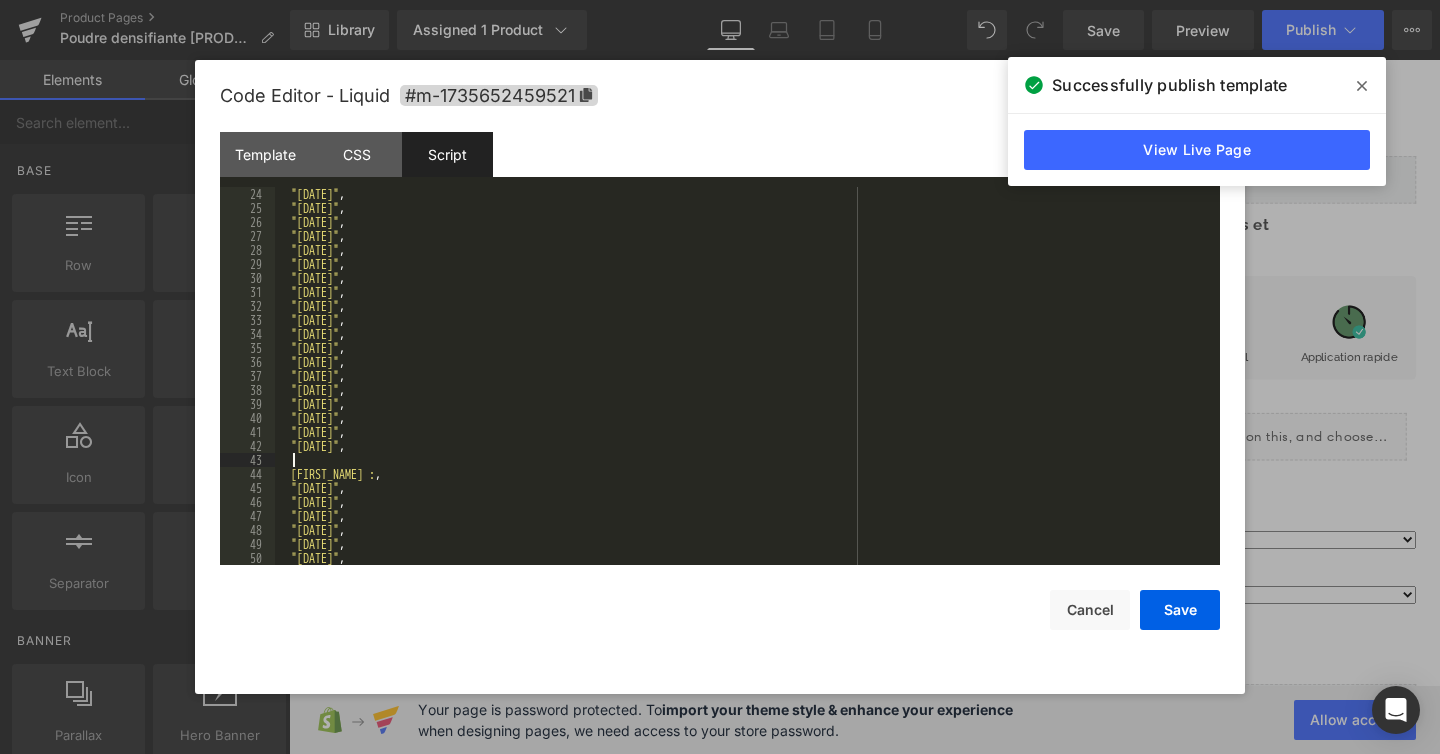 paste 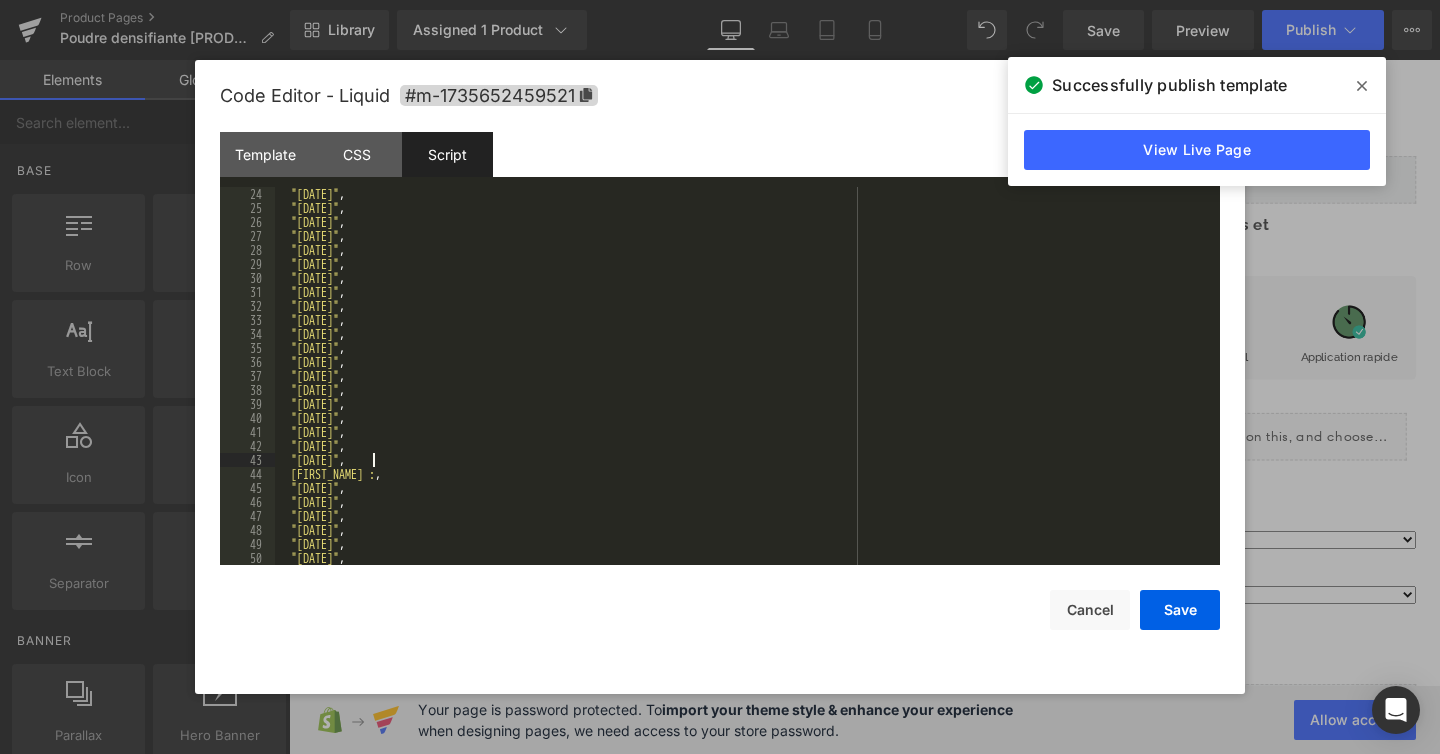 click on ""2025-05-01" ,    "2025-05-08" ,    "2025-05-09" ,    "2025-05-10" ,    "2025-05-11" ,    "2025-05-12" ,    "2025-05-13" ,    "2025-05-29" ,    "2025-06-09" ,    "2025-07-14" ,    "2025-07-15" ,    "2025-07-16" ,    "2025-07-17" ,    "2025-07-18" ,    "2025-07-19" ,    "2025-07-20" ,    "2025-07-21" ,    "2025-07-22" ,    "2025-07-23" ,    "2025-07-23" ,    "2025-08-15" ,    "2025-11-01" ,    "2025-11-11" ,    "2025-12-25" ,    "2026-01-01" ,    "2026-04-06" ,    "2026-05-01" ,    "2026-05-08" ," at bounding box center (743, 390) 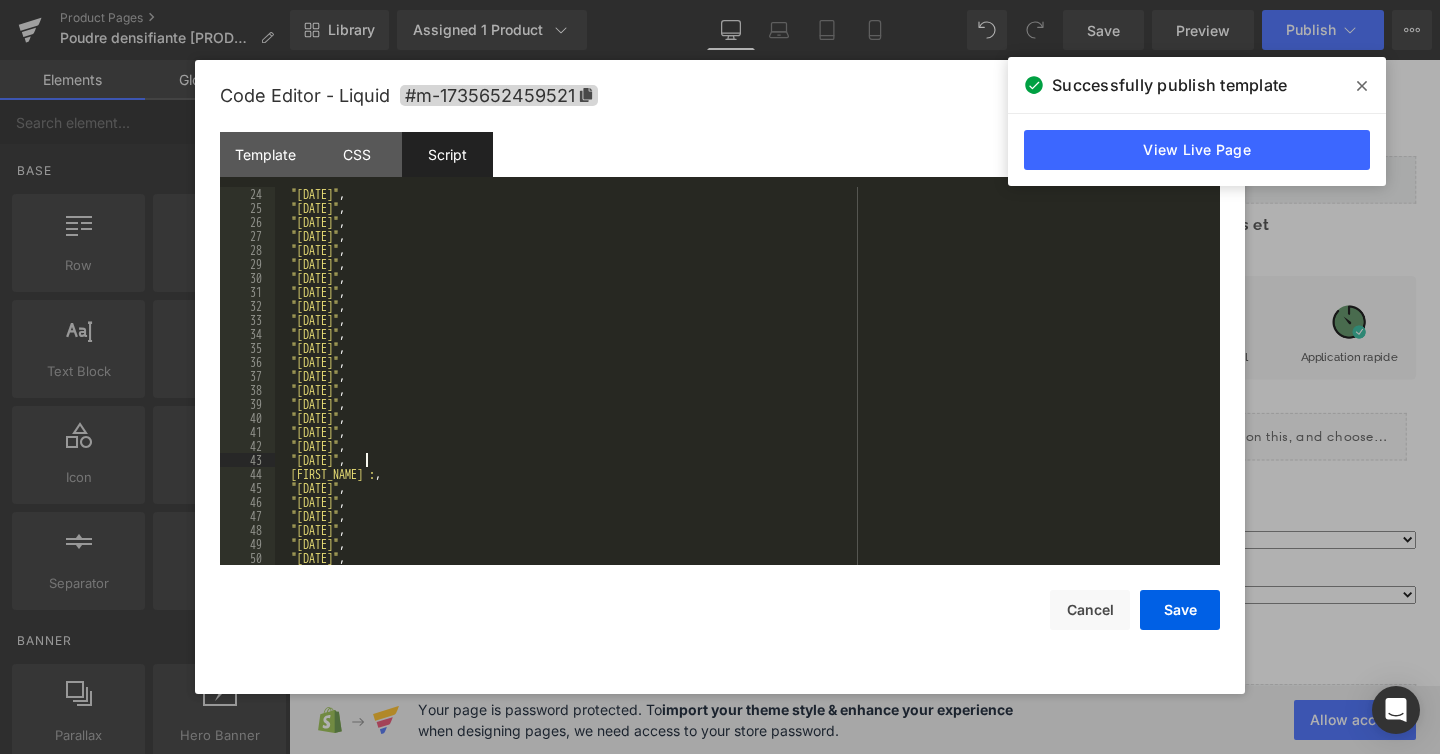 type 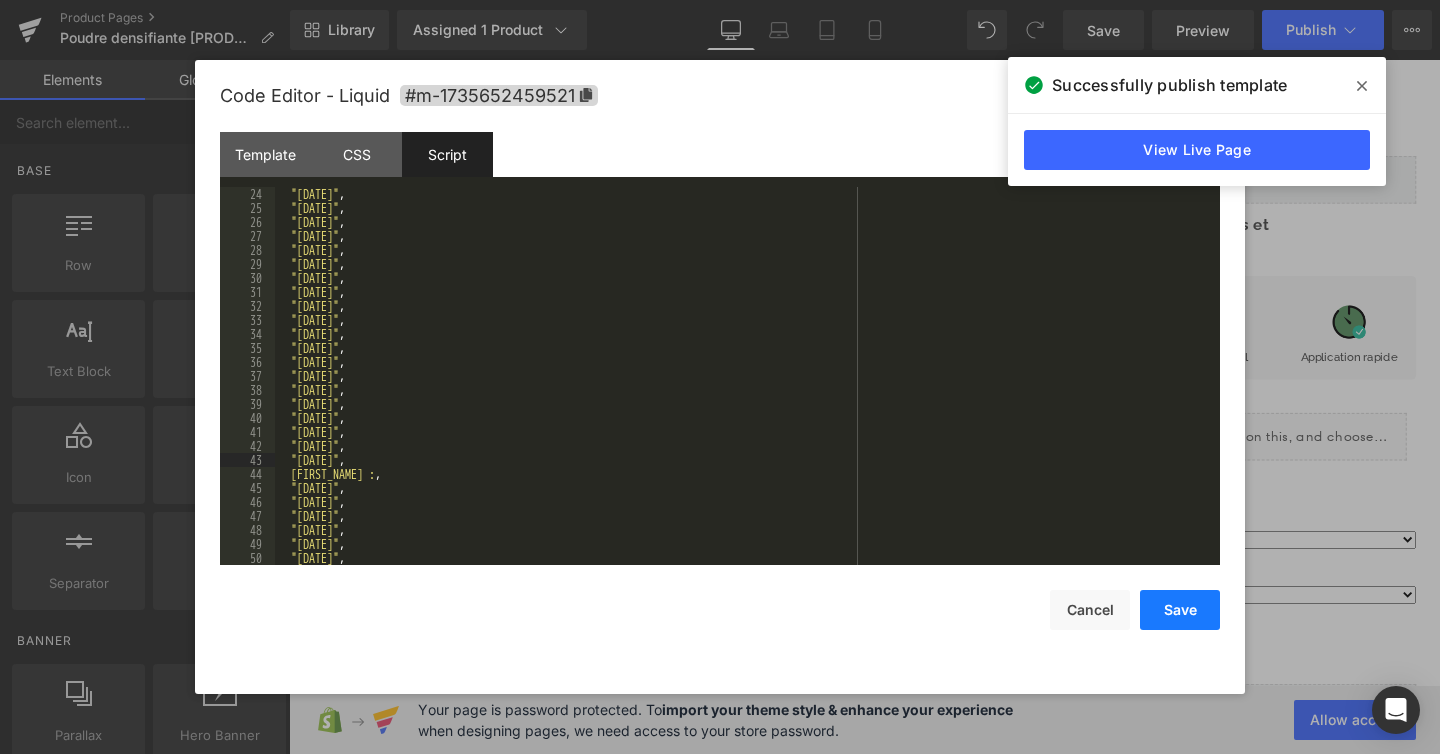 click on "Save" at bounding box center [1180, 610] 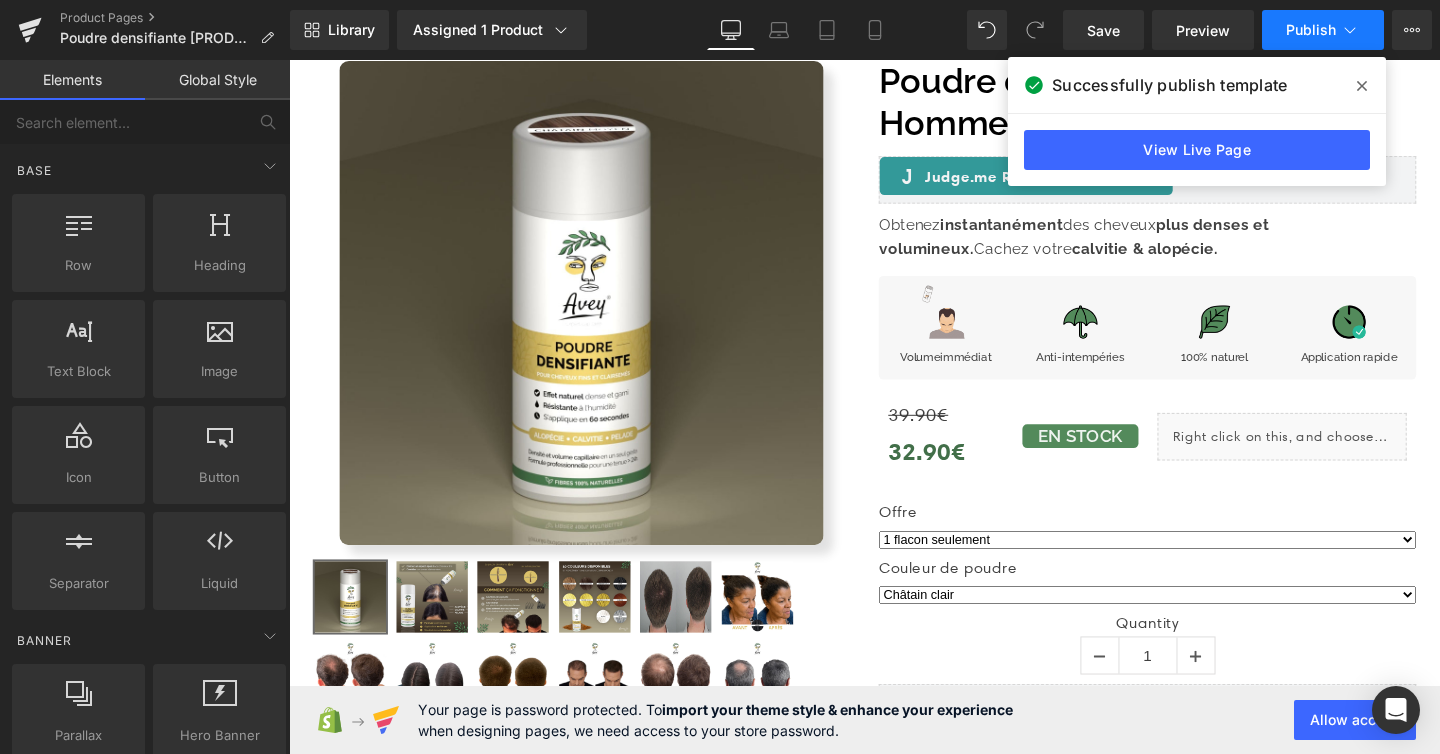 click on "Publish" at bounding box center (1311, 30) 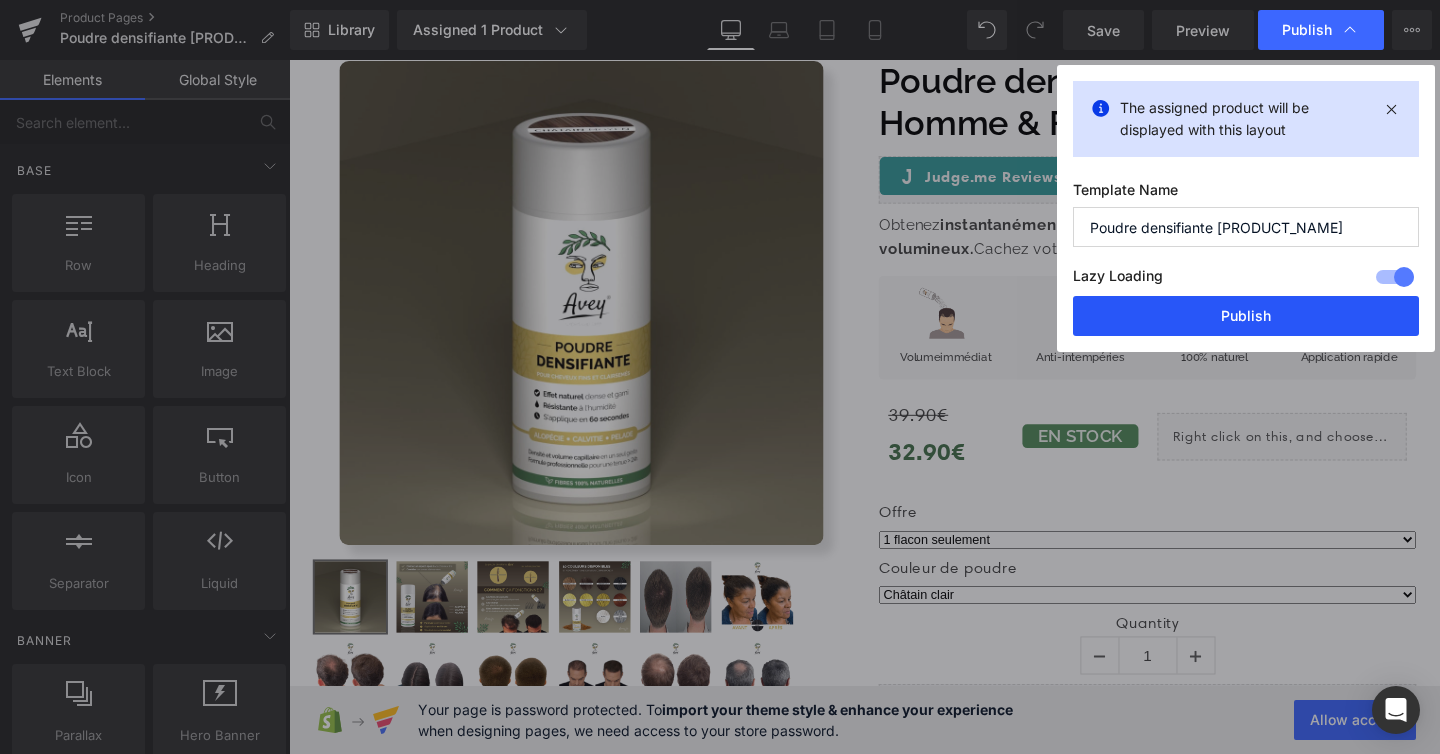 click on "Publish" at bounding box center (1246, 316) 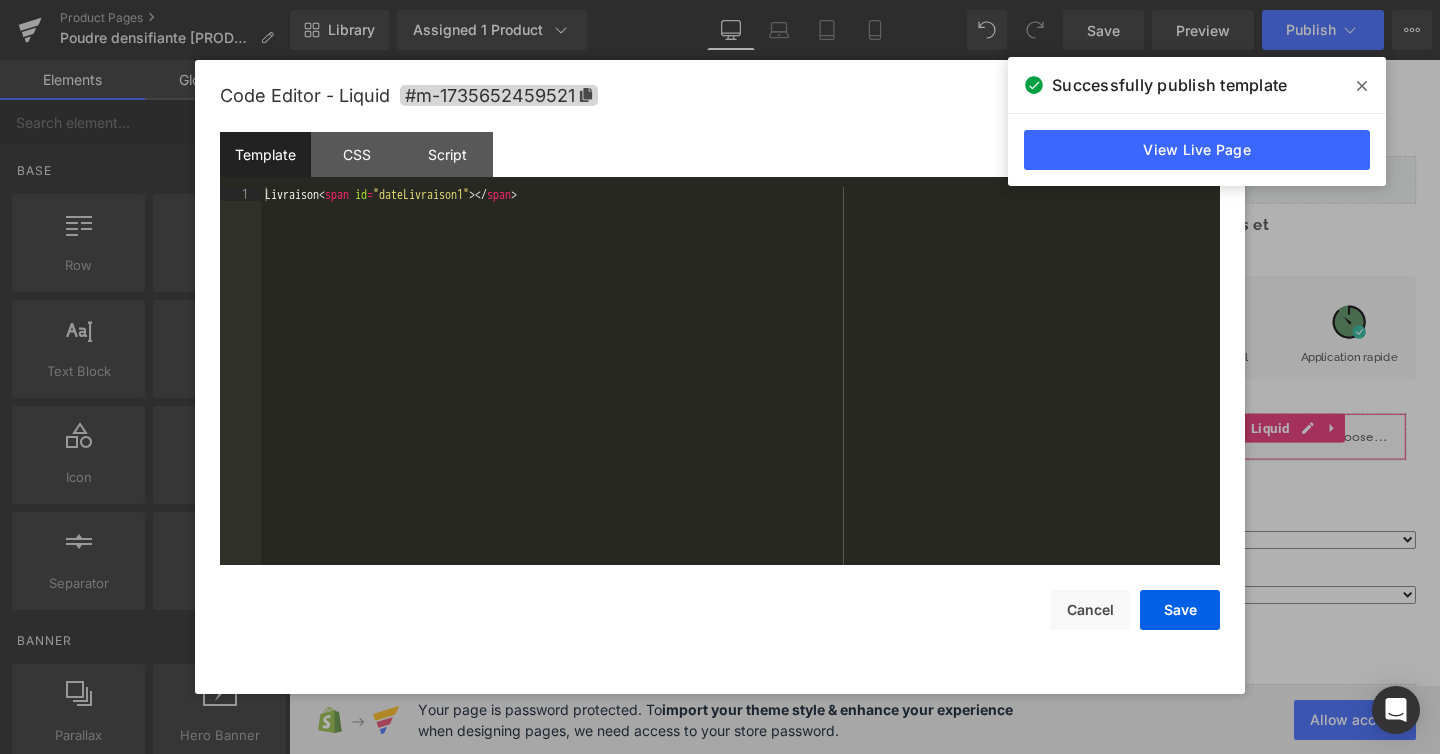 click on "You are previewing how the   will restyle your page. You can not edit Elements in Preset Preview Mode.  Product Pages Poudre densifiante Avey Marron Clair Library Assigned 1 Product  Product Preview
Poudre densifiante cheveux - Homme & Femme Manage assigned products Desktop Desktop Laptop Tablet Mobile Save Preview Publish Scheduled View Live Page View with current Template Save Template to Library Schedule Publish  Optimize  Publish Settings Shortcuts  Your page can’t be published   You've reached the maximum number of published pages on your plan  (48/999999).  You need to upgrade your plan or unpublish all your pages to get 1 publish slot.   Unpublish pages   Upgrade plan  Elements Global Style Base Row  rows, columns, layouts, div Heading  headings, titles, h1,h2,h3,h4,h5,h6 Text Block  texts, paragraphs, contents, blocks Image  images, photos, alts, uploads Icon  icons, symbols Button  button, call to action, cta Separator  separators, dividers, horizontal lines Liquid  Banner Parallax  app" at bounding box center [720, 0] 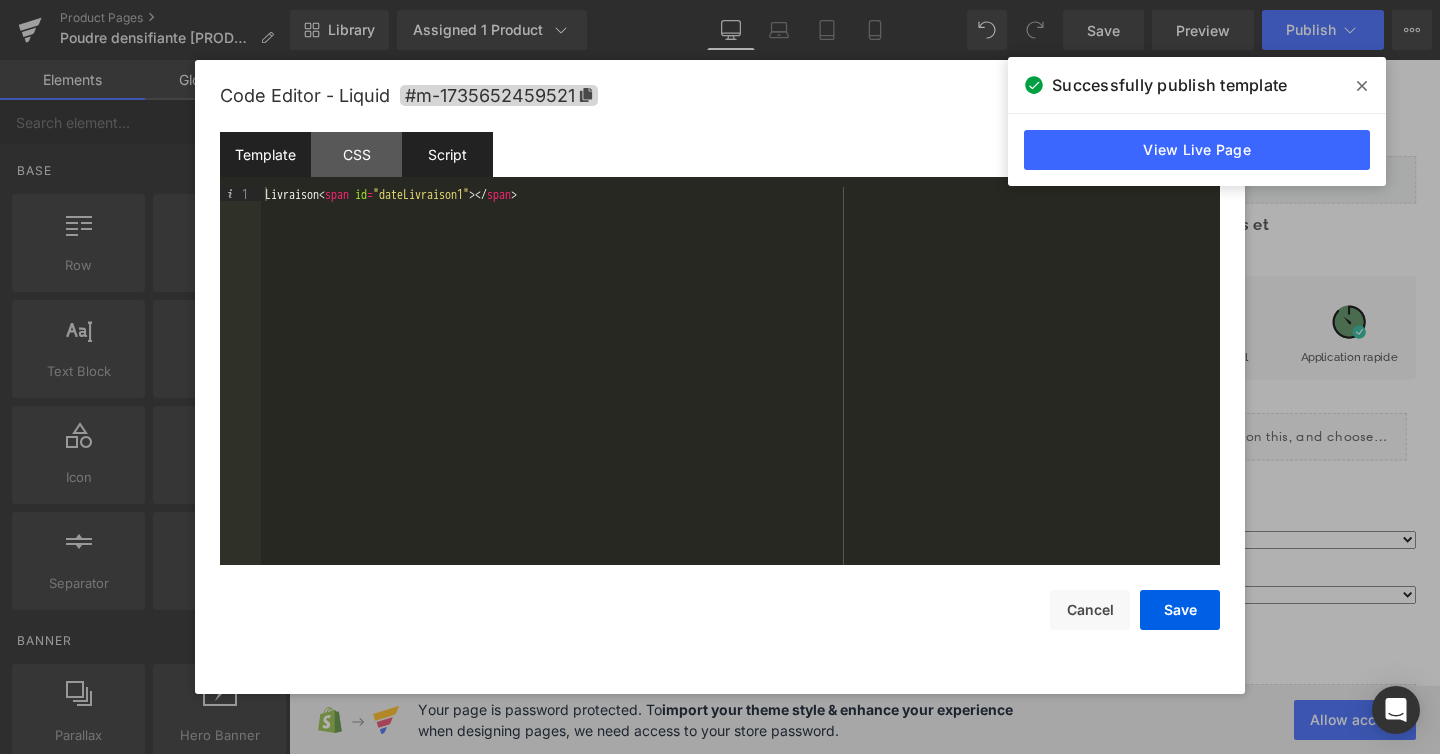 click on "Script" at bounding box center (447, 154) 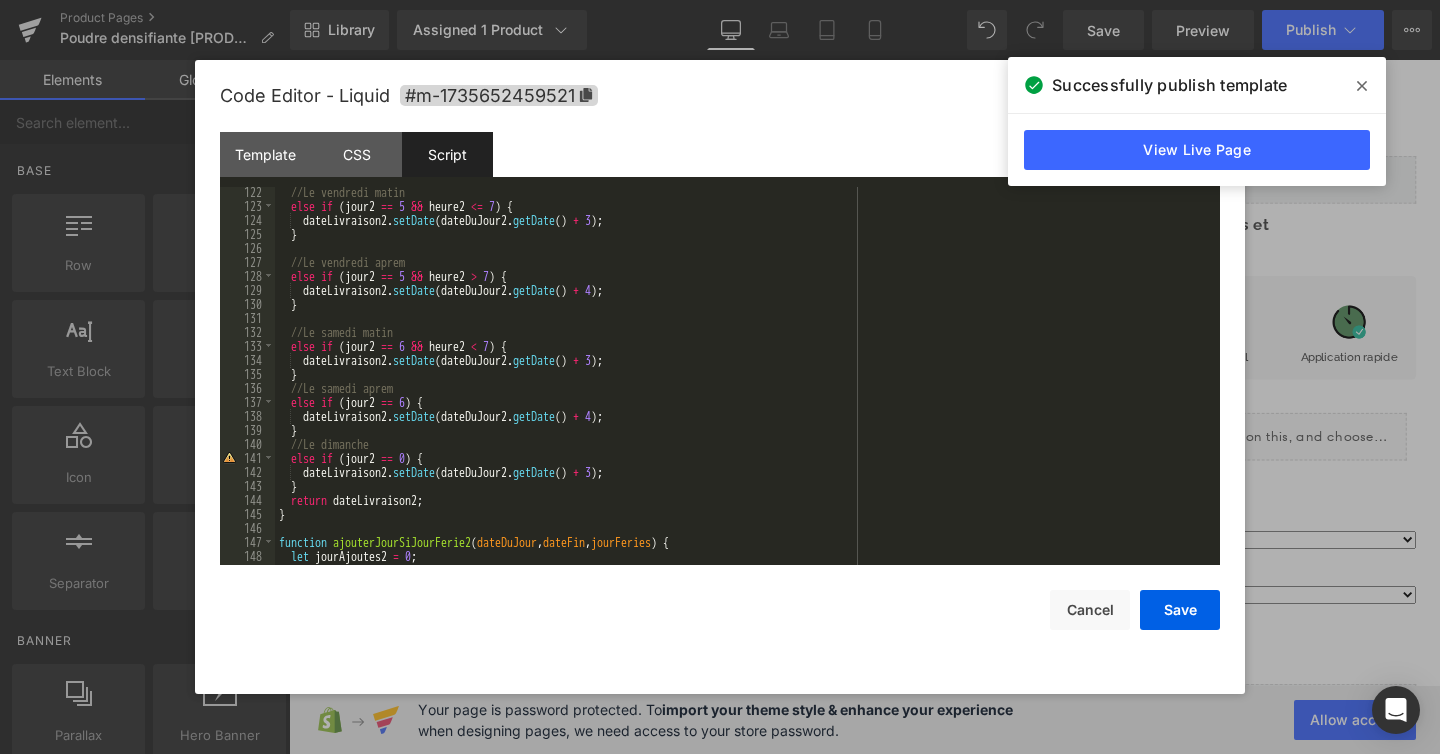 scroll, scrollTop: 1552, scrollLeft: 0, axis: vertical 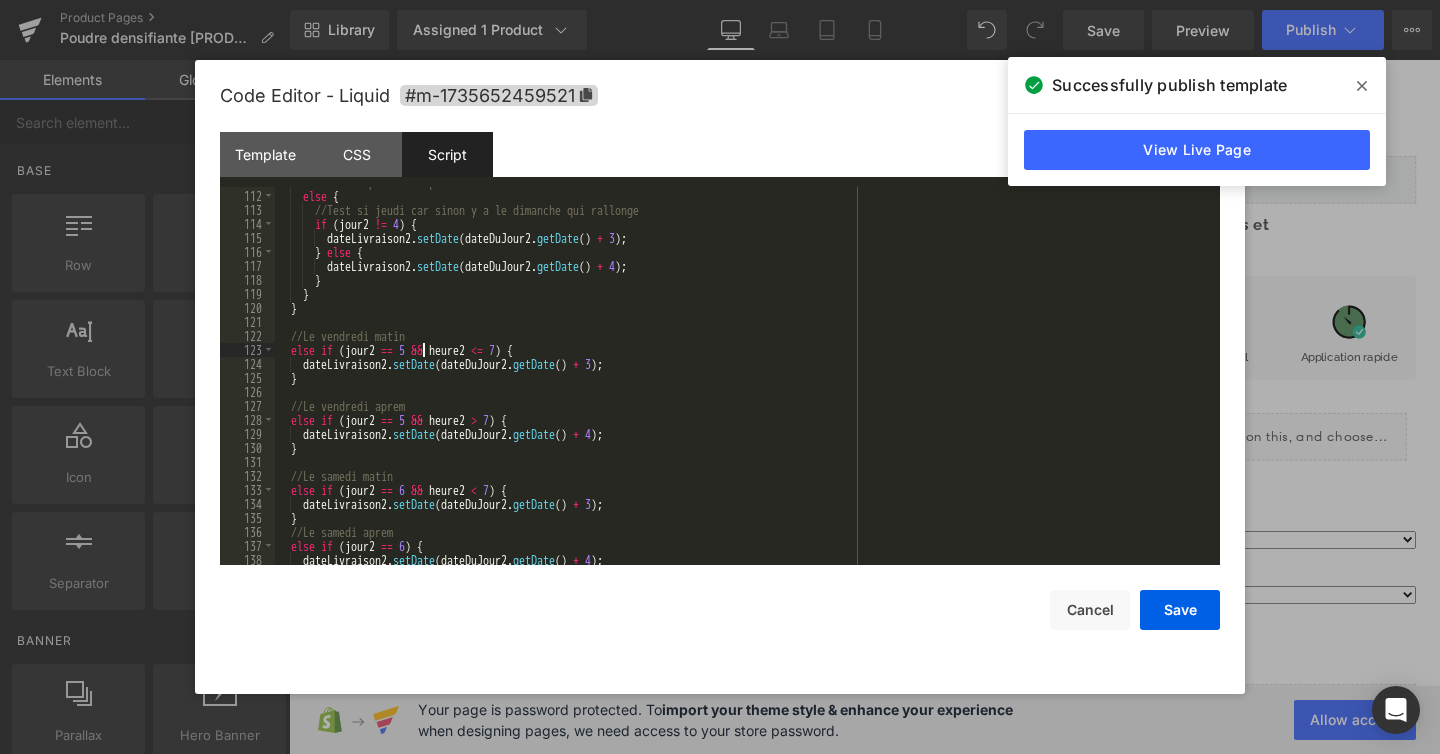 click on "//Commande passée l'aprem       else   {          //Test si jeudi car sinon y a le dimanche qui rallonge          if   ( jour2   !=   4 )   {             dateLivraison2 . setDate ( dateDuJour2 . getDate ( )   +   3 ) ;          }   else   {             dateLivraison2 . setDate ( dateDuJour2 . getDate ( )   +   4 ) ;          }       }    }    //Le vendredi matin    else   if   ( jour2   ==   5   &&   heure2   <=   7 )   {       dateLivraison2 . setDate ( dateDuJour2 . getDate ( )   +   3 ) ;    }    //Le vendredi aprem    else   if   ( jour2   ==   5   &&   heure2   >   7 )   {       dateLivraison2 . setDate ( dateDuJour2 . getDate ( )   +   4 ) ;    }    //Le samedi matin    else   if   ( jour2   ==   6   &&   heure2   <   7 )   {       dateLivraison2 . setDate ( dateDuJour2 . getDate ( )   +   3 ) ;    }    //Le samedi aprem    else   if   ( jour2   ==   6 )   {       dateLivraison2 . setDate ( dateDuJour2 . getDate ( )   +   4 ) ;" at bounding box center [743, 378] 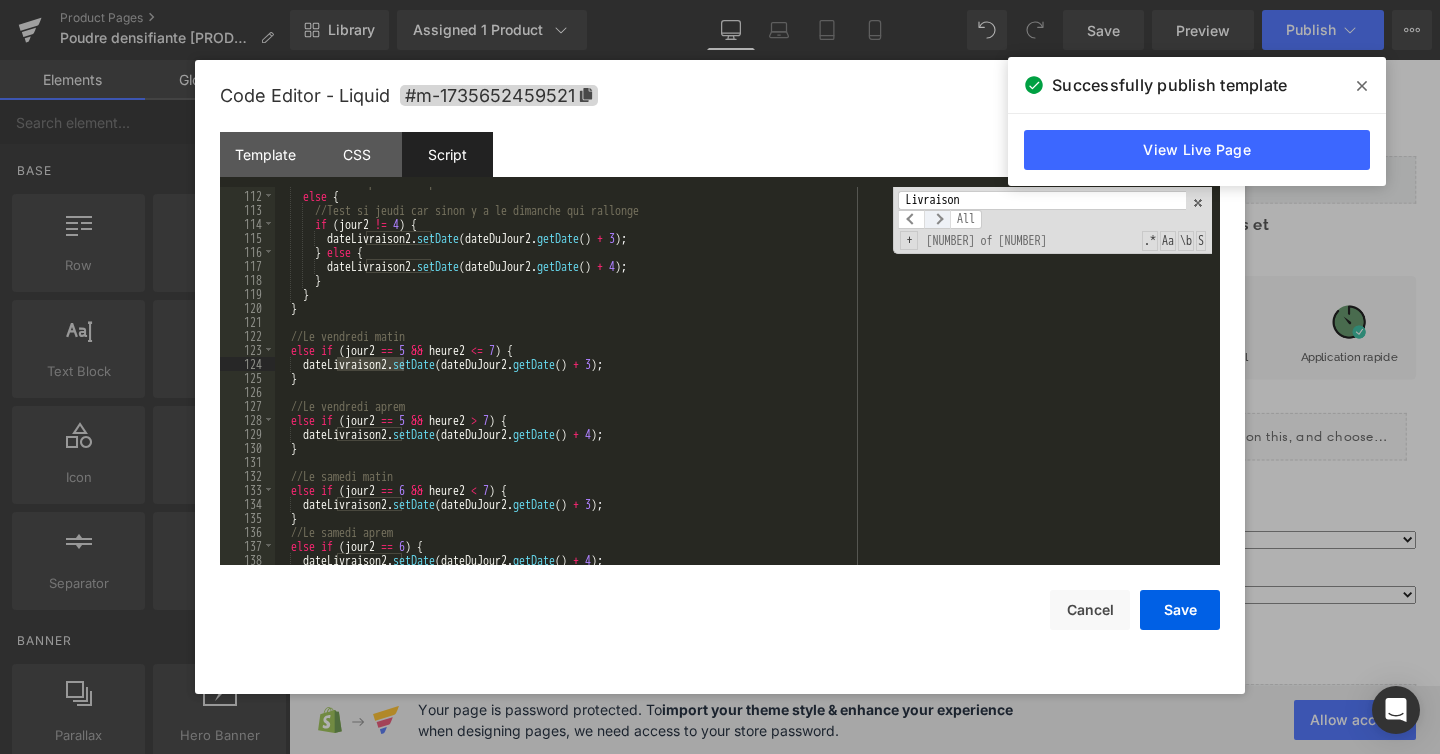 click at bounding box center [937, 219] 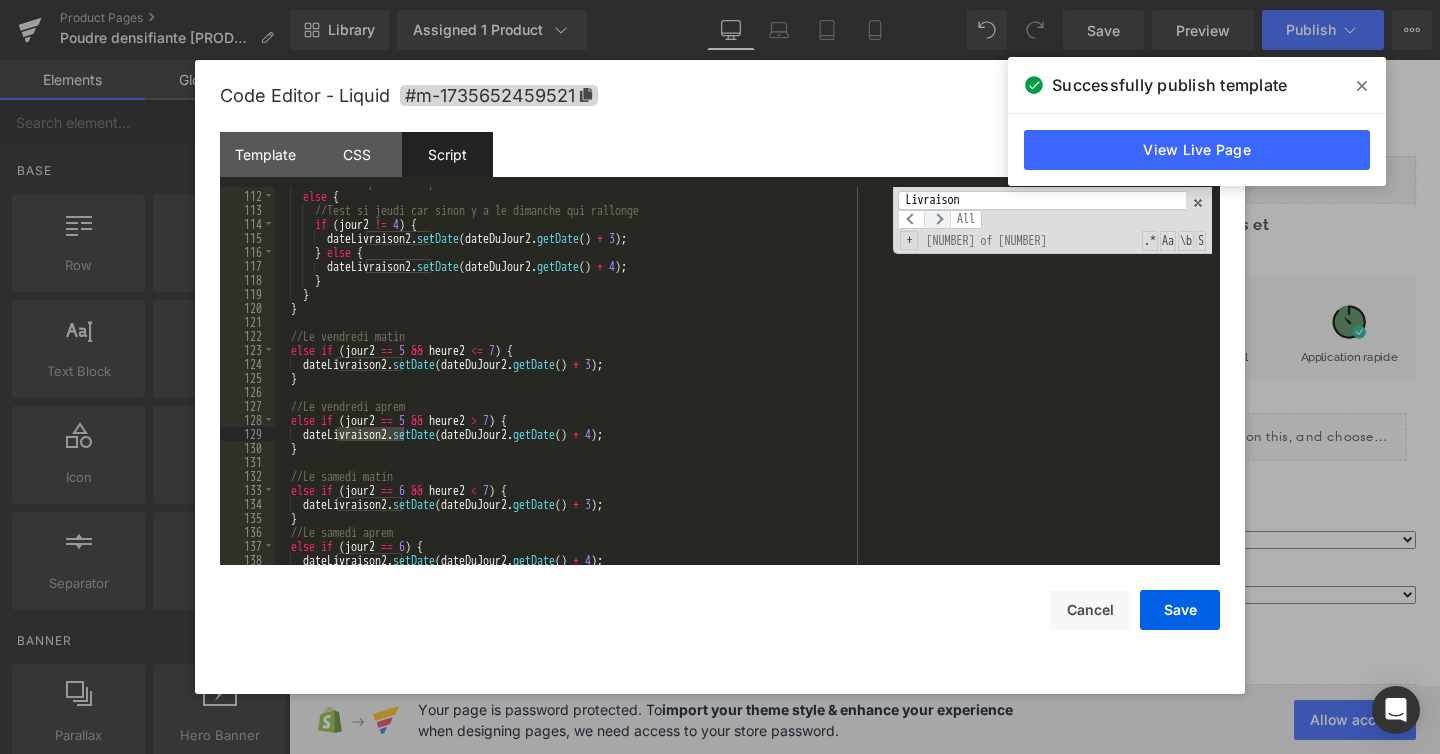 click at bounding box center (937, 219) 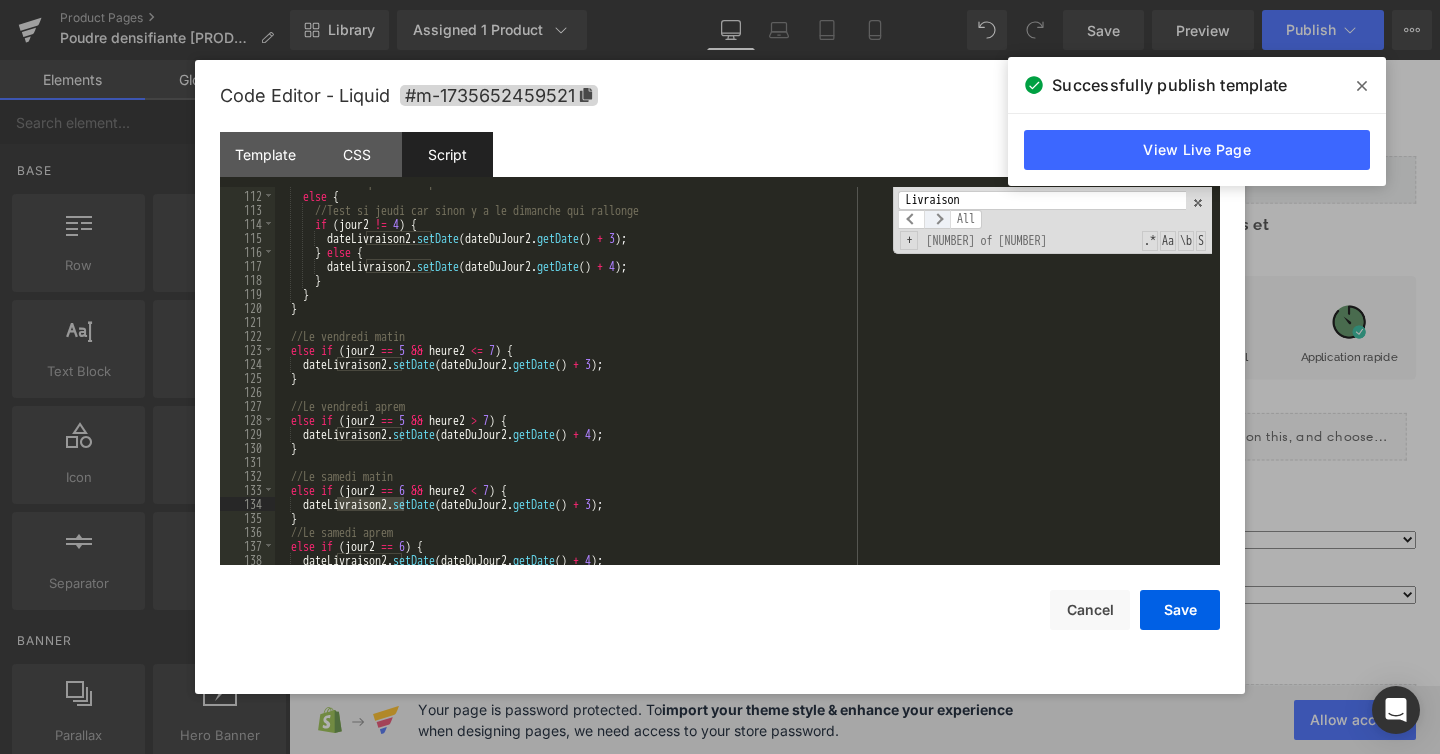click at bounding box center [937, 219] 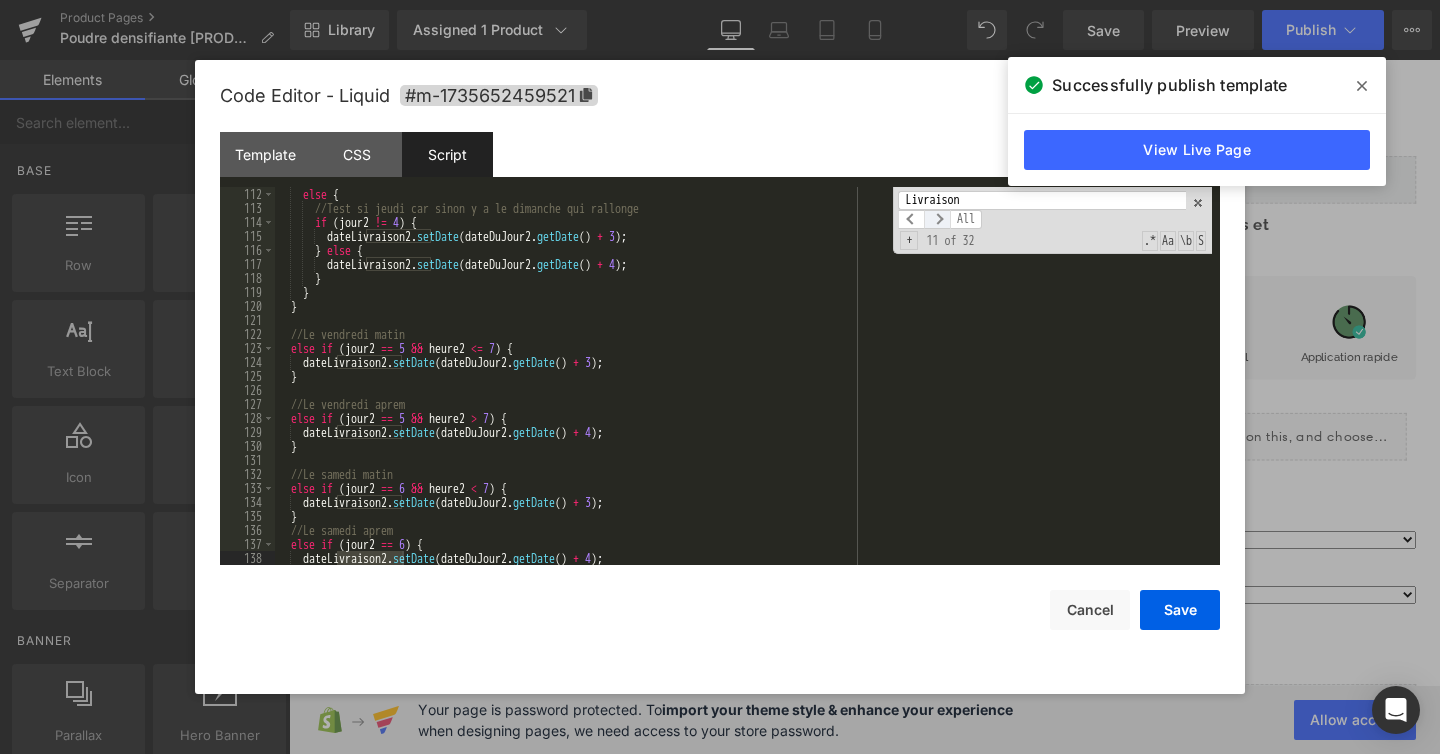 click at bounding box center [937, 219] 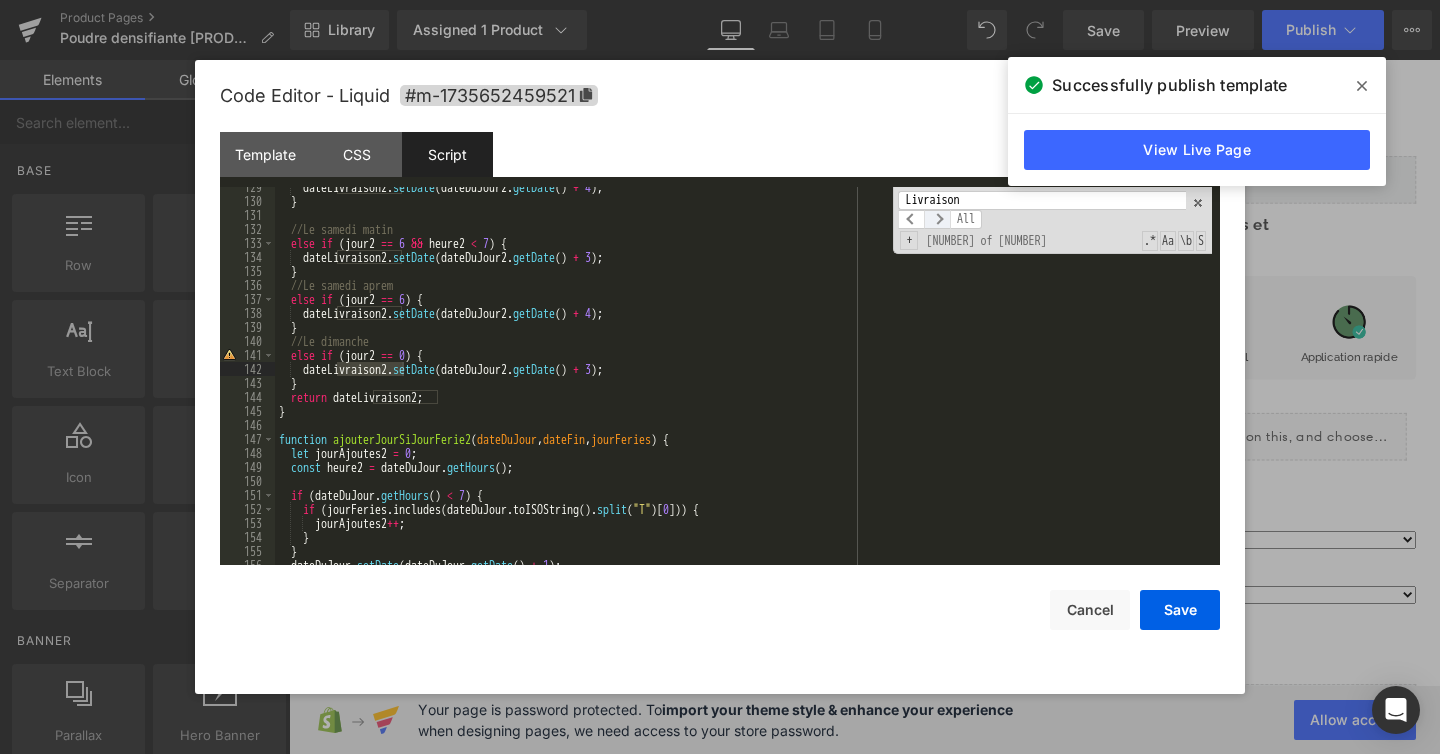 click at bounding box center (937, 219) 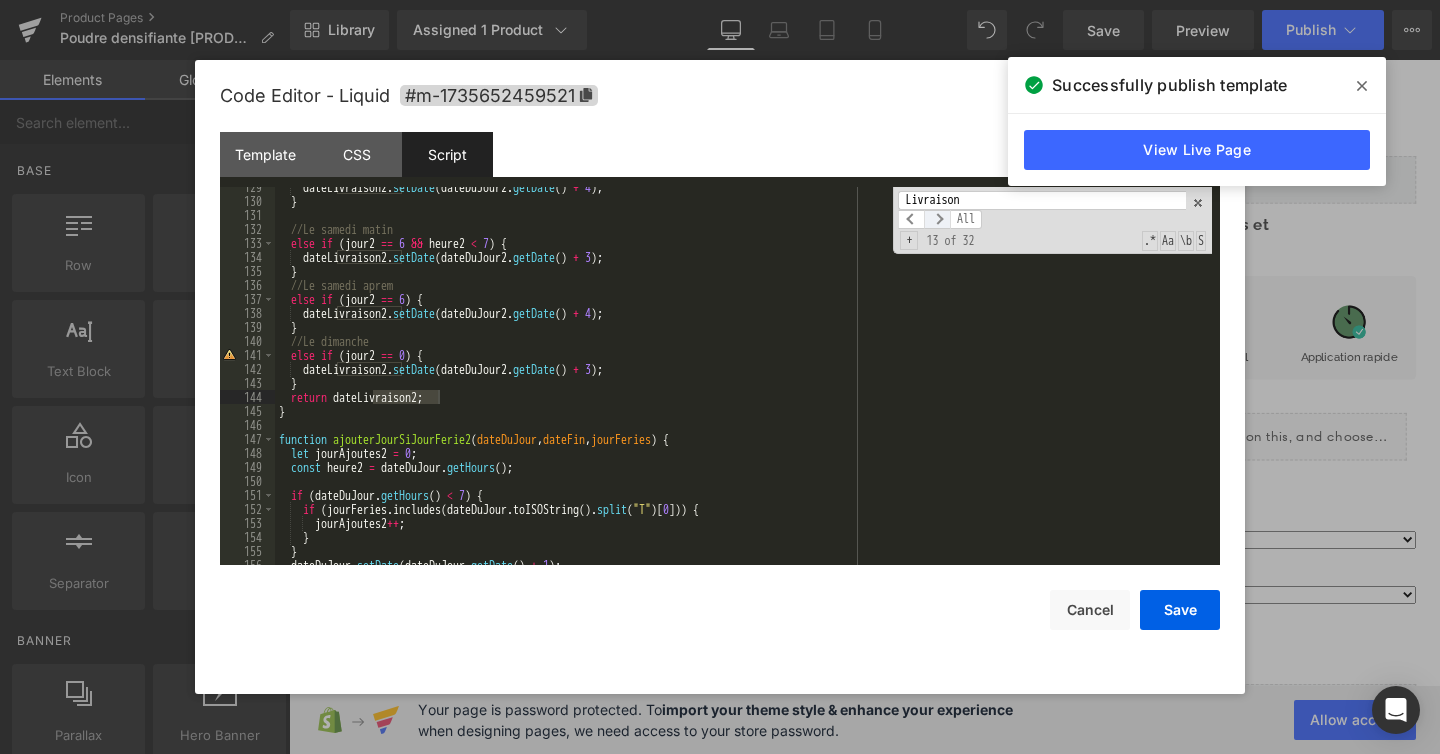 click at bounding box center [937, 219] 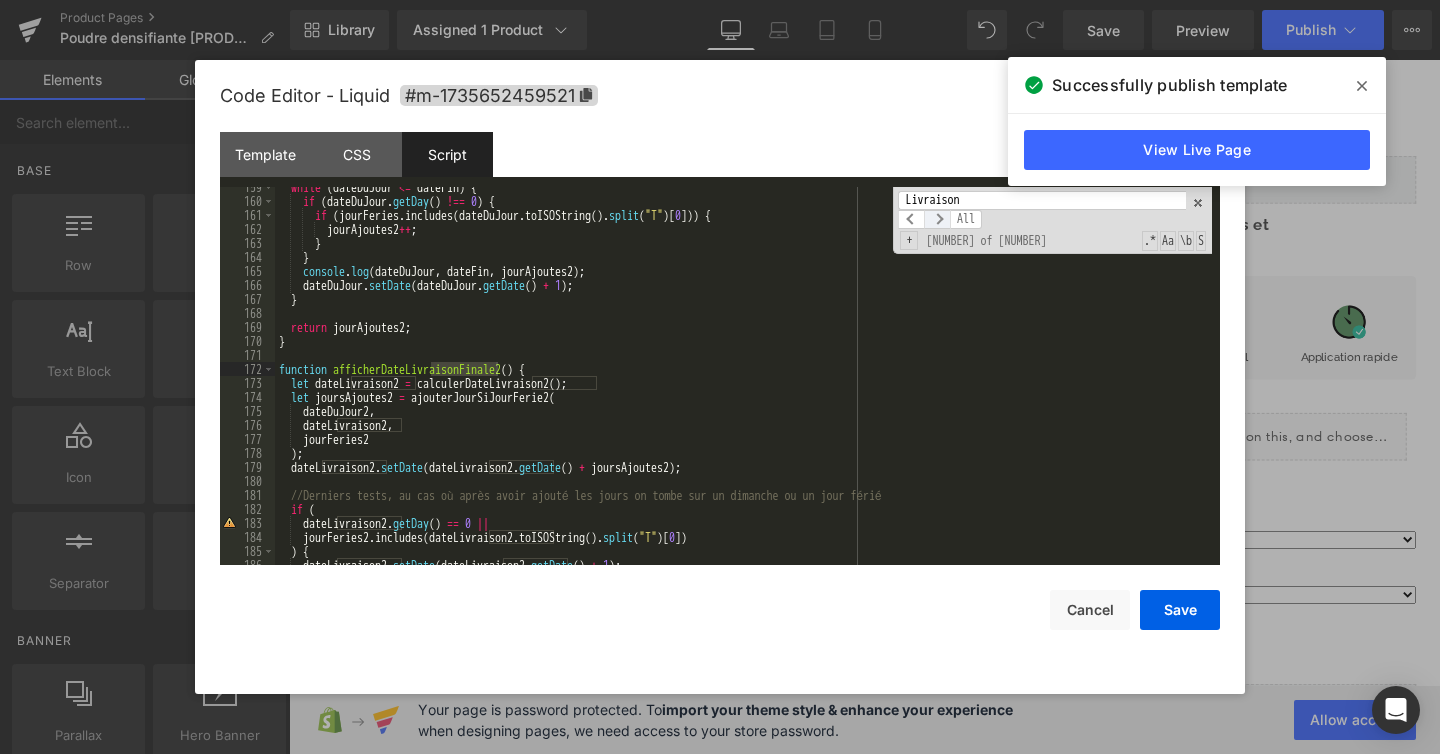 click at bounding box center [937, 219] 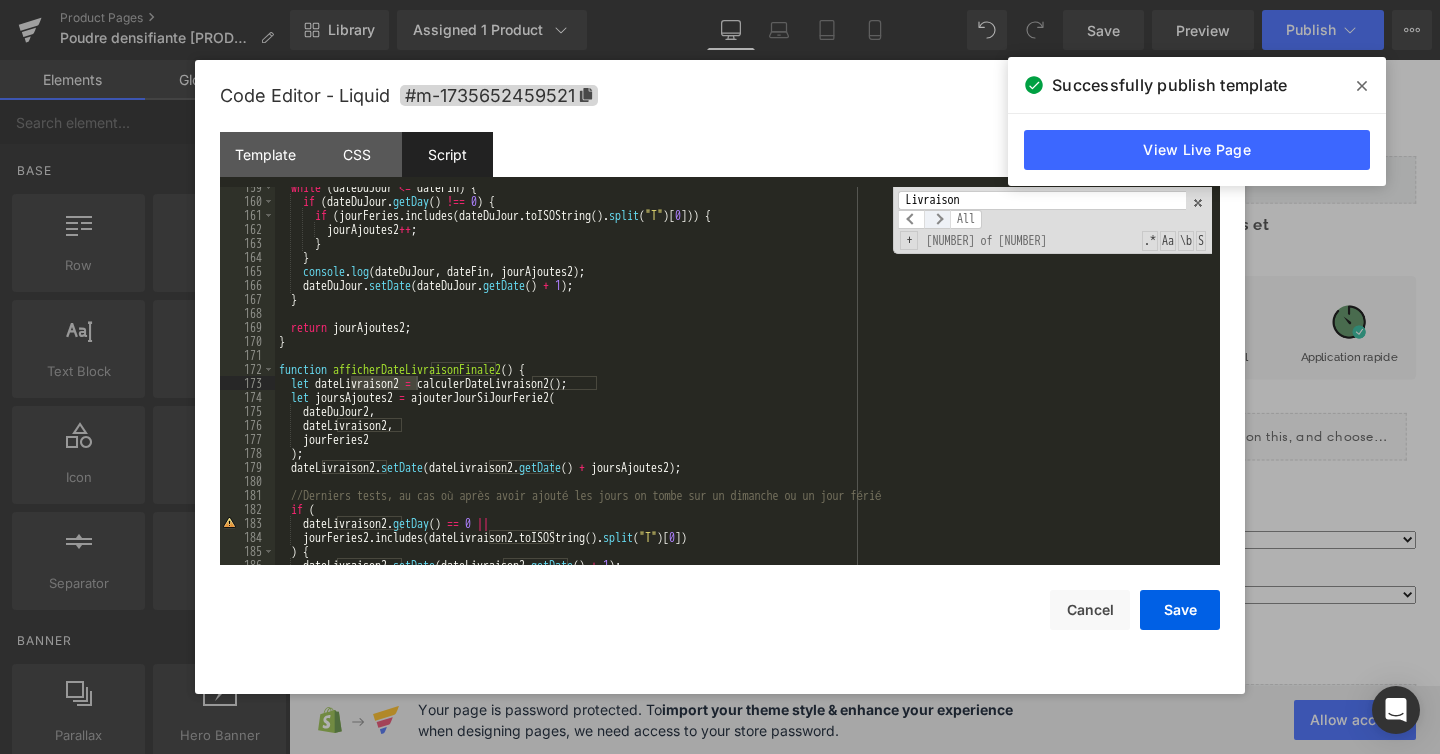 click at bounding box center (937, 219) 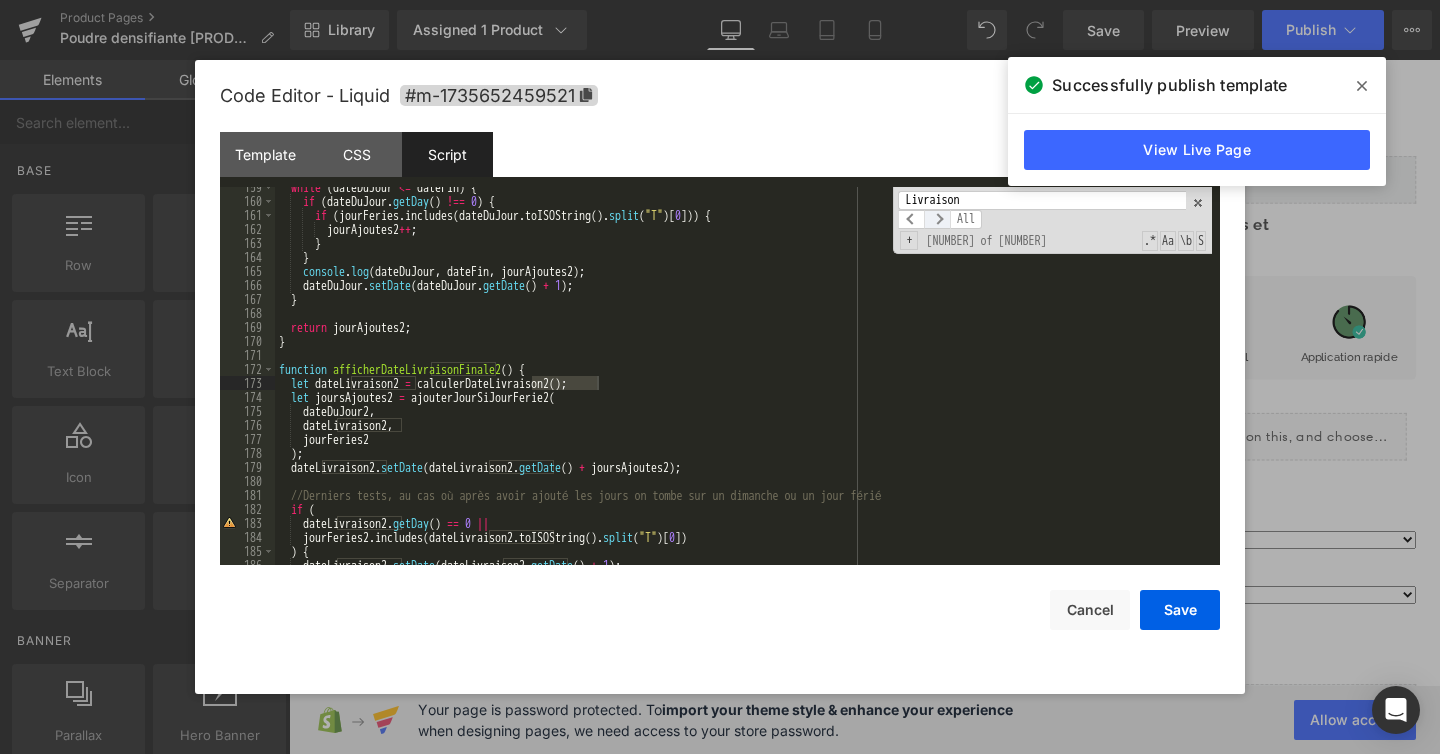 click at bounding box center [937, 219] 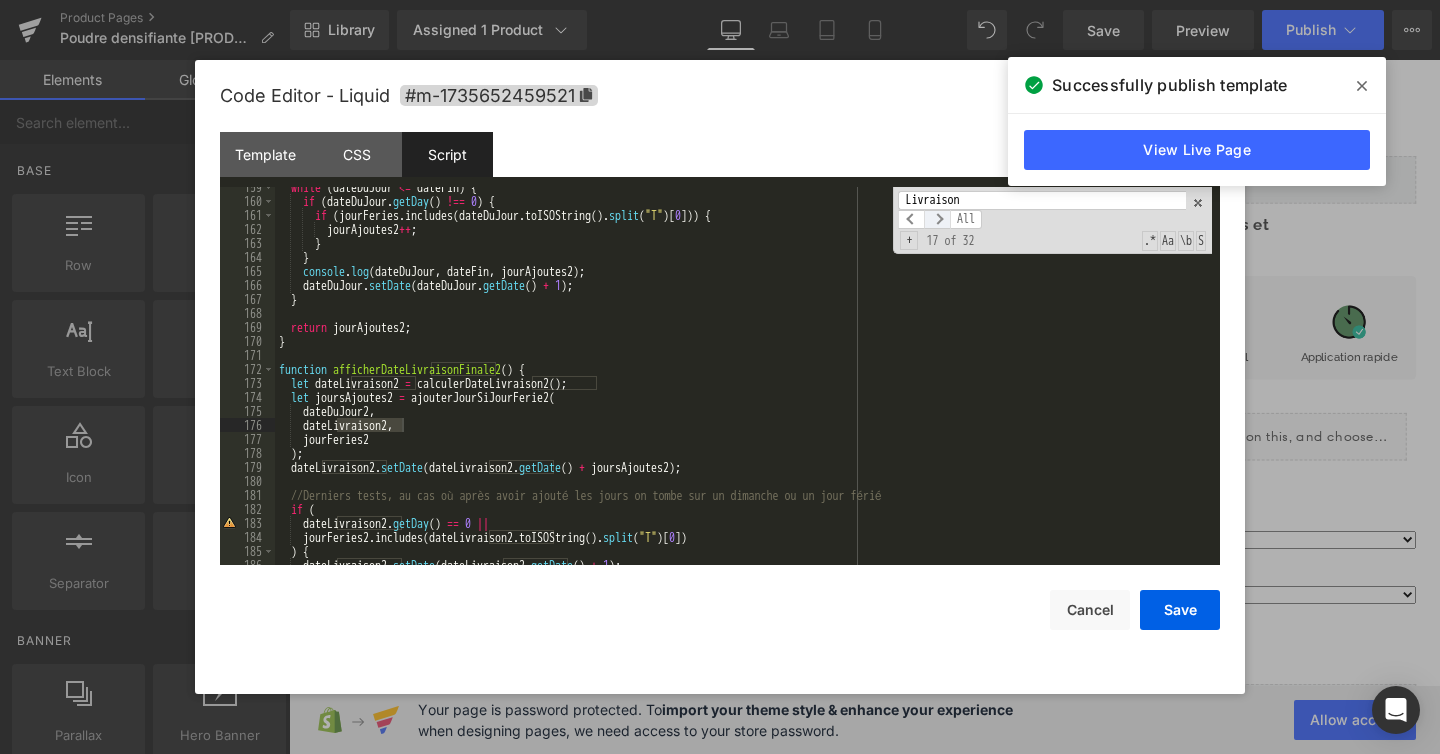 click at bounding box center [937, 219] 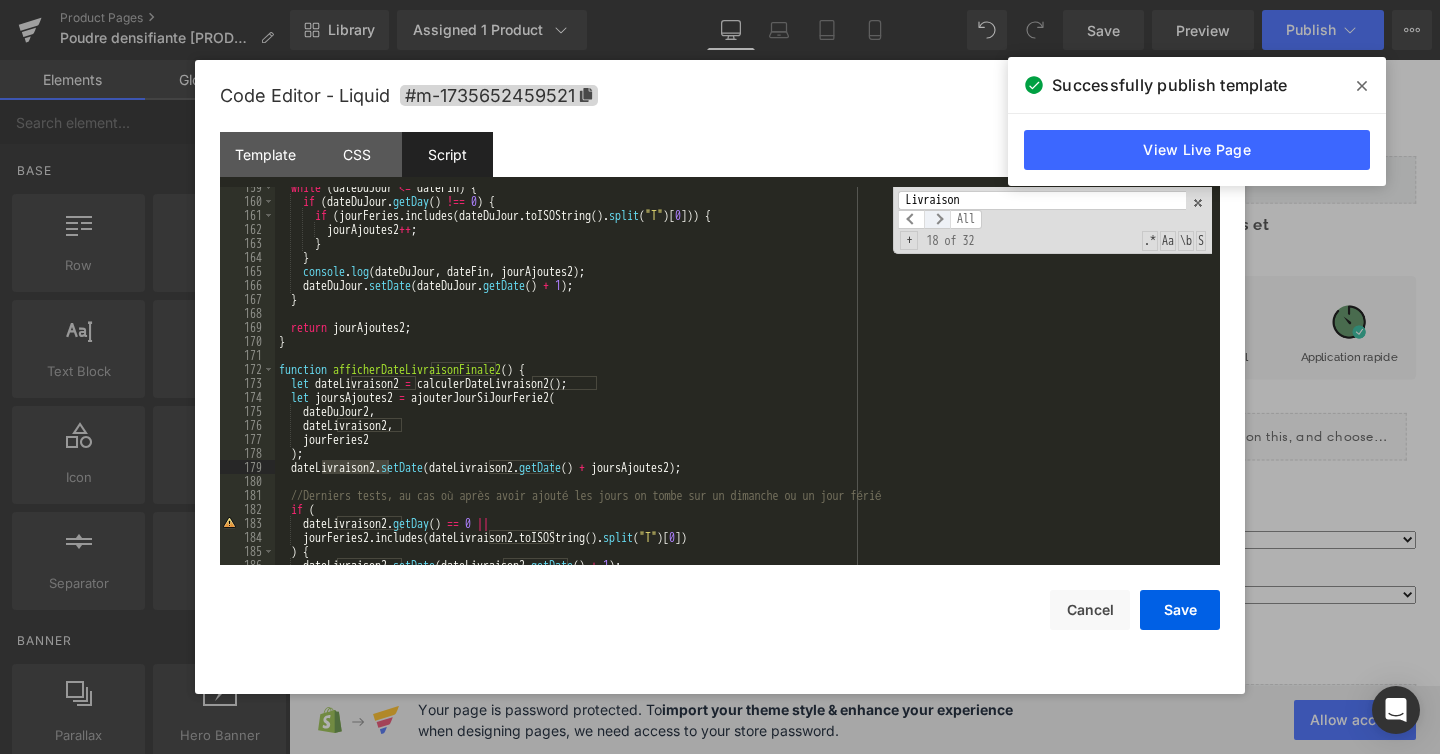 click at bounding box center (937, 219) 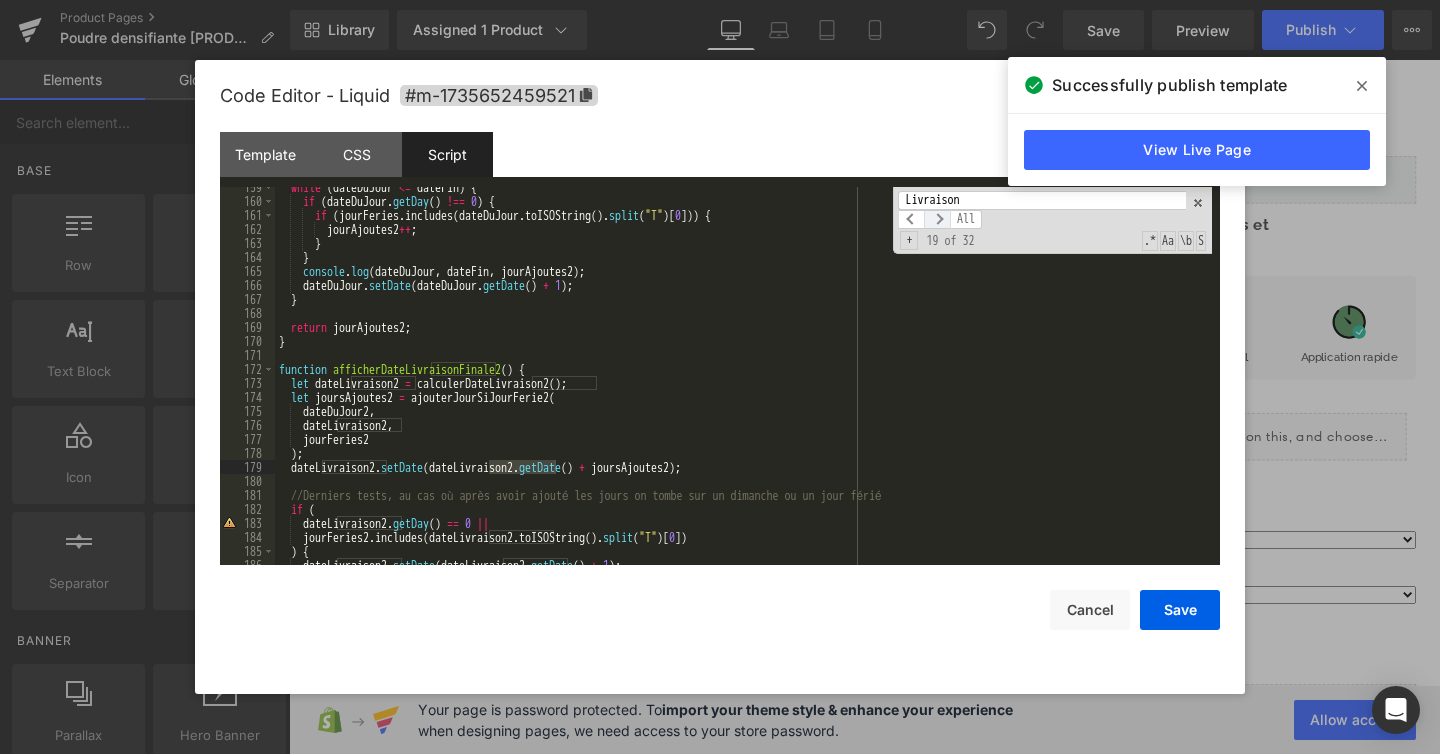 click at bounding box center [937, 219] 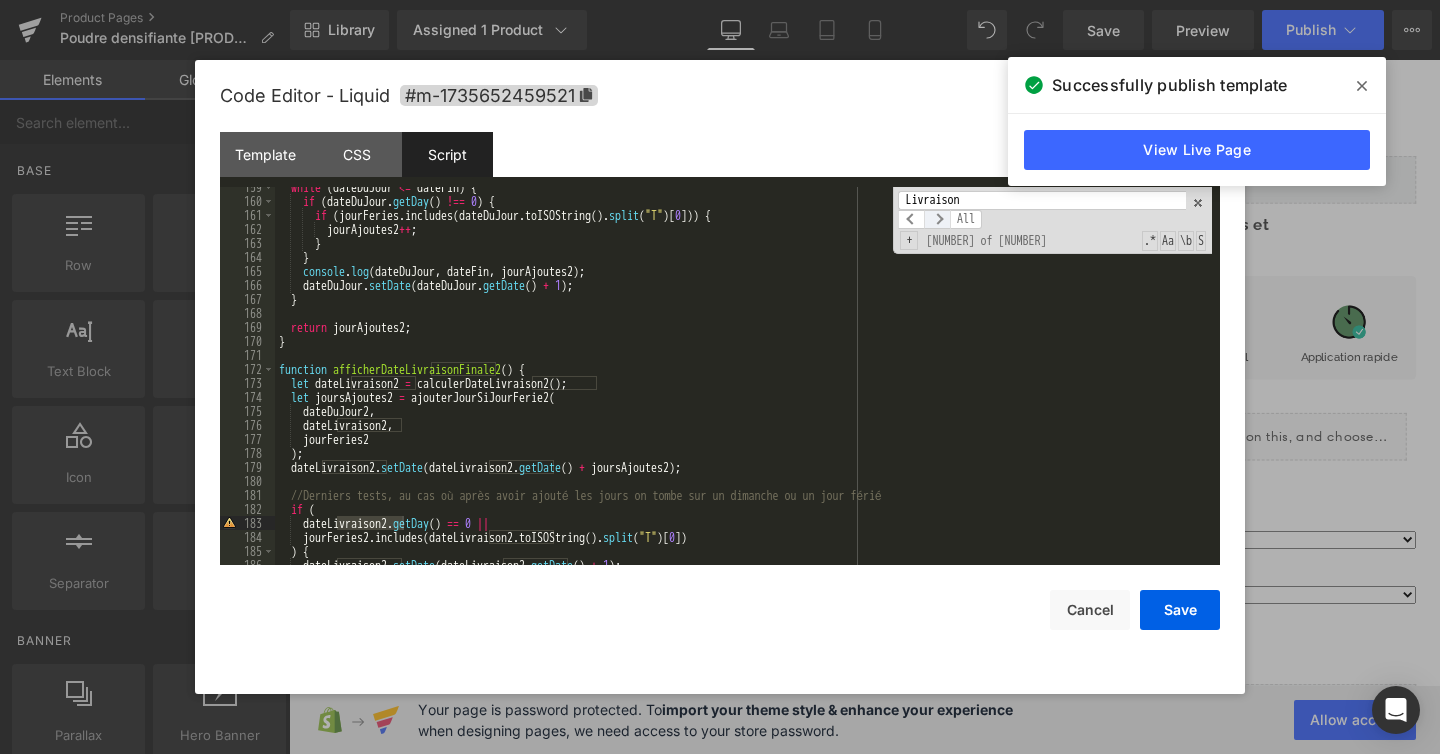 click at bounding box center (937, 219) 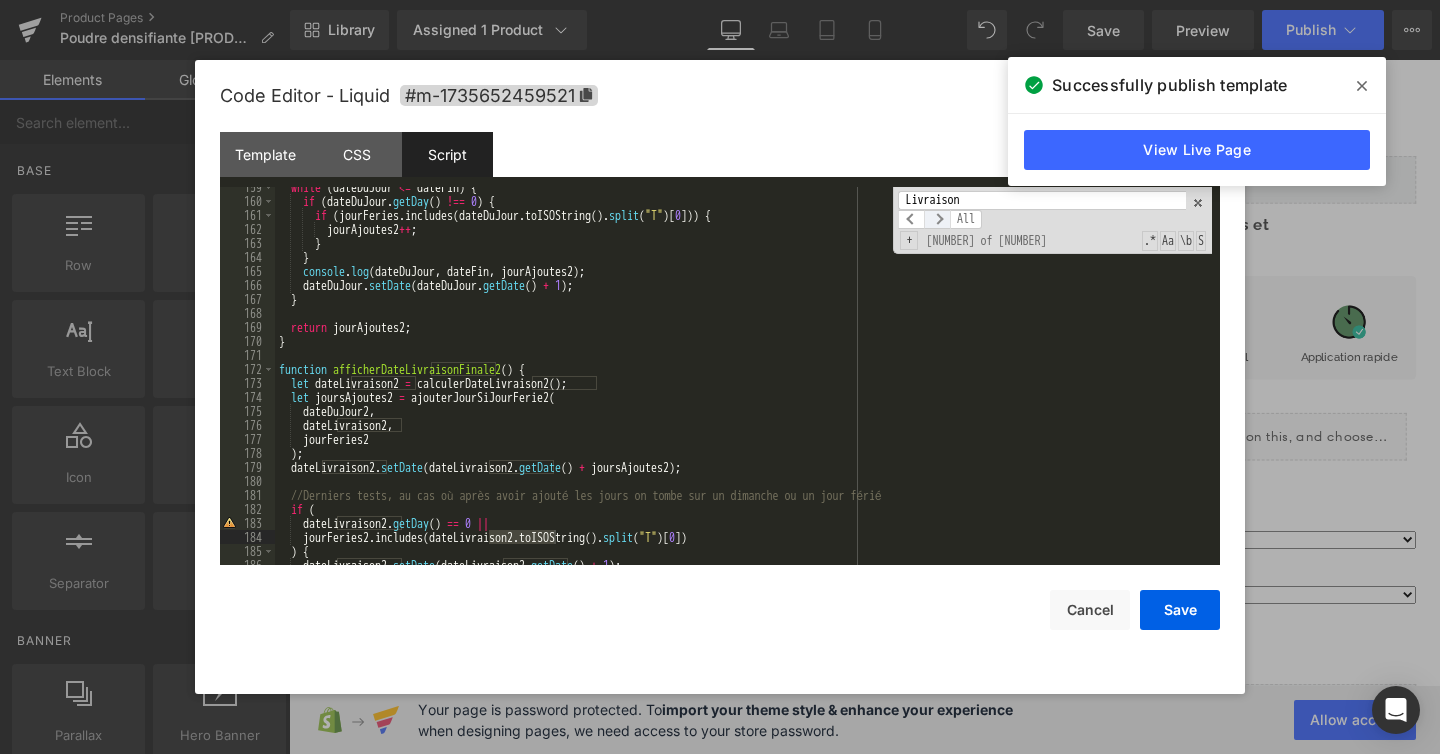 click at bounding box center [937, 219] 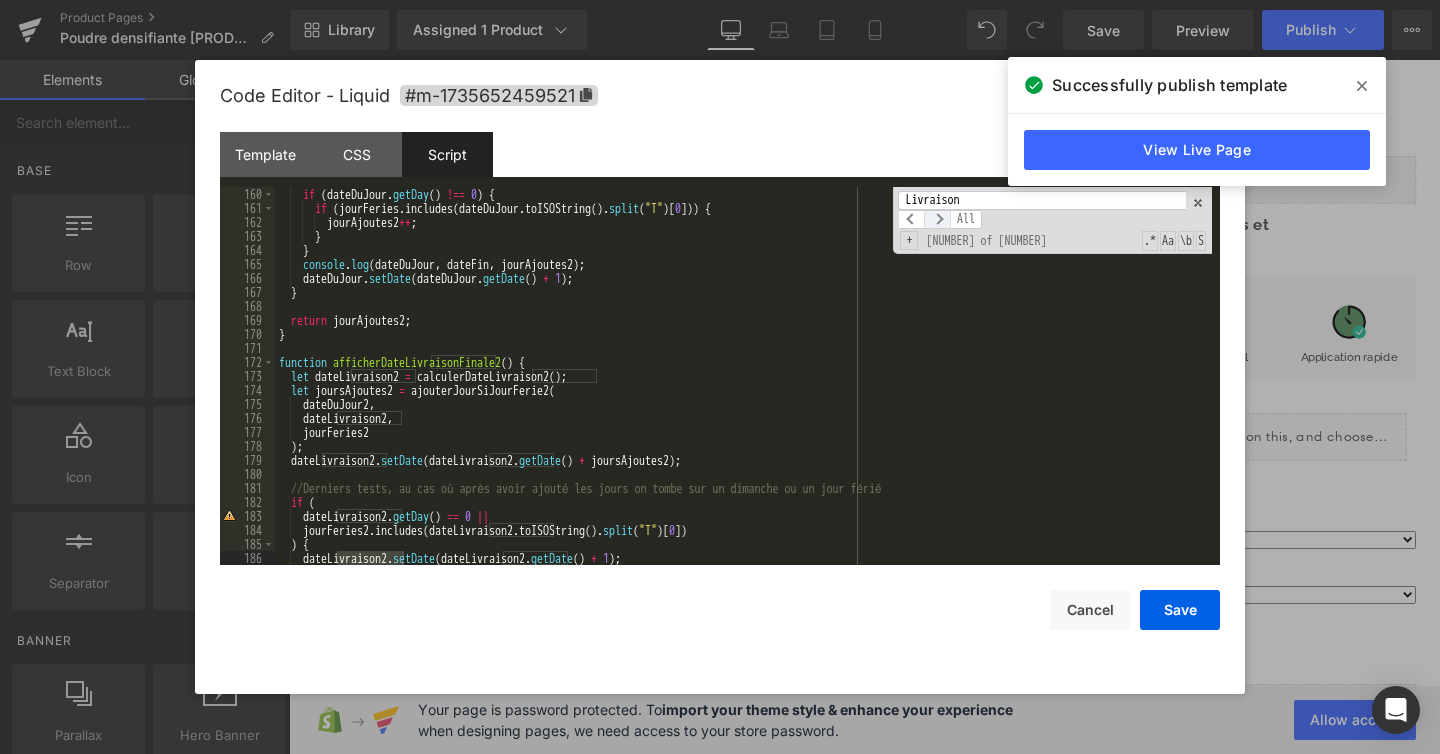 click at bounding box center (937, 219) 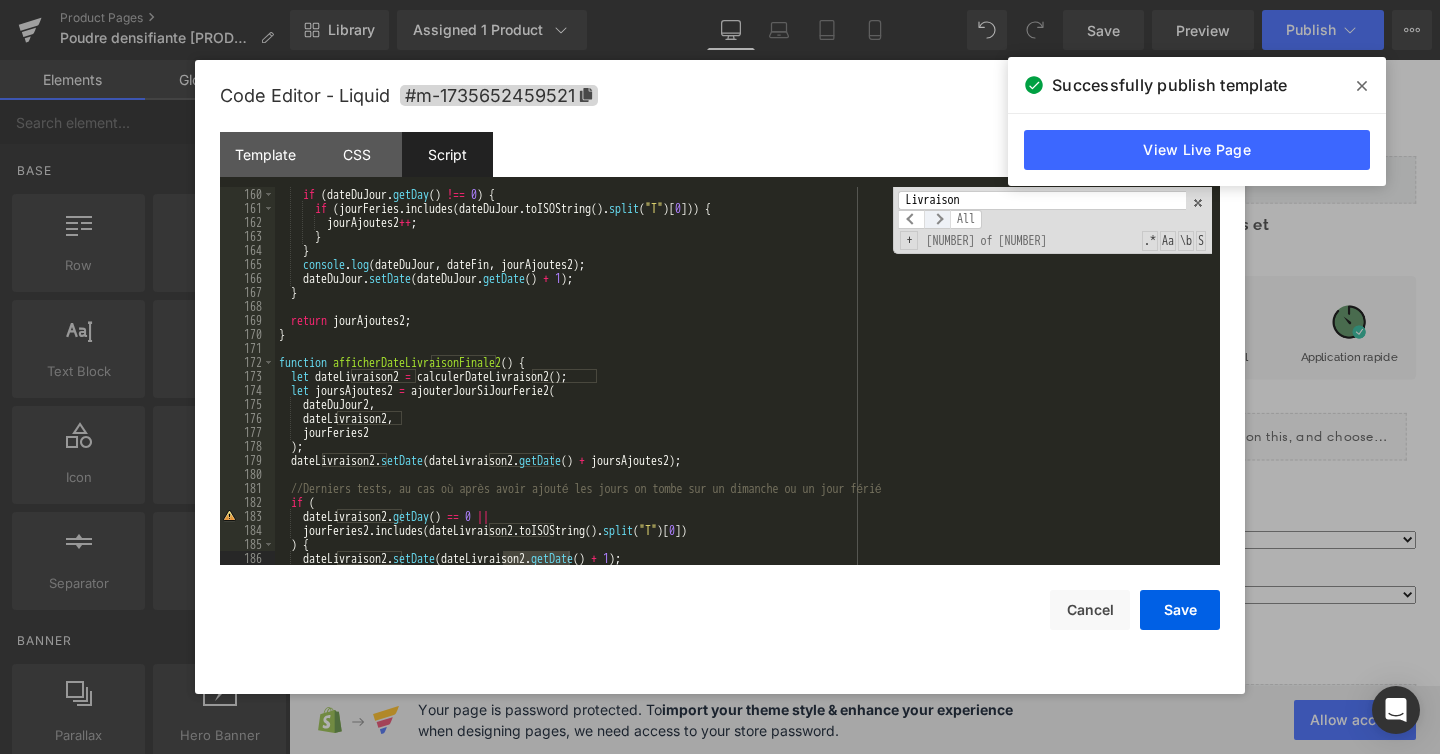 click at bounding box center (937, 219) 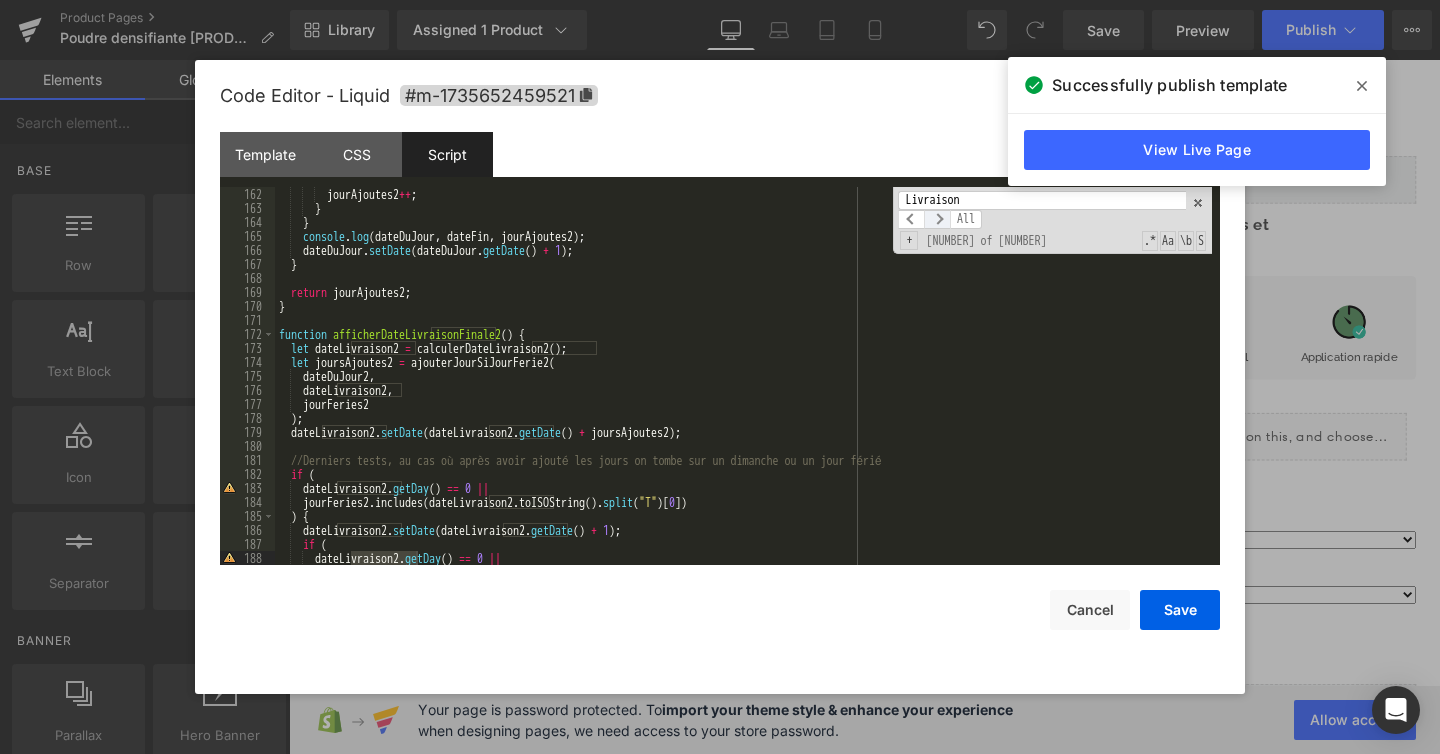 click at bounding box center [937, 219] 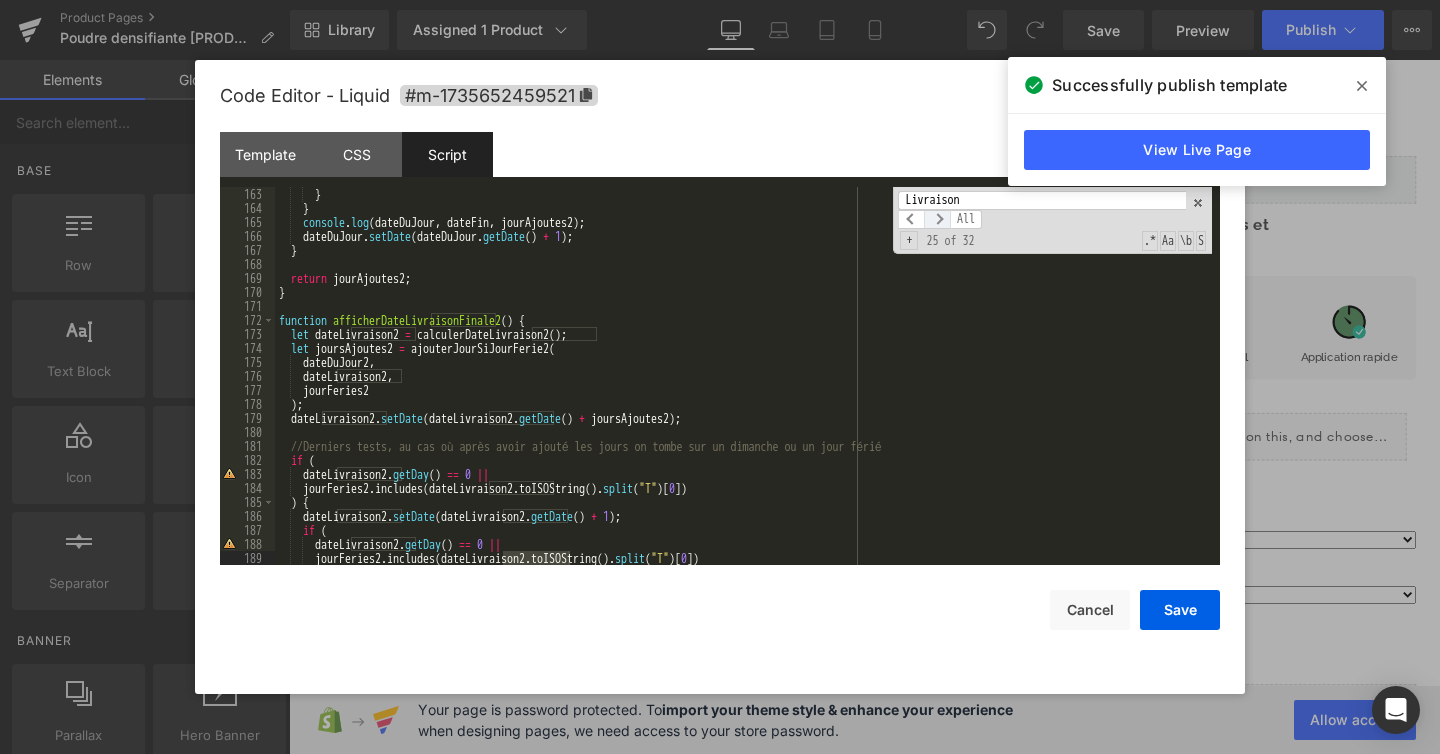 click at bounding box center [937, 219] 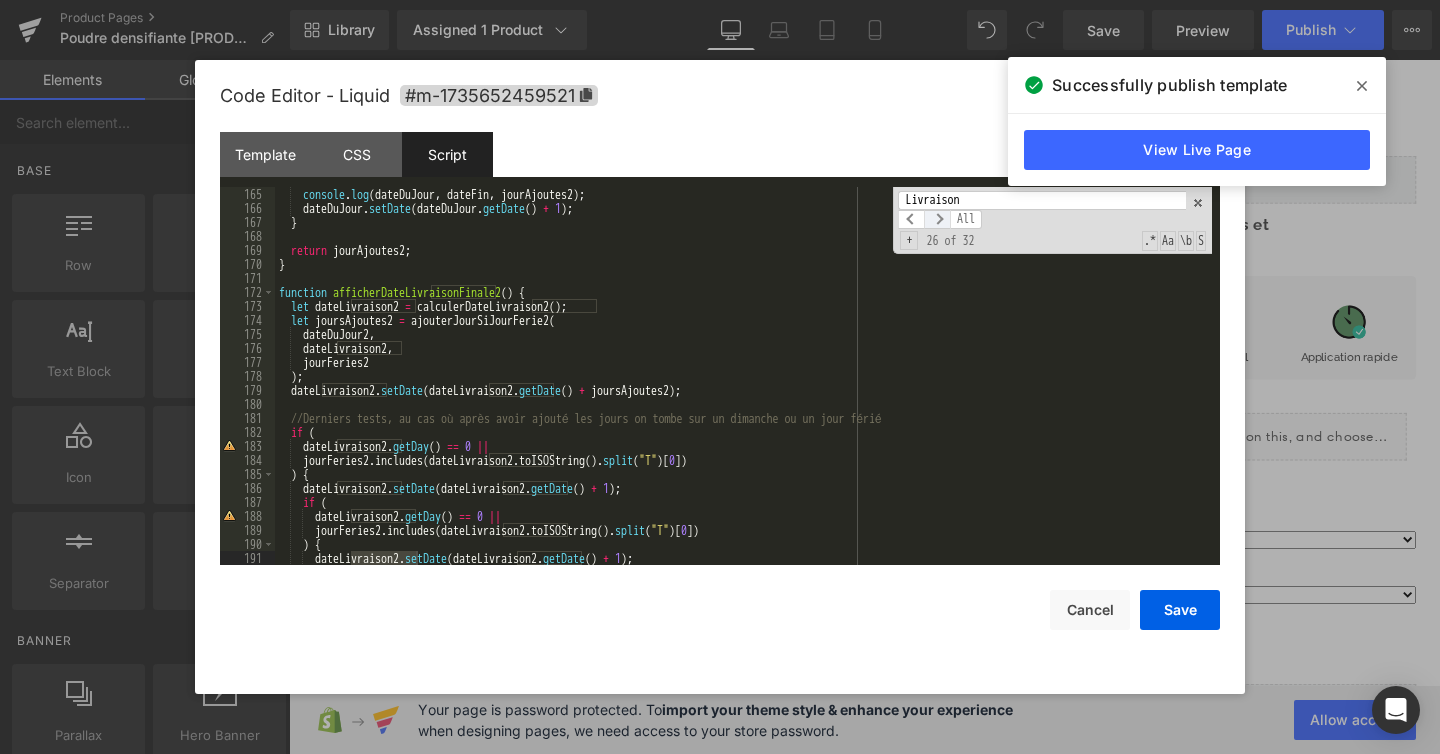 click at bounding box center [937, 219] 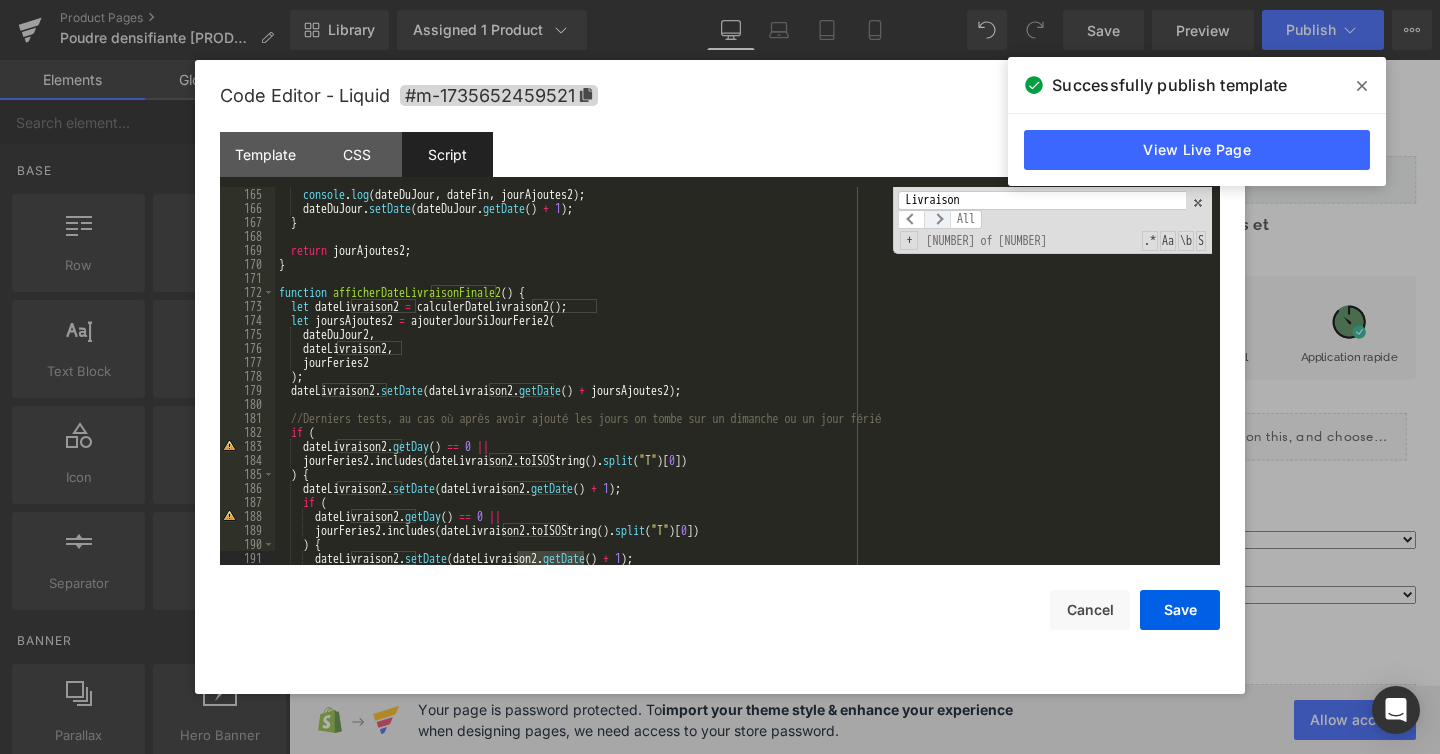 click at bounding box center [937, 219] 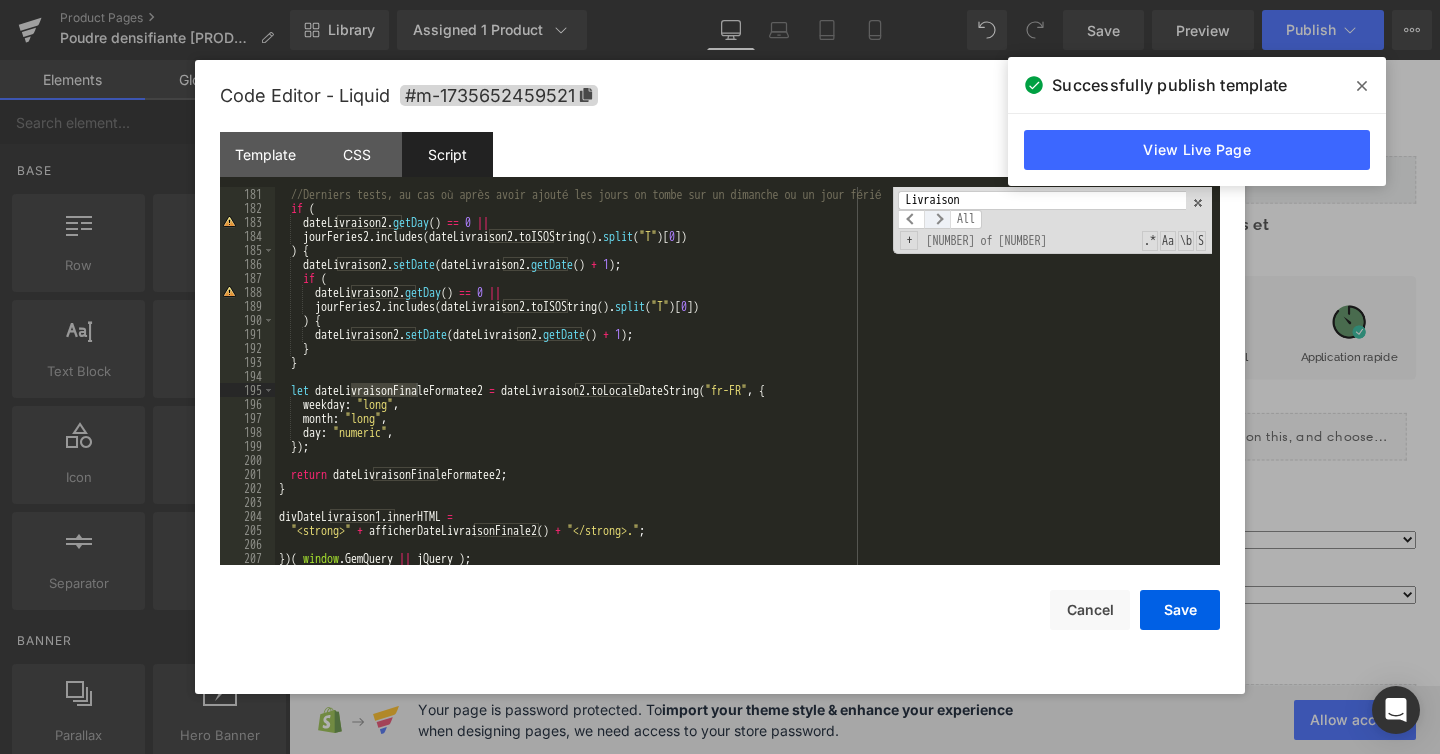 click at bounding box center (937, 219) 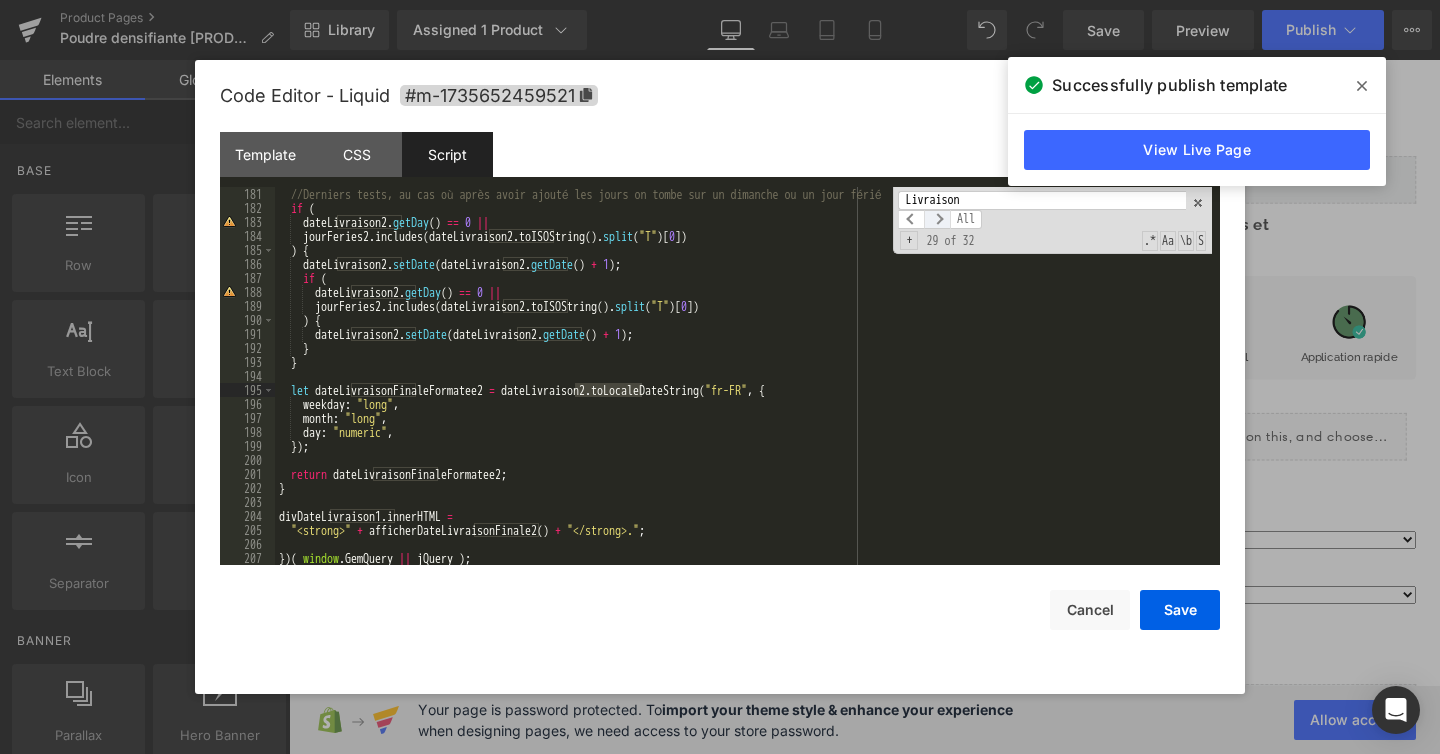 click at bounding box center [937, 219] 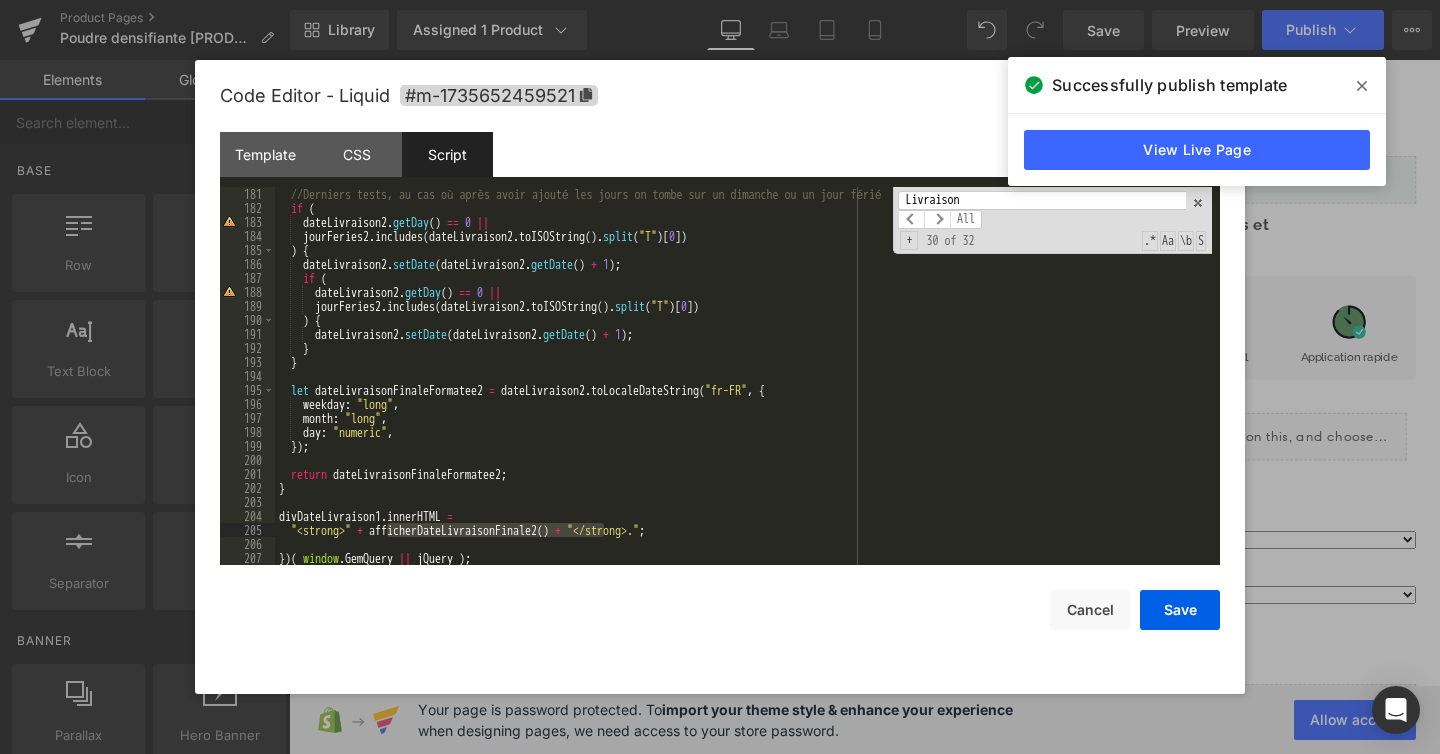 drag, startPoint x: 605, startPoint y: 532, endPoint x: 388, endPoint y: 533, distance: 217.0023 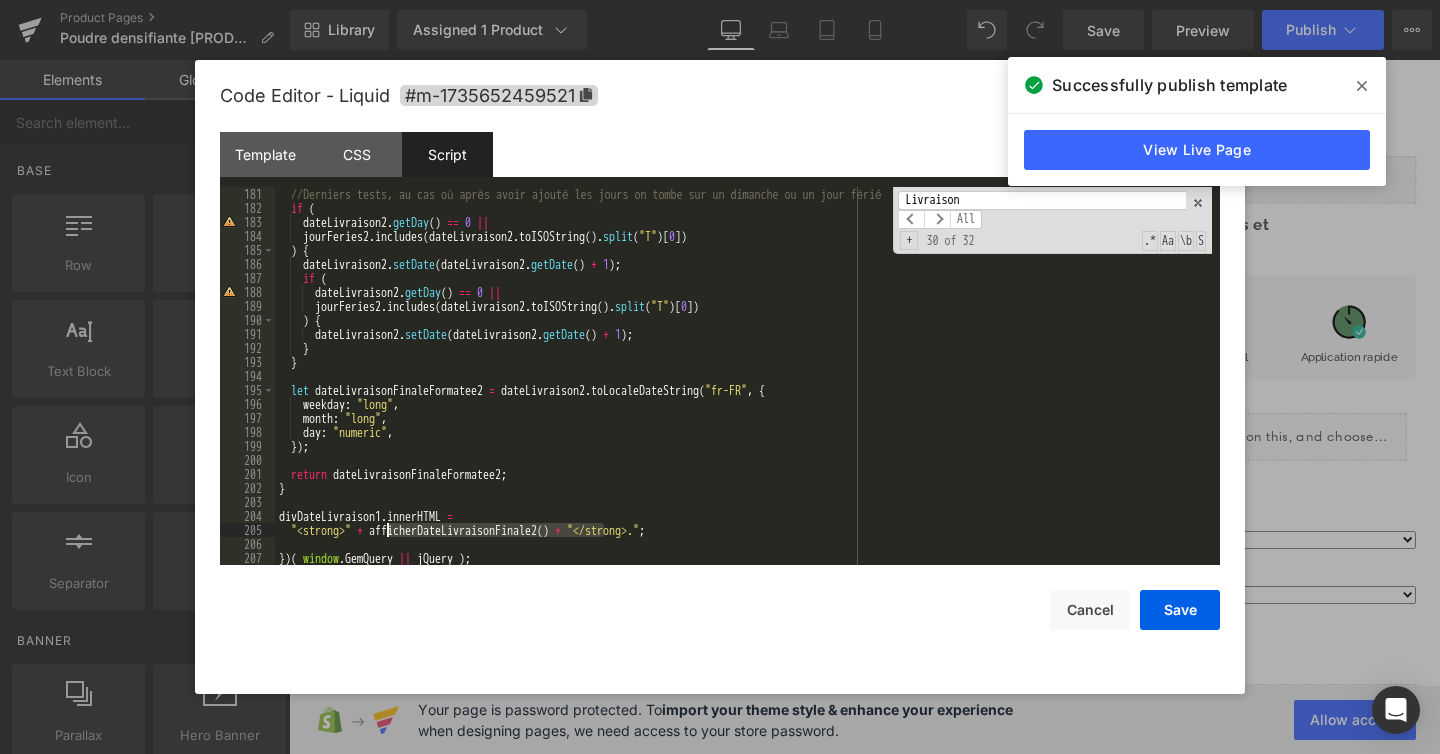 click on "//Derniers tests, au cas où après avoir ajouté les jours on tombe sur un dimanche ou un jour férié    if   (       dateLivraison2 . getDay ( )   ==   0   ||       jourFeries2 . includes ( dateLivraison2 . toISOString ( ) . split ( "T" ) [ 0 ])    )   {       dateLivraison2 . setDate ( dateLivraison2 . getDate ( )   +   1 ) ;       if   (          dateLivraison2 . getDay ( )   ==   0   ||          jourFeries2 . includes ( dateLivraison2 . toISOString ( ) . split ( "T" ) [ 0 ])       )   {          dateLivraison2 . setDate ( dateLivraison2 . getDate ( )   +   1 ) ;       }    }    let   dateLivraisonFinaleFormatee2   =   dateLivraison2 . toLocaleDateString ( "fr-FR" ,   {       weekday :   "long" ,       month :   "long" ,       day :   "numeric" ,    }) ;    return   dateLivraisonFinaleFormatee2 ; } divDateLivraison1 . innerHTML   =    "<strong>"   +   afficherDateLivraisonFinale2 ( )   +   "</strong>." ;    }) (   window . GemQuery   ||   jQuery   ) ;" at bounding box center [743, 390] 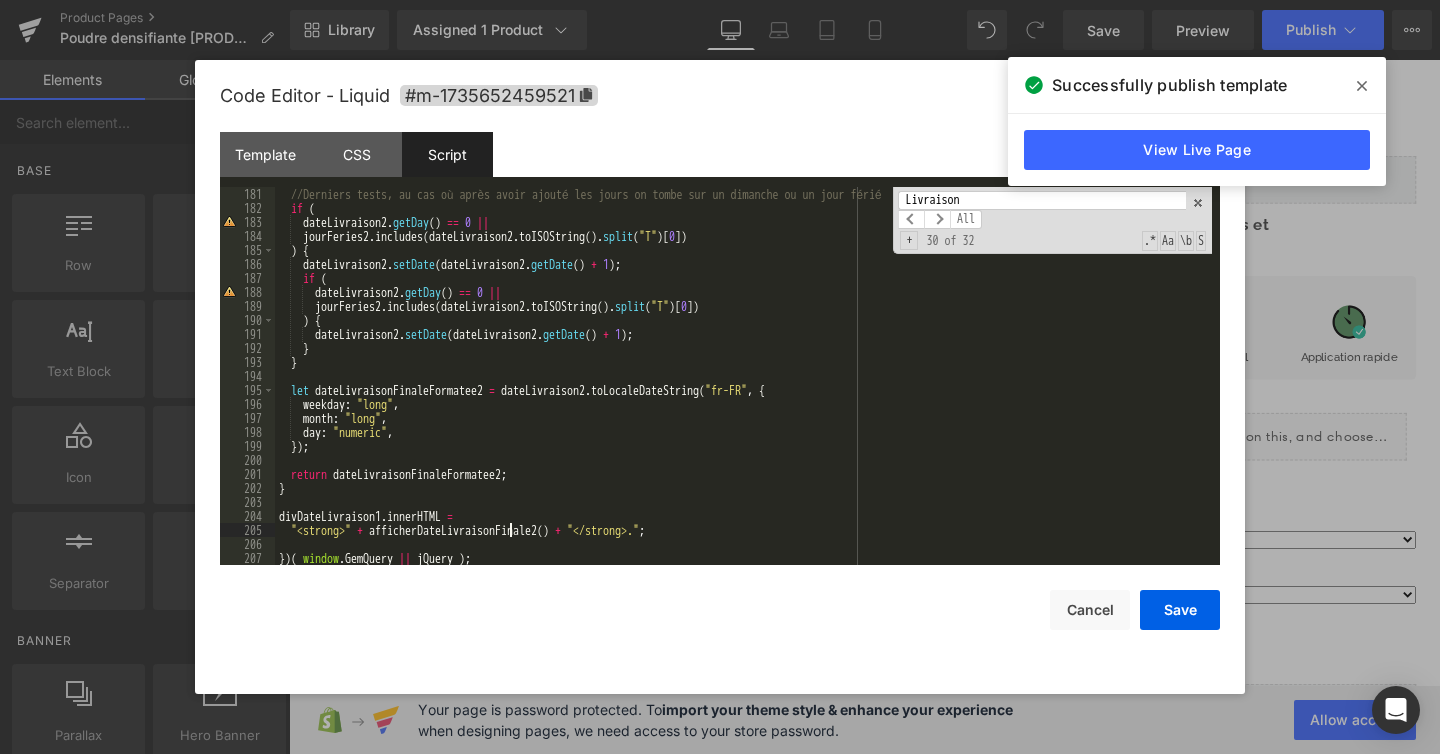 click on "//Derniers tests, au cas où après avoir ajouté les jours on tombe sur un dimanche ou un jour férié    if   (       dateLivraison2 . getDay ( )   ==   0   ||       jourFeries2 . includes ( dateLivraison2 . toISOString ( ) . split ( "T" ) [ 0 ])    )   {       dateLivraison2 . setDate ( dateLivraison2 . getDate ( )   +   1 ) ;       if   (          dateLivraison2 . getDay ( )   ==   0   ||          jourFeries2 . includes ( dateLivraison2 . toISOString ( ) . split ( "T" ) [ 0 ])       )   {          dateLivraison2 . setDate ( dateLivraison2 . getDate ( )   +   1 ) ;       }    }    let   dateLivraisonFinaleFormatee2   =   dateLivraison2 . toLocaleDateString ( "fr-FR" ,   {       weekday :   "long" ,       month :   "long" ,       day :   "numeric" ,    }) ;    return   dateLivraisonFinaleFormatee2 ; } divDateLivraison1 . innerHTML   =    "<strong>"   +   afficherDateLivraisonFinale2 ( )   +   "</strong>." ;    }) (   window . GemQuery   ||   jQuery   ) ;" at bounding box center (743, 390) 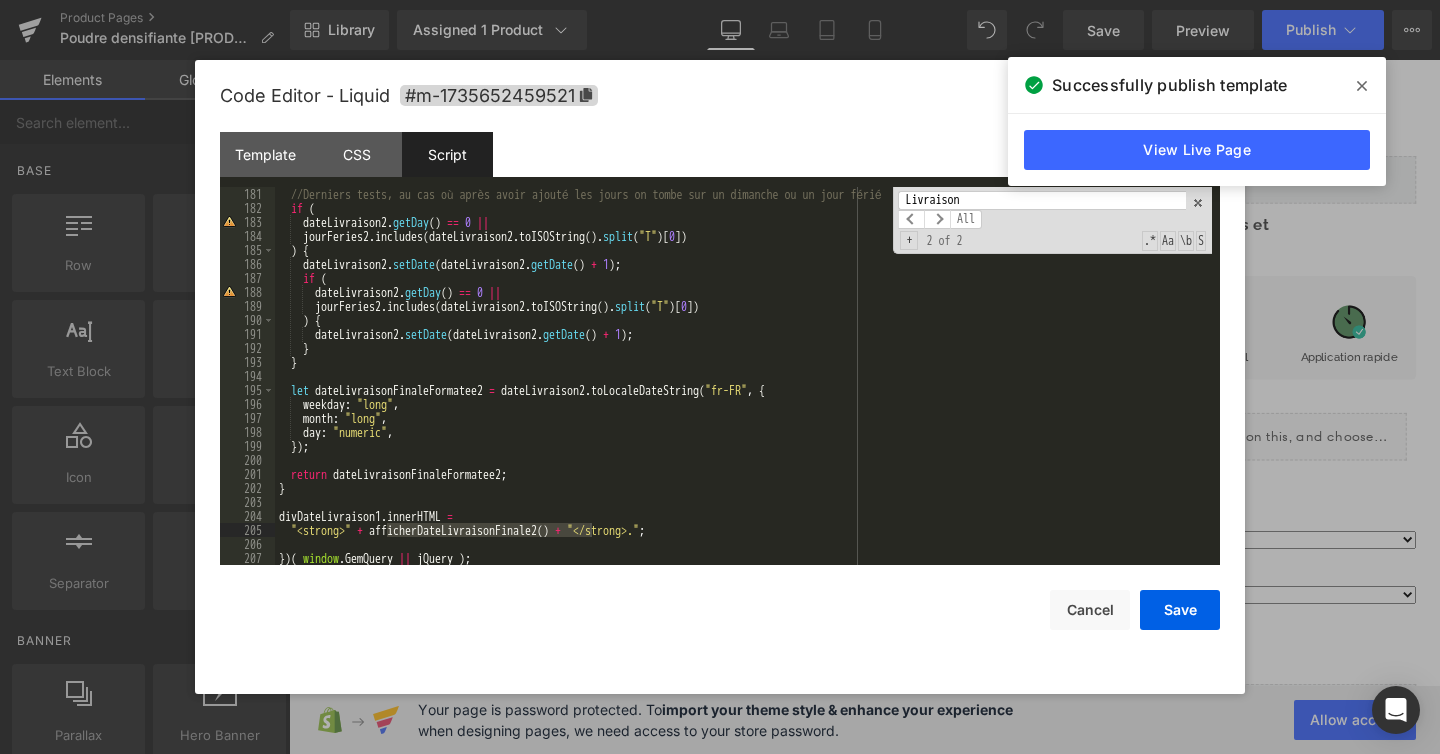 type on "afficherDateLivraisonFinale2" 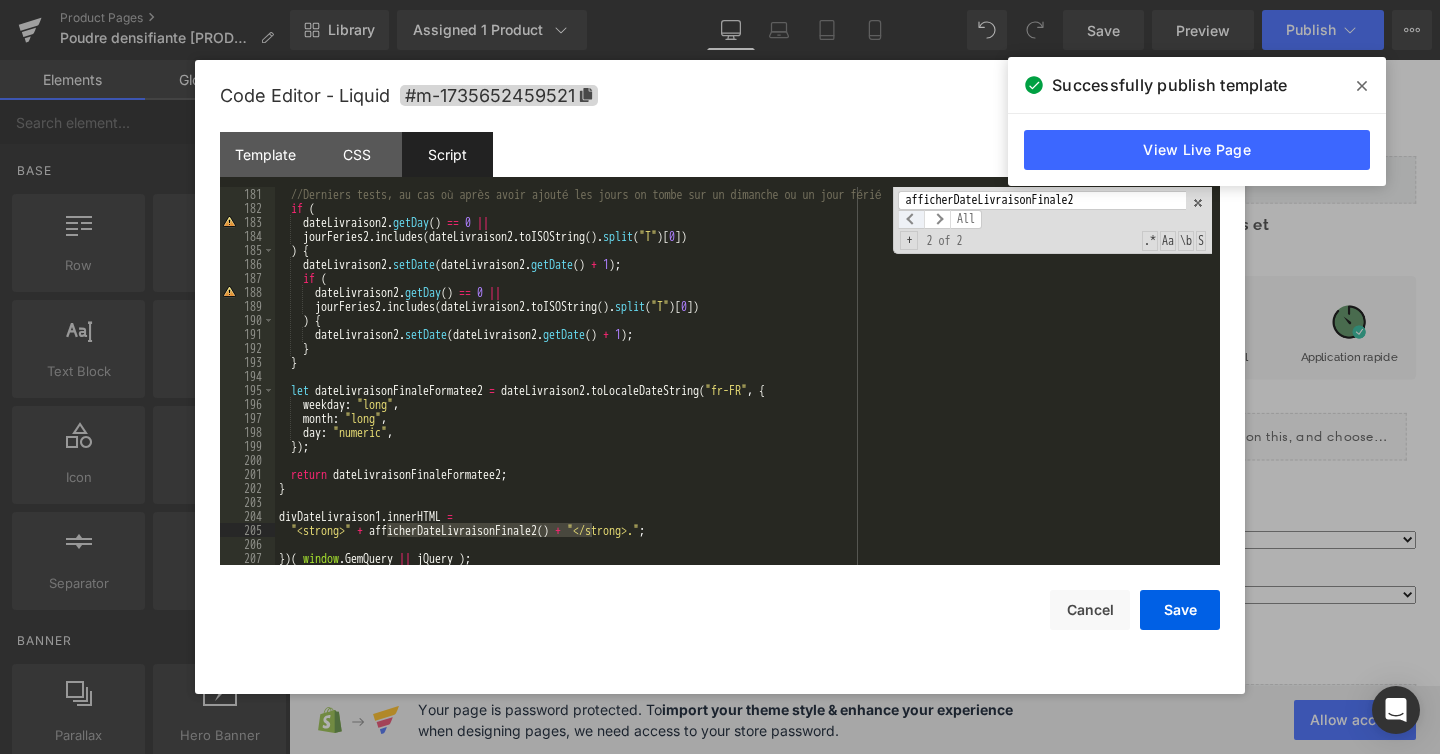 click at bounding box center (911, 219) 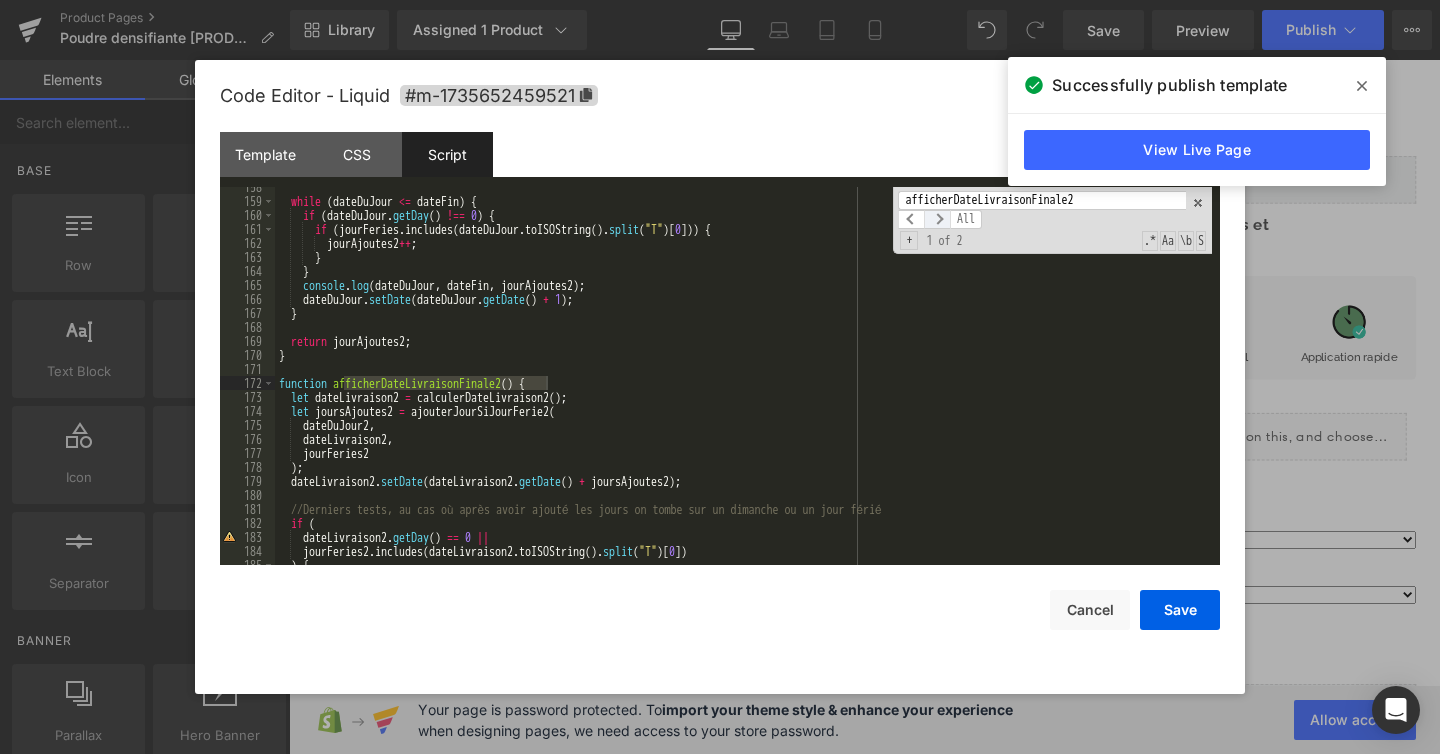 click at bounding box center [937, 219] 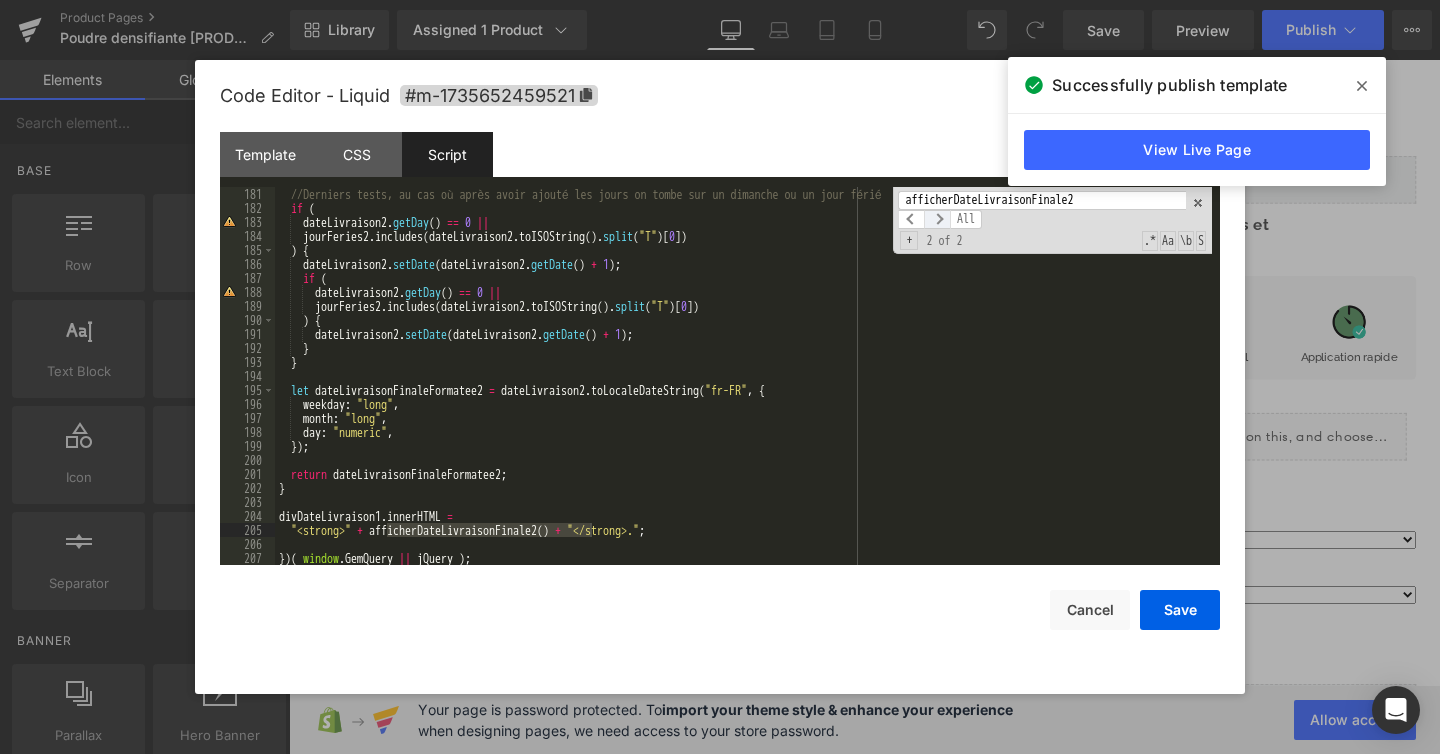 scroll, scrollTop: 2520, scrollLeft: 0, axis: vertical 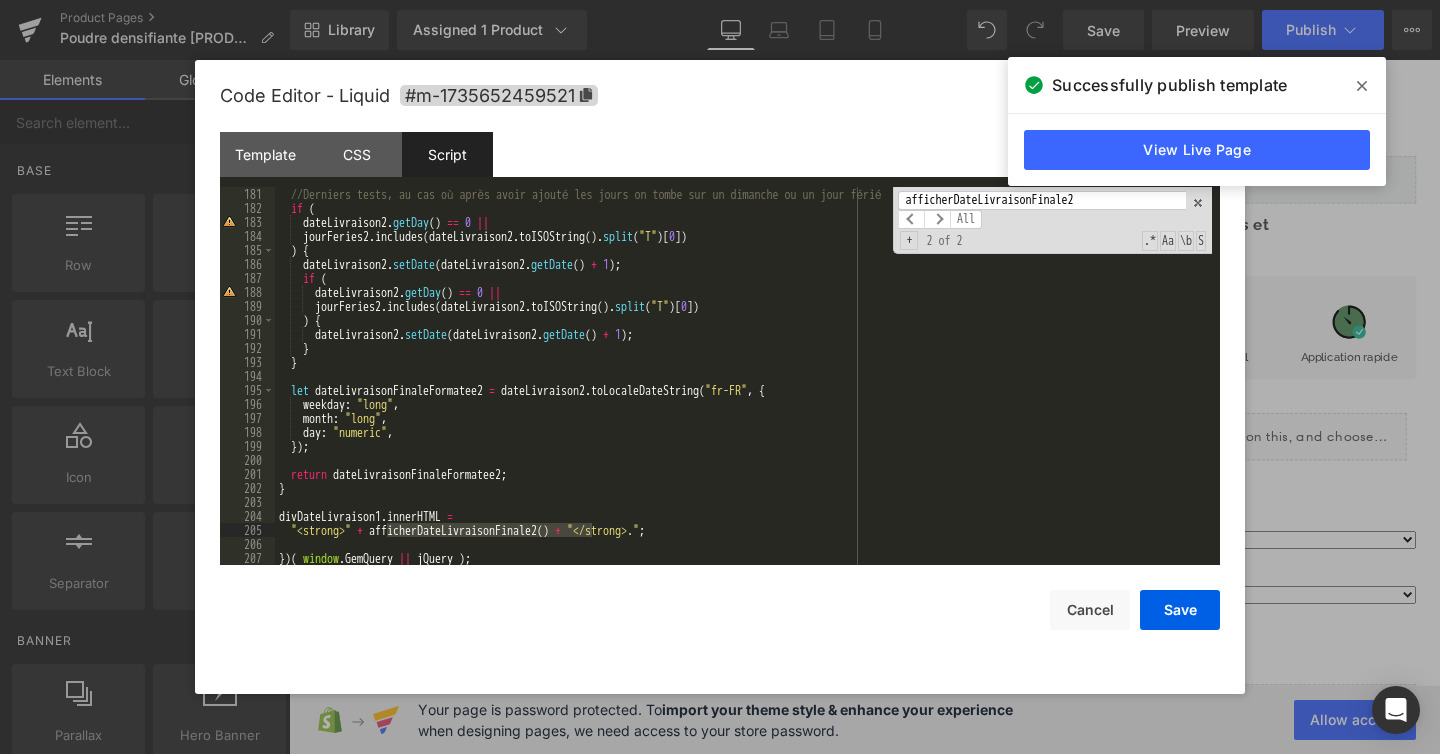 click on "//Derniers tests, au cas où après avoir ajouté les jours on tombe sur un dimanche ou un jour férié    if   (       dateLivraison2 . getDay ( )   ==   0   ||       jourFeries2 . includes ( dateLivraison2 . toISOString ( ) . split ( "T" ) [ 0 ])    )   {       dateLivraison2 . setDate ( dateLivraison2 . getDate ( )   +   1 ) ;       if   (          dateLivraison2 . getDay ( )   ==   0   ||          jourFeries2 . includes ( dateLivraison2 . toISOString ( ) . split ( "T" ) [ 0 ])       )   {          dateLivraison2 . setDate ( dateLivraison2 . getDate ( )   +   1 ) ;       }    }    let   dateLivraisonFinaleFormatee2   =   dateLivraison2 . toLocaleDateString ( "fr-FR" ,   {       weekday :   "long" ,       month :   "long" ,       day :   "numeric" ,    }) ;    return   dateLivraisonFinaleFormatee2 ; } divDateLivraison1 . innerHTML   =    "<strong>"   +   afficherDateLivraisonFinale2 ( )   +   "</strong>." ;    }) (   window . GemQuery   ||   jQuery   ) ;" at bounding box center [743, 390] 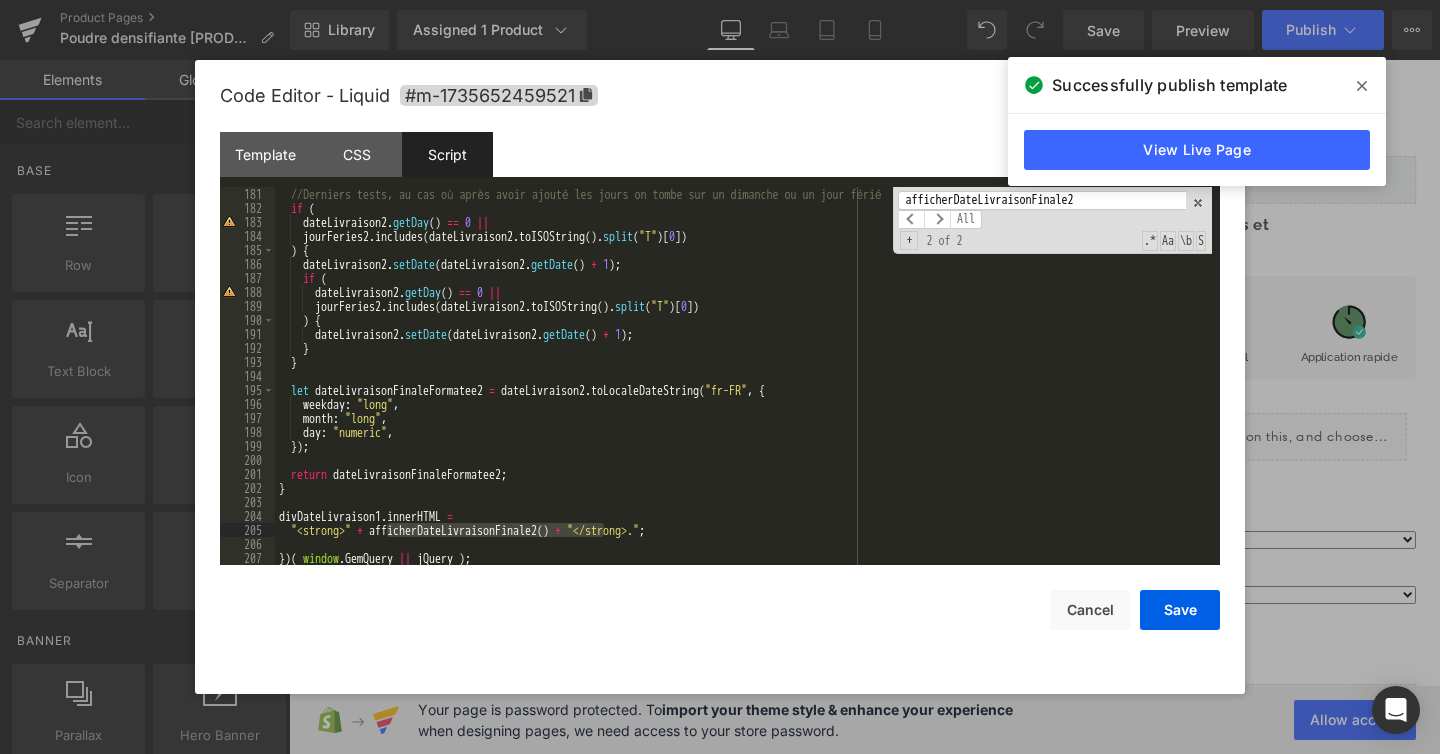 drag, startPoint x: 603, startPoint y: 531, endPoint x: 389, endPoint y: 537, distance: 214.08409 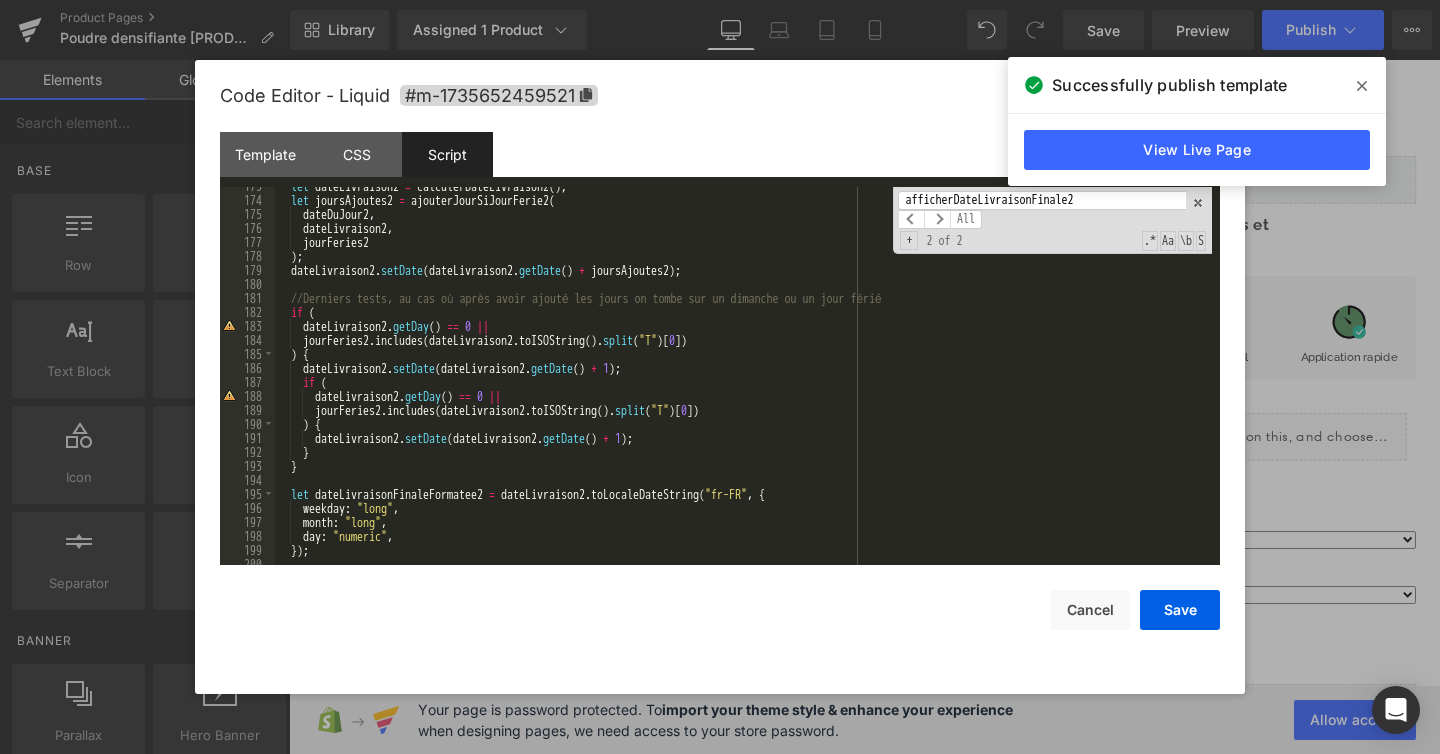 scroll, scrollTop: 2520, scrollLeft: 0, axis: vertical 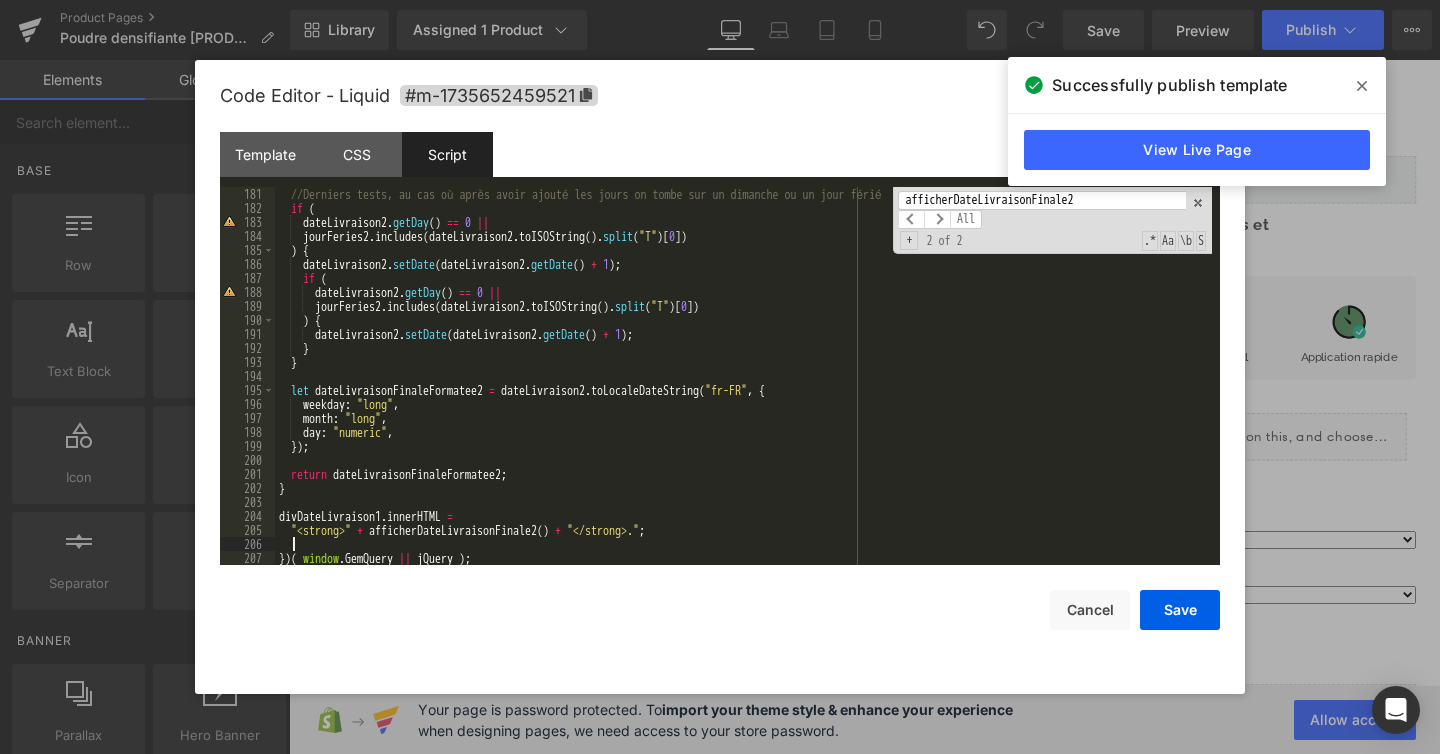 click on "//Derniers tests, au cas où après avoir ajouté les jours on tombe sur un dimanche ou un jour férié    if   (       dateLivraison2 . getDay ( )   ==   0   ||       jourFeries2 . includes ( dateLivraison2 . toISOString ( ) . split ( "T" ) [ 0 ])    )   {       dateLivraison2 . setDate ( dateLivraison2 . getDate ( )   +   1 ) ;       if   (          dateLivraison2 . getDay ( )   ==   0   ||          jourFeries2 . includes ( dateLivraison2 . toISOString ( ) . split ( "T" ) [ 0 ])       )   {          dateLivraison2 . setDate ( dateLivraison2 . getDate ( )   +   1 ) ;       }    }    let   dateLivraisonFinaleFormatee2   =   dateLivraison2 . toLocaleDateString ( "fr-FR" ,   {       weekday :   "long" ,       month :   "long" ,       day :   "numeric" ,    }) ;    return   dateLivraisonFinaleFormatee2 ; } divDateLivraison1 . innerHTML   =    "<strong>"   +   afficherDateLivraisonFinale2 ( )   +   "</strong>." ;    }) (   window . GemQuery   ||   jQuery   ) ;" at bounding box center [743, 390] 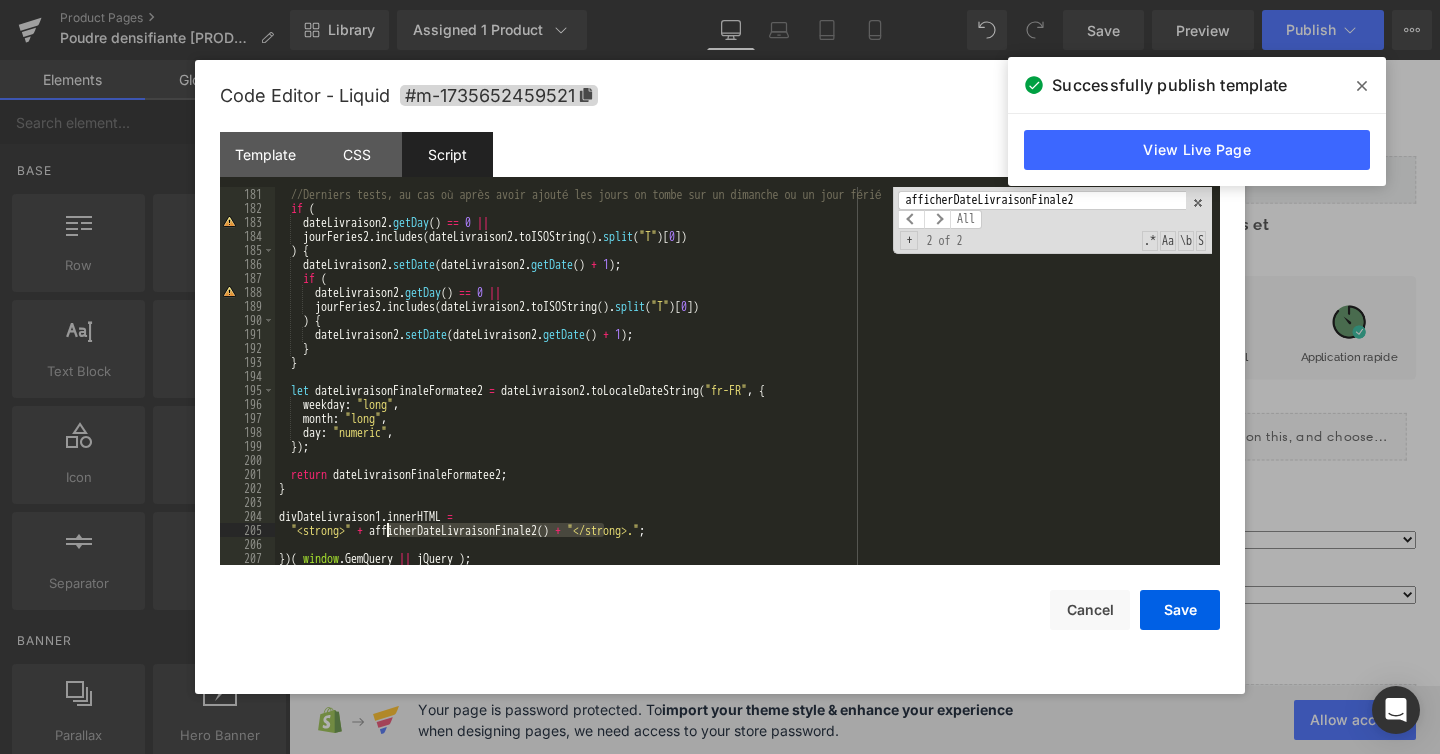 drag, startPoint x: 603, startPoint y: 528, endPoint x: 388, endPoint y: 534, distance: 215.08371 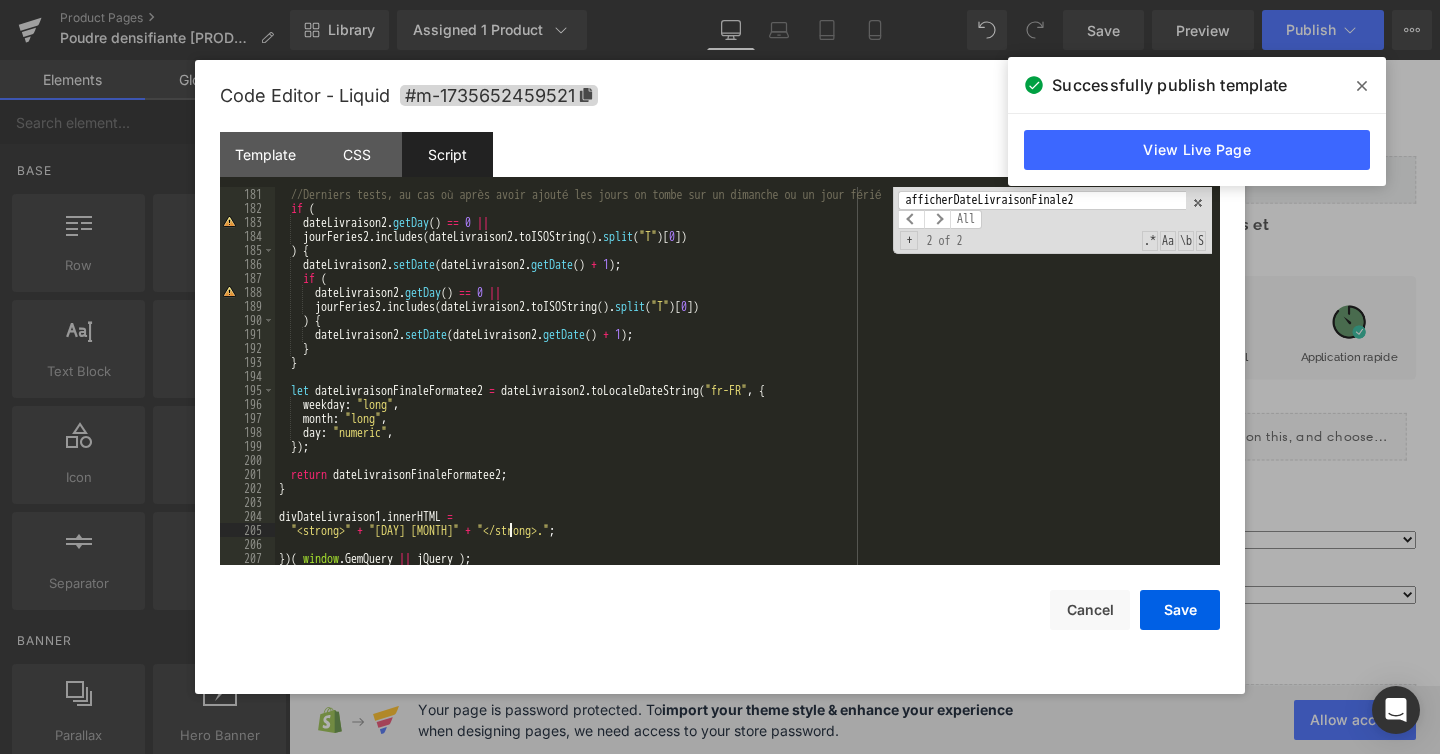 type 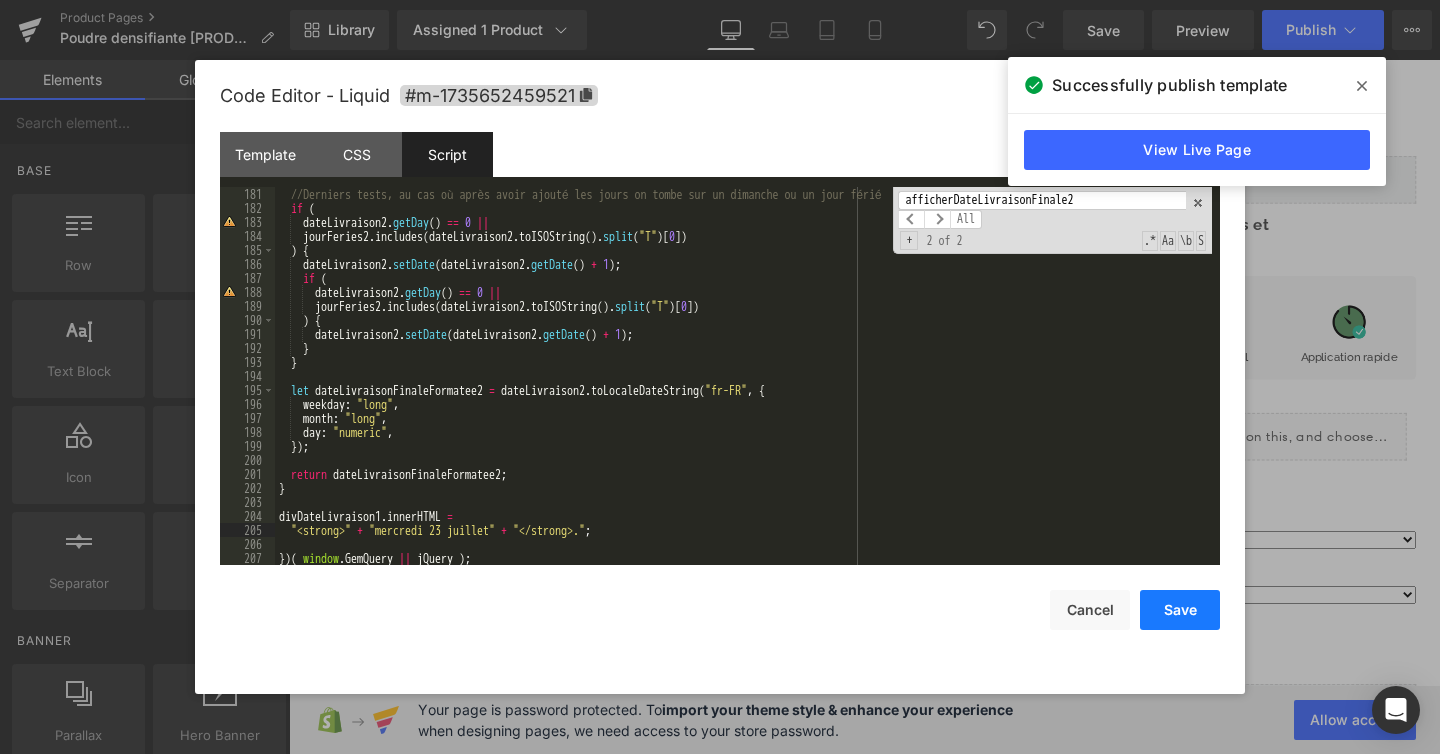 click on "Save" at bounding box center [1180, 610] 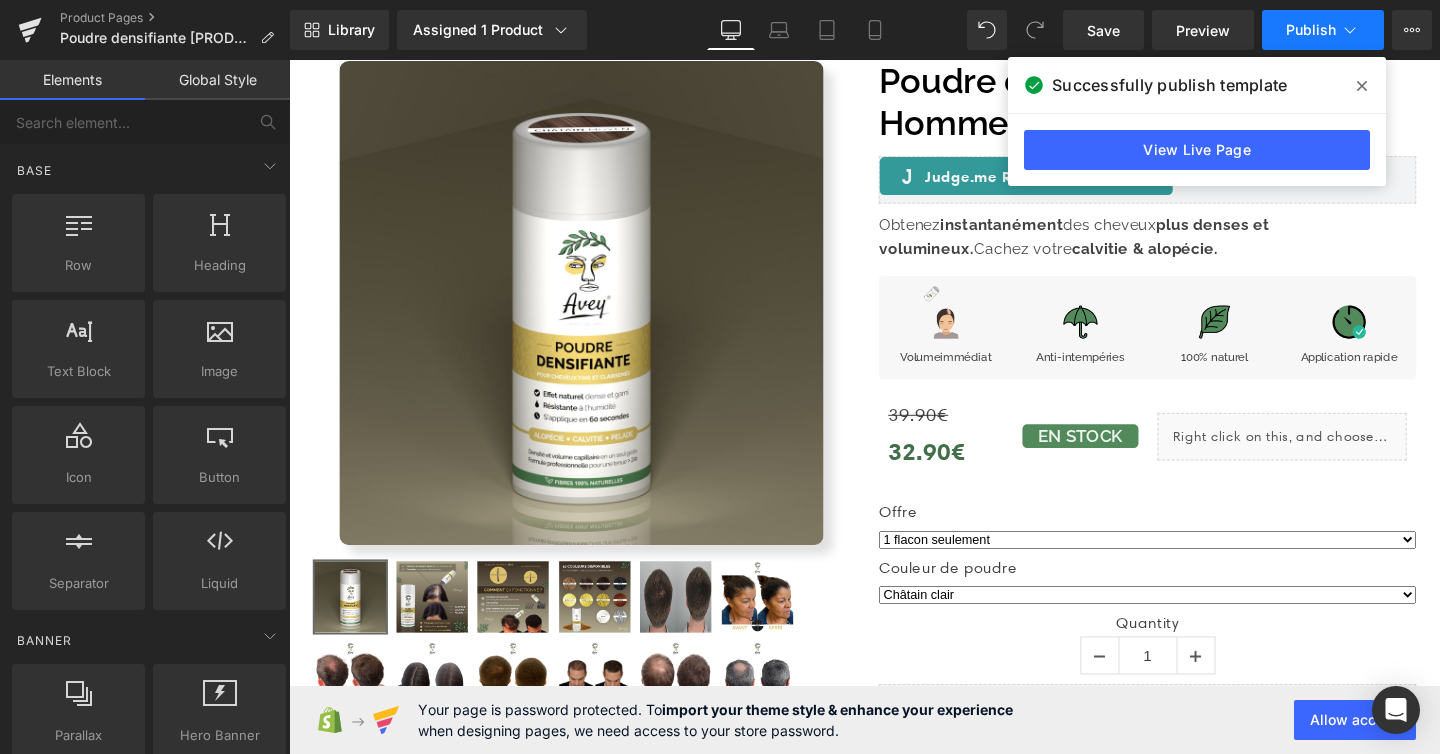 click on "Publish" at bounding box center [1323, 30] 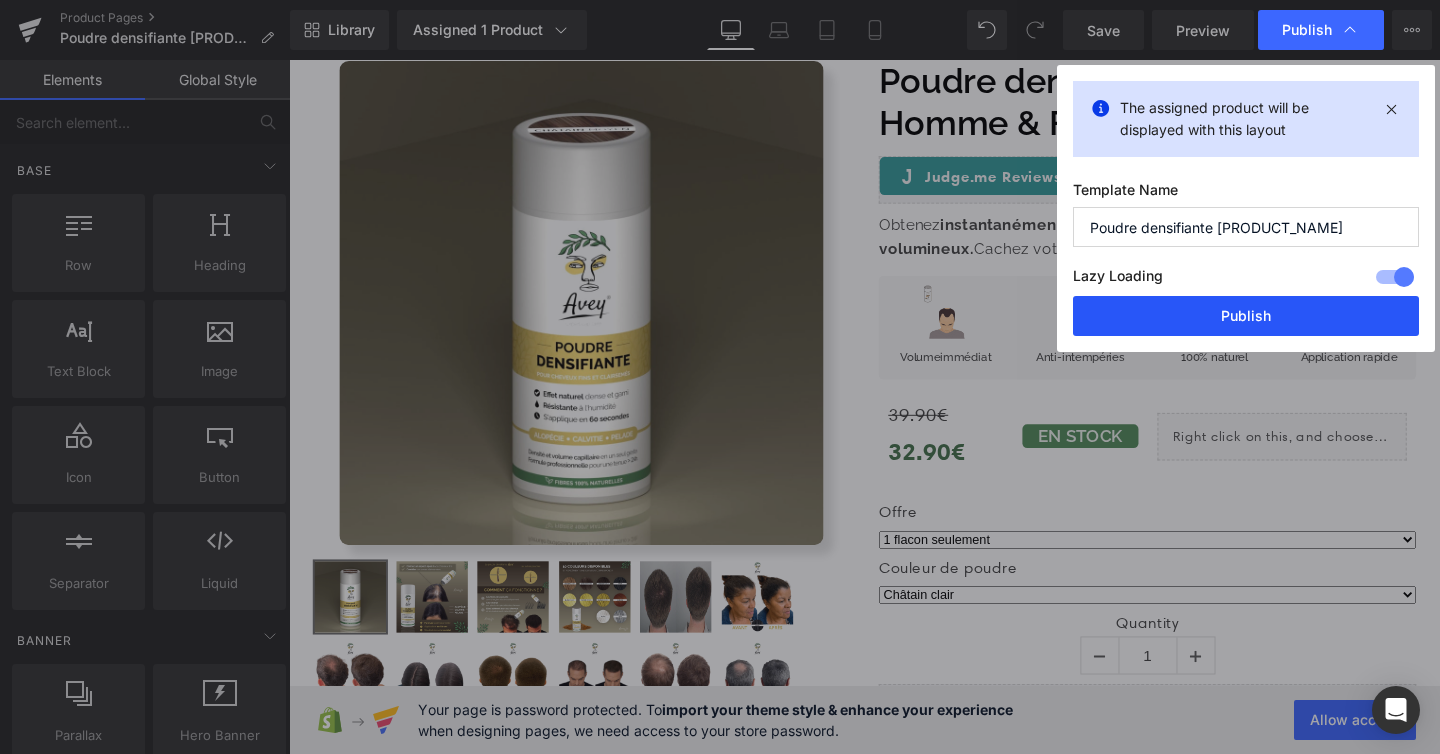 drag, startPoint x: 1218, startPoint y: 308, endPoint x: 967, endPoint y: 382, distance: 261.6811 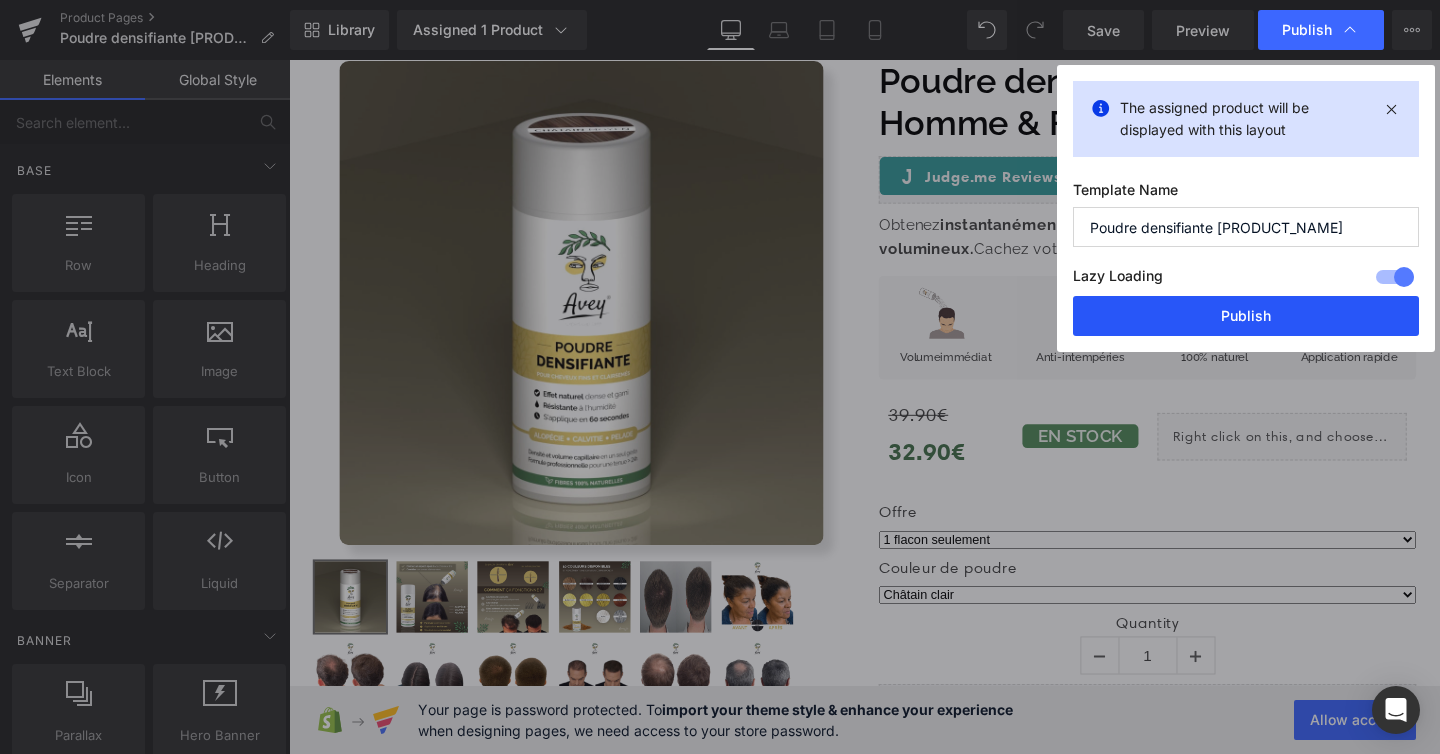 click on "Publish" at bounding box center [1246, 316] 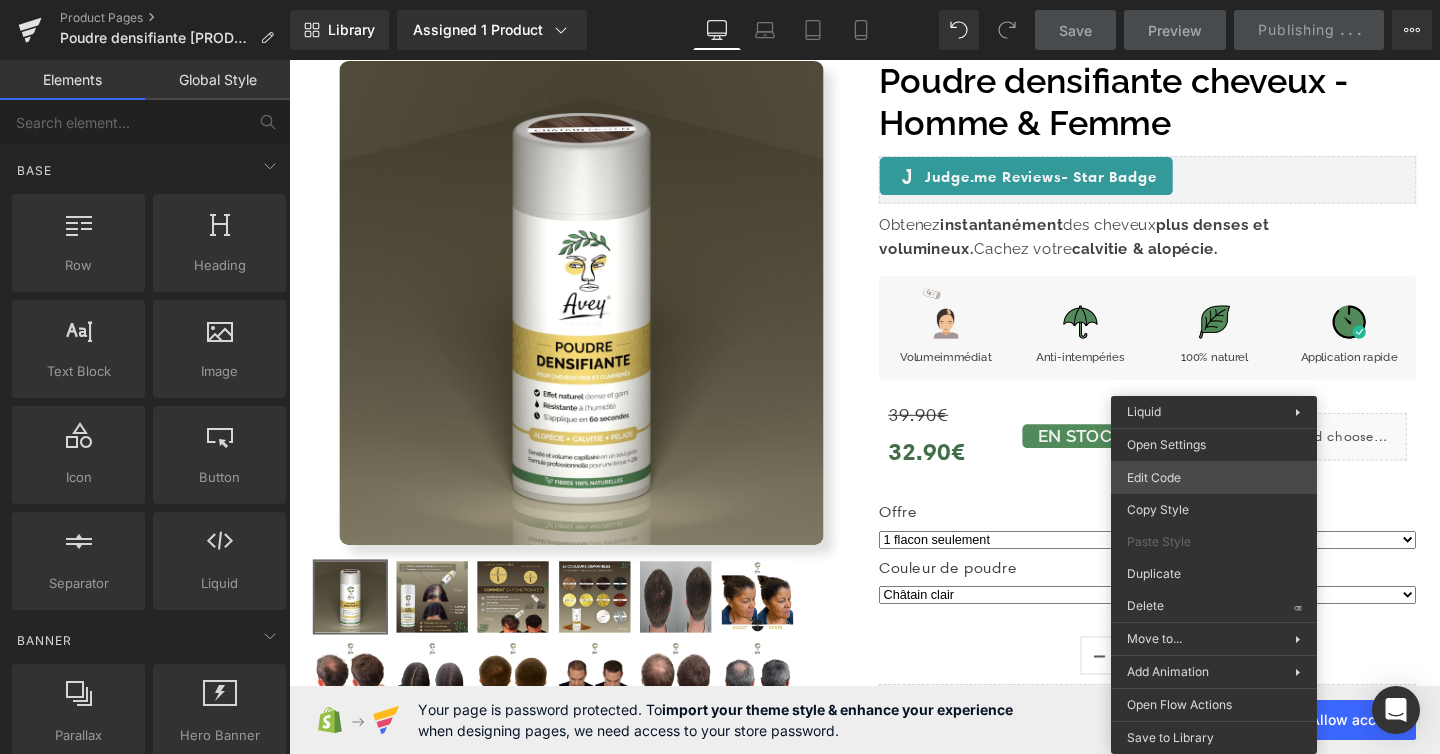 click on "You are previewing how the   will restyle your page. You can not edit Elements in Preset Preview Mode.  Product Pages Poudre densifiante Avey Marron Clair Library Assigned 1 Product  Product Preview
Poudre densifiante cheveux - Homme & Femme Manage assigned products Desktop Desktop Laptop Tablet Mobile Save Preview   Publishing   .   .   .   Scheduled View Live Page View with current Template Save Template to Library Schedule Publish  Optimize  Publish Settings Shortcuts  Your page can’t be published   You've reached the maximum number of published pages on your plan  (48/999999).  You need to upgrade your plan or unpublish all your pages to get 1 publish slot.   Unpublish pages   Upgrade plan  Elements Global Style Base Row  rows, columns, layouts, div Heading  headings, titles, h1,h2,h3,h4,h5,h6 Text Block  texts, paragraphs, contents, blocks Image  images, photos, alts, uploads Icon  icons, symbols Button  button, call to action, cta Separator  separators, dividers, horizontal lines Liquid" at bounding box center (720, 0) 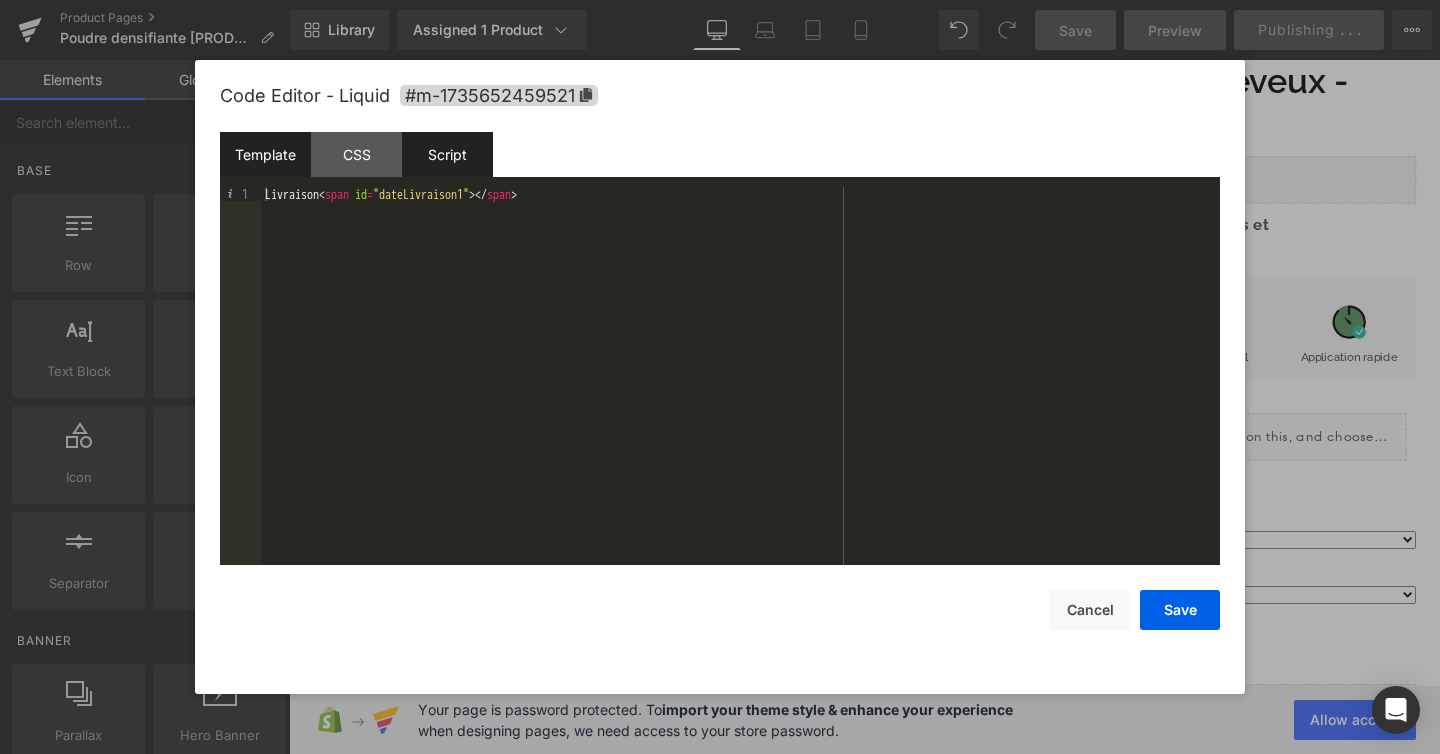 click on "Script" at bounding box center (447, 154) 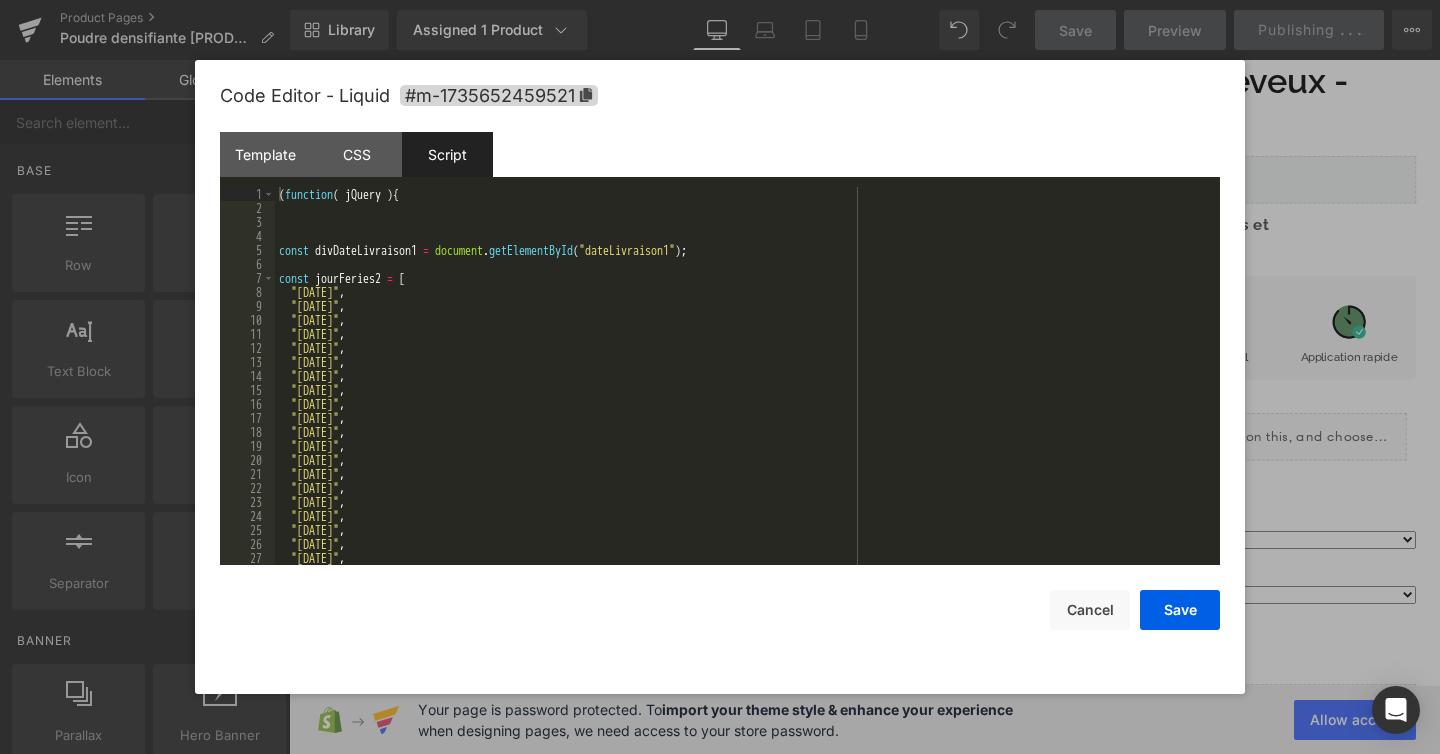 click on "( function (   jQuery   ) { const   divDateLivraison1   =   document . getElementById ( "dateLivraison1" ) ; const   jourFeries2   =   [    "2023-11-01" ,    "2023-11-11" ,    "2023-12-25" ,    "2024-01-01" ,    "2024-04-01" ,    "2024-05-01" ,    "2024-05-08" ,    "2024-05-09" ,    "2024-05-20" ,    "2024-07-14" ,    "2024-08-15" ,    "2024-11-01" ,    "2024-11-11" ,    "2024-12-25" ,    "2025-01-01" ,    "2025-04-21" ,    "2025-05-01" ,    "2025-05-08" ,    "2025-05-09" ,    "2025-05-10" ,    "2025-05-11" ," at bounding box center (743, 390) 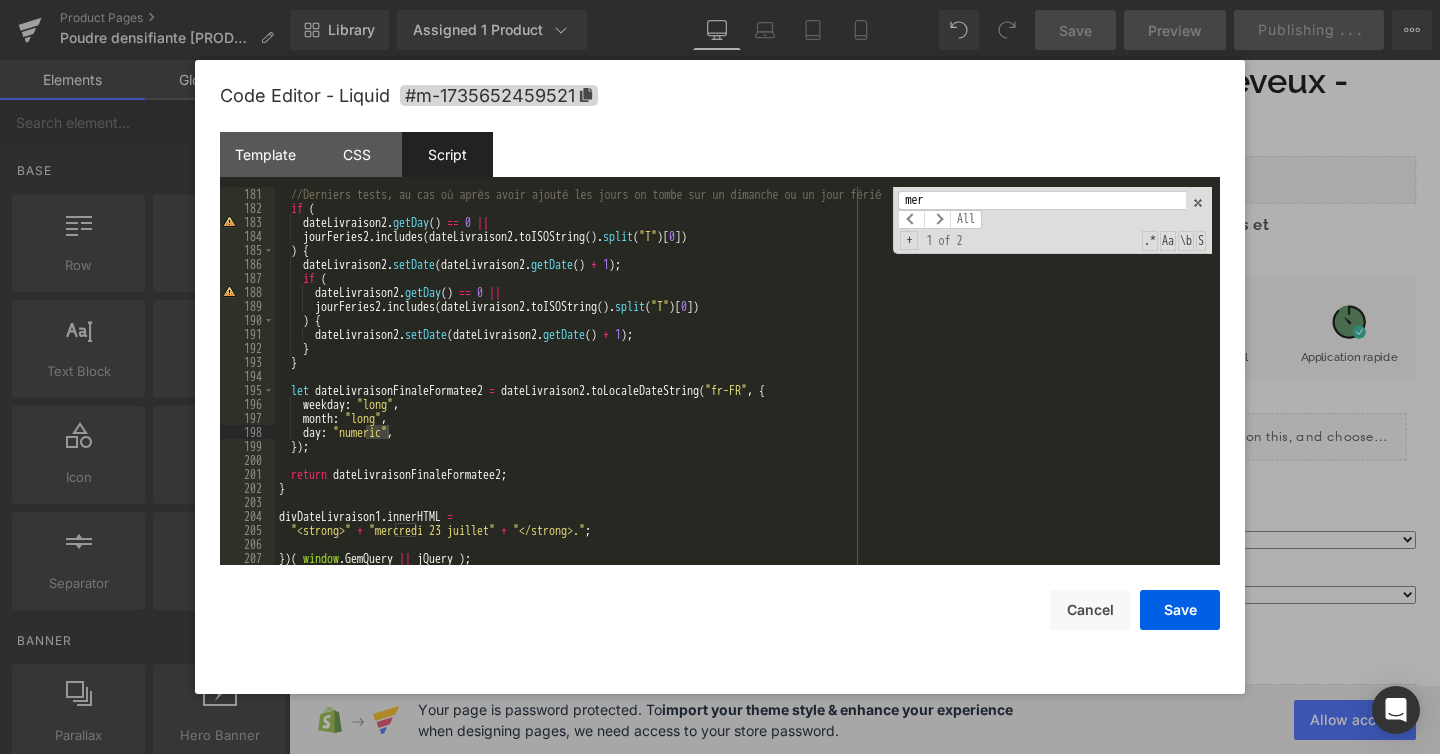 scroll, scrollTop: 2520, scrollLeft: 0, axis: vertical 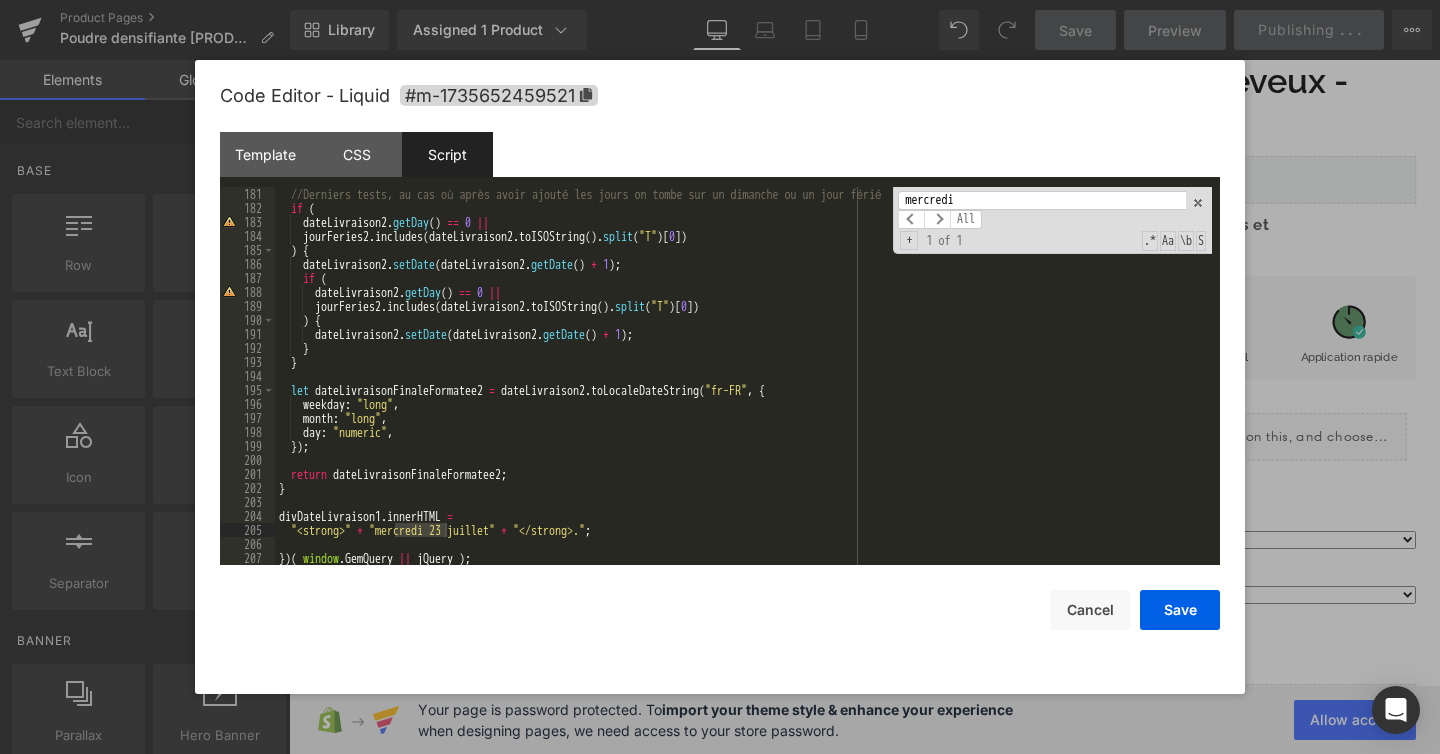 type on "mercred" 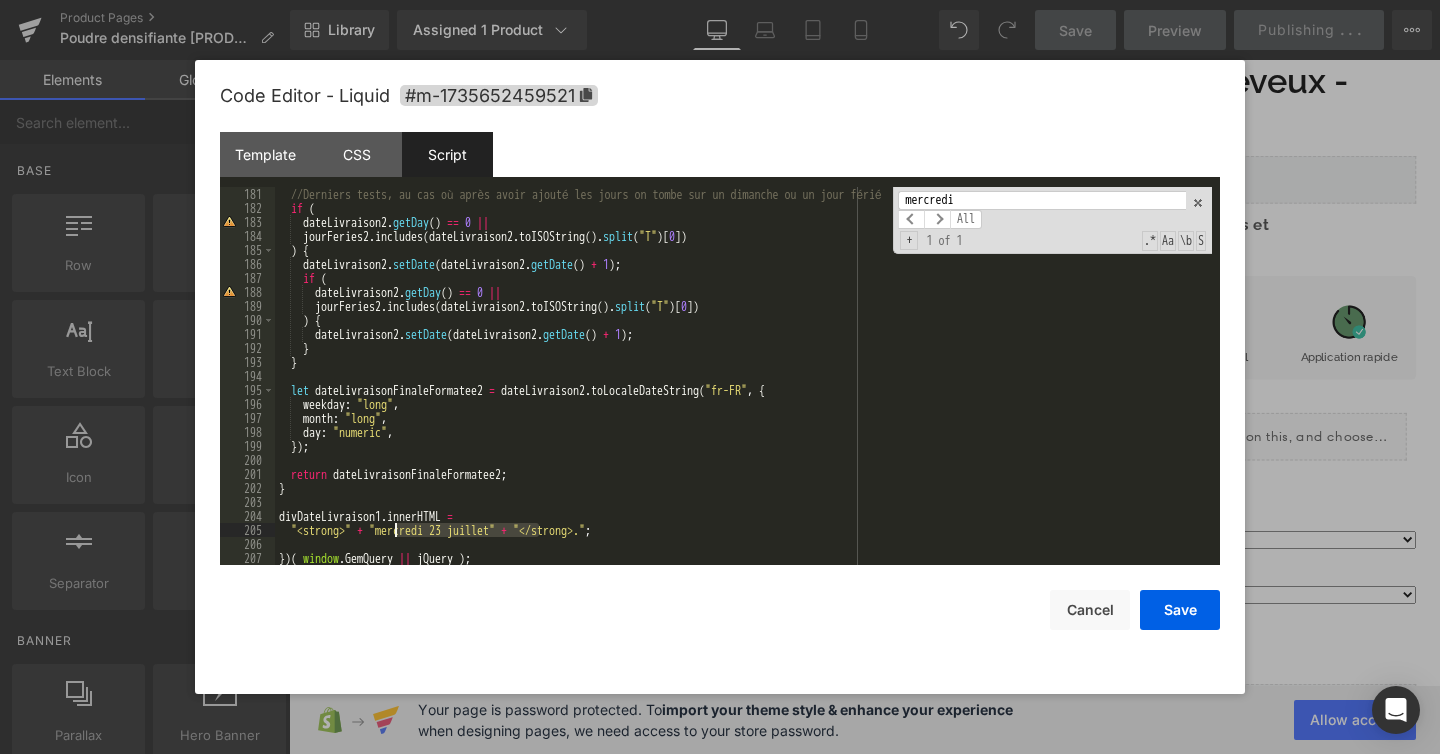 drag, startPoint x: 539, startPoint y: 530, endPoint x: 396, endPoint y: 530, distance: 143 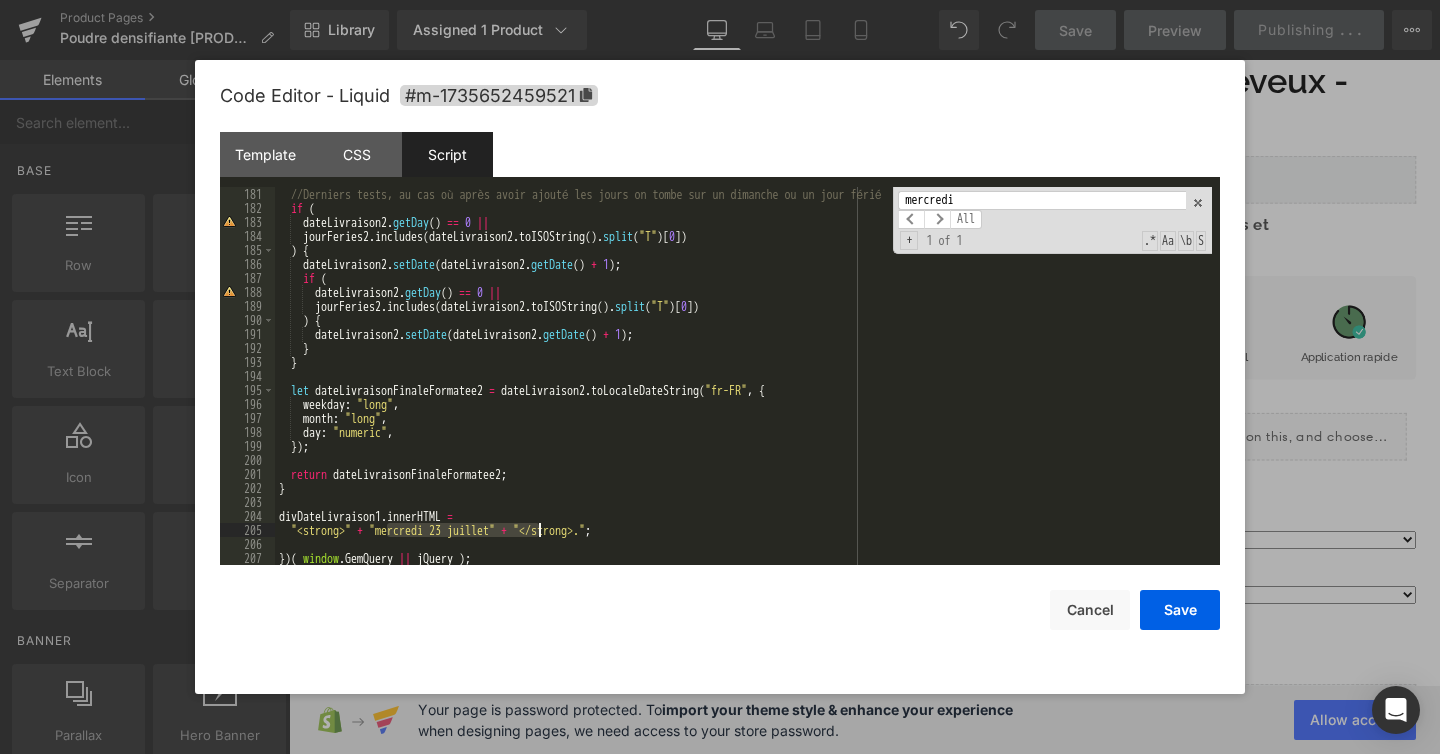 drag, startPoint x: 389, startPoint y: 529, endPoint x: 539, endPoint y: 529, distance: 150 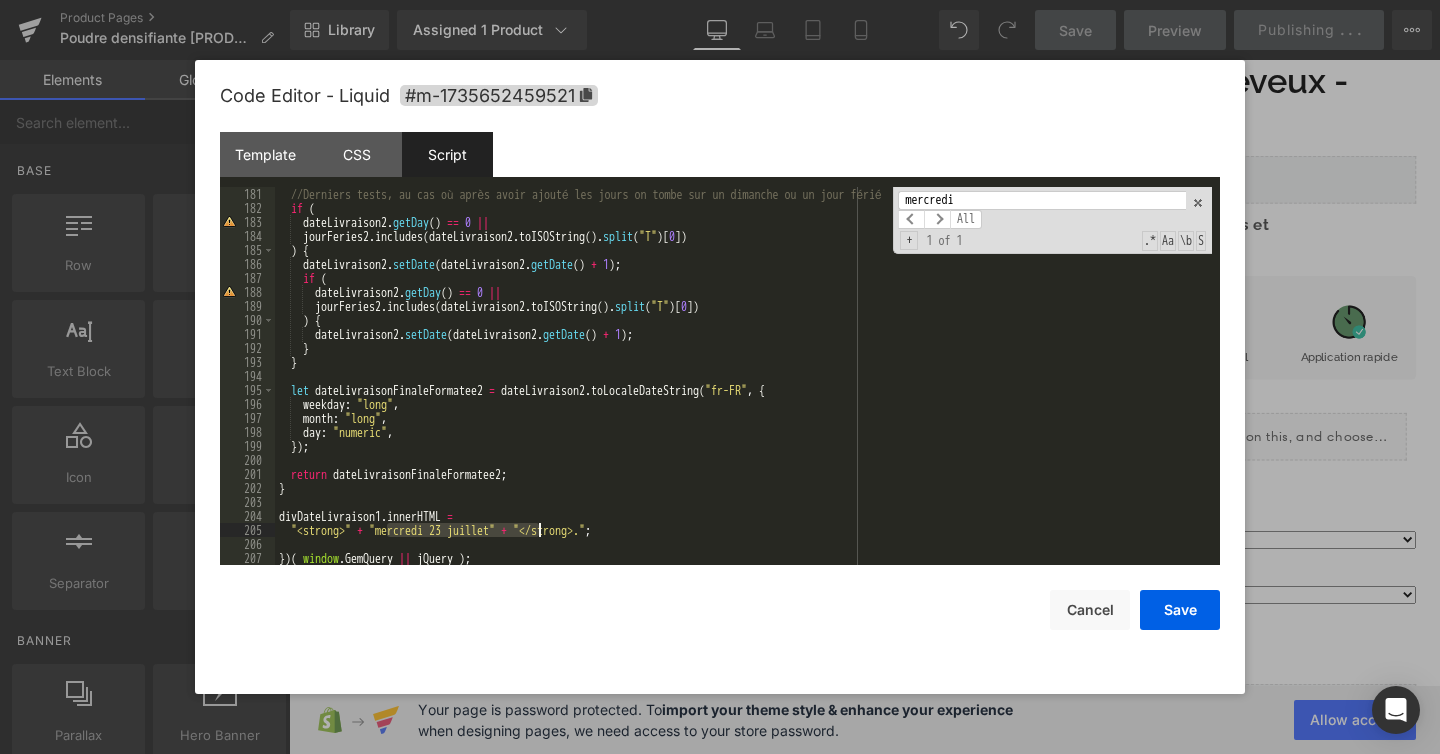 click on "//Derniers tests, au cas où après avoir ajouté les jours on tombe sur un dimanche ou un jour férié    if   (       dateLivraison2 . getDay ( )   ==   0   ||       jourFeries2 . includes ( dateLivraison2 . toISOString ( ) . split ( "T" ) [ 0 ])    )   {       dateLivraison2 . setDate ( dateLivraison2 . getDate ( )   +   1 ) ;       if   (          dateLivraison2 . getDay ( )   ==   0   ||          jourFeries2 . includes ( dateLivraison2 . toISOString ( ) . split ( "T" ) [ 0 ])       )   {          dateLivraison2 . setDate ( dateLivraison2 . getDate ( )   +   1 ) ;       }    }    let   dateLivraisonFinaleFormatee2   =   dateLivraison2 . toLocaleDateString ( "fr-FR" ,   {       weekday :   "long" ,       month :   "long" ,       day :   "numeric" ,    }) ;    return   dateLivraisonFinaleFormatee2 ; } divDateLivraison1 . innerHTML   =    "<strong>"   +   "mercredi 23 juillet"   +   "</strong>." ;    }) (   window . GemQuery   ||   jQuery   ) ;" at bounding box center (743, 390) 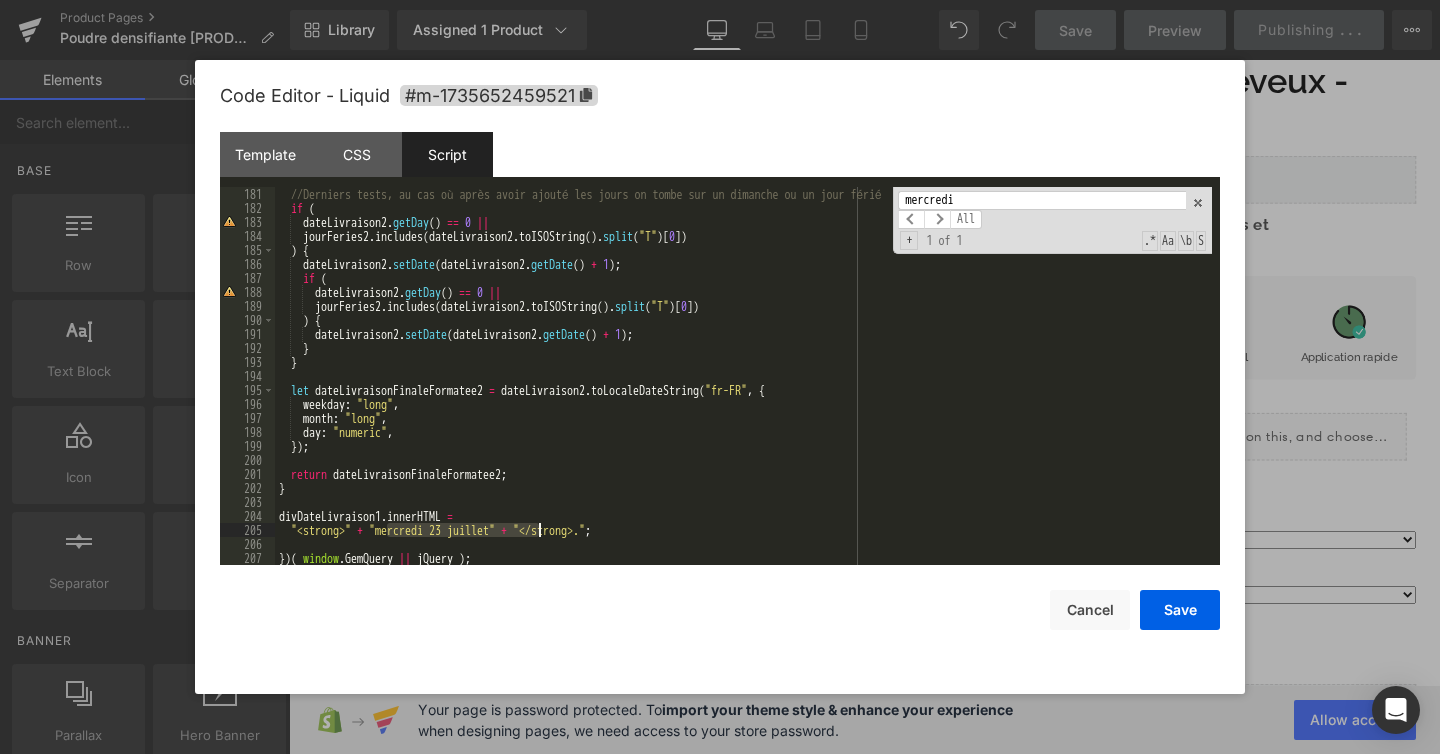 click at bounding box center [720, 377] 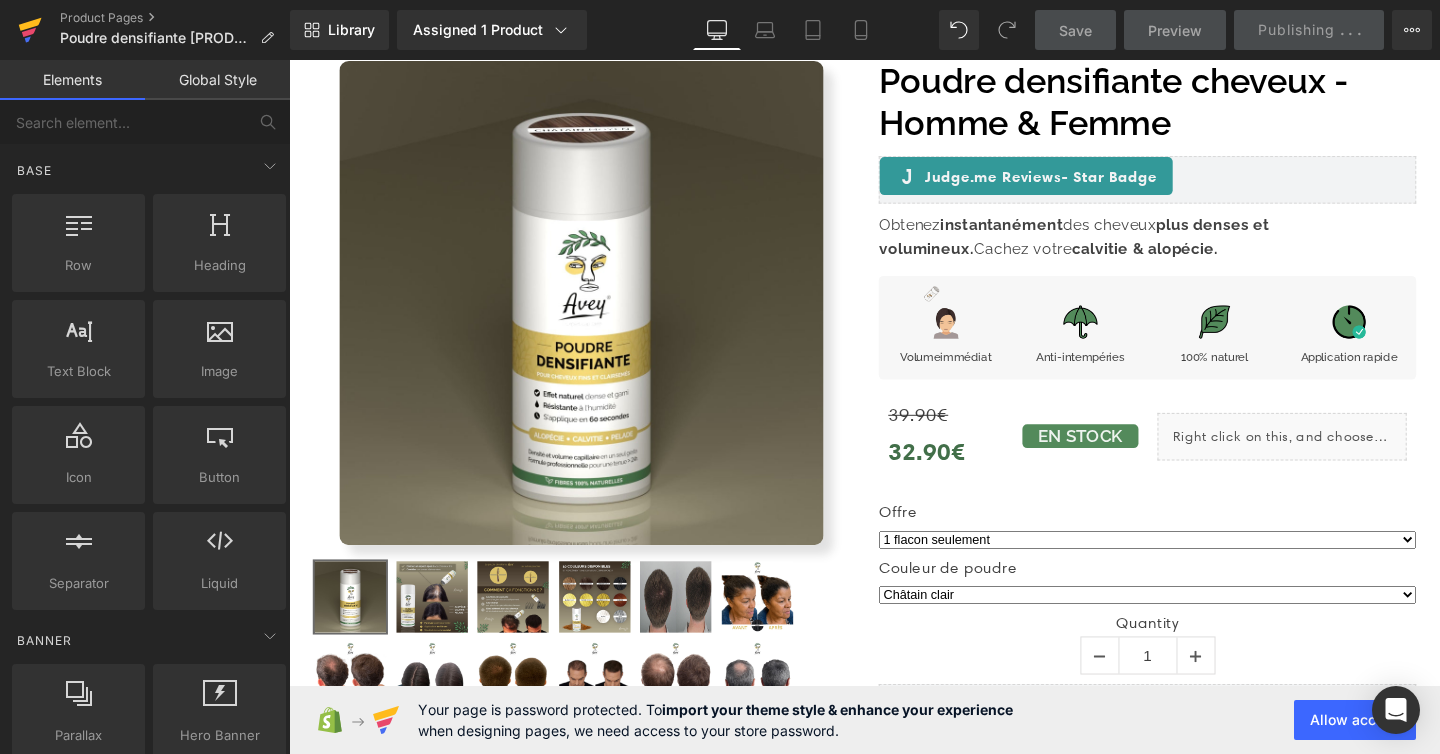 click 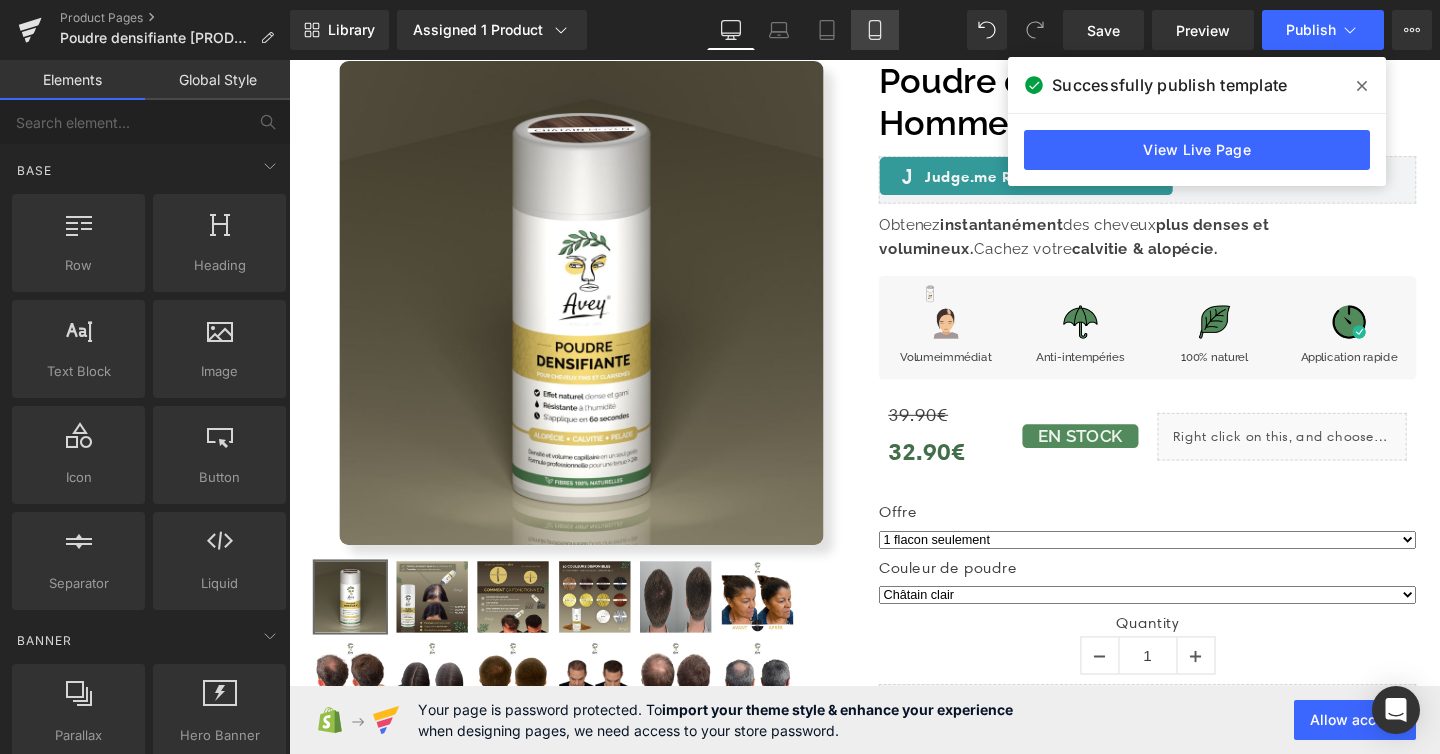 click on "Mobile" at bounding box center [875, 30] 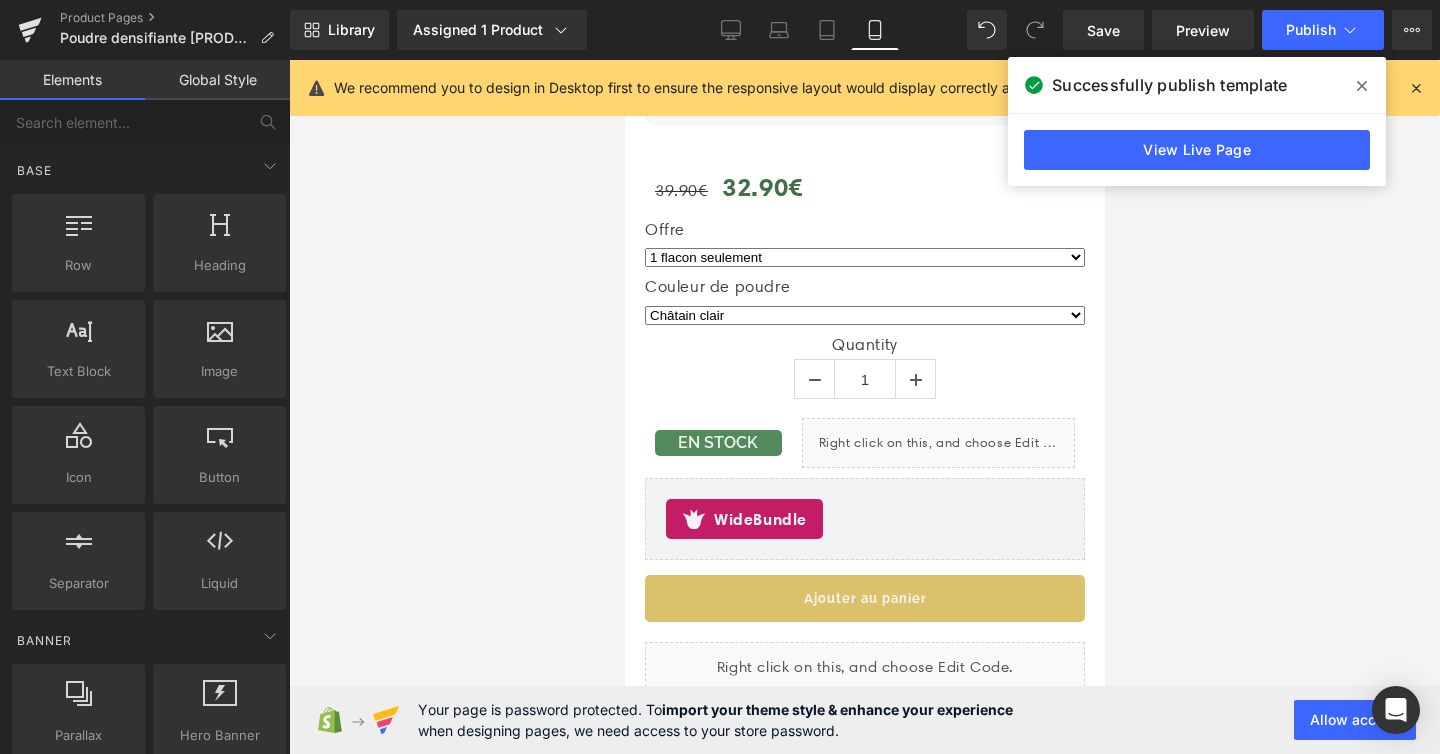 scroll, scrollTop: 1167, scrollLeft: 0, axis: vertical 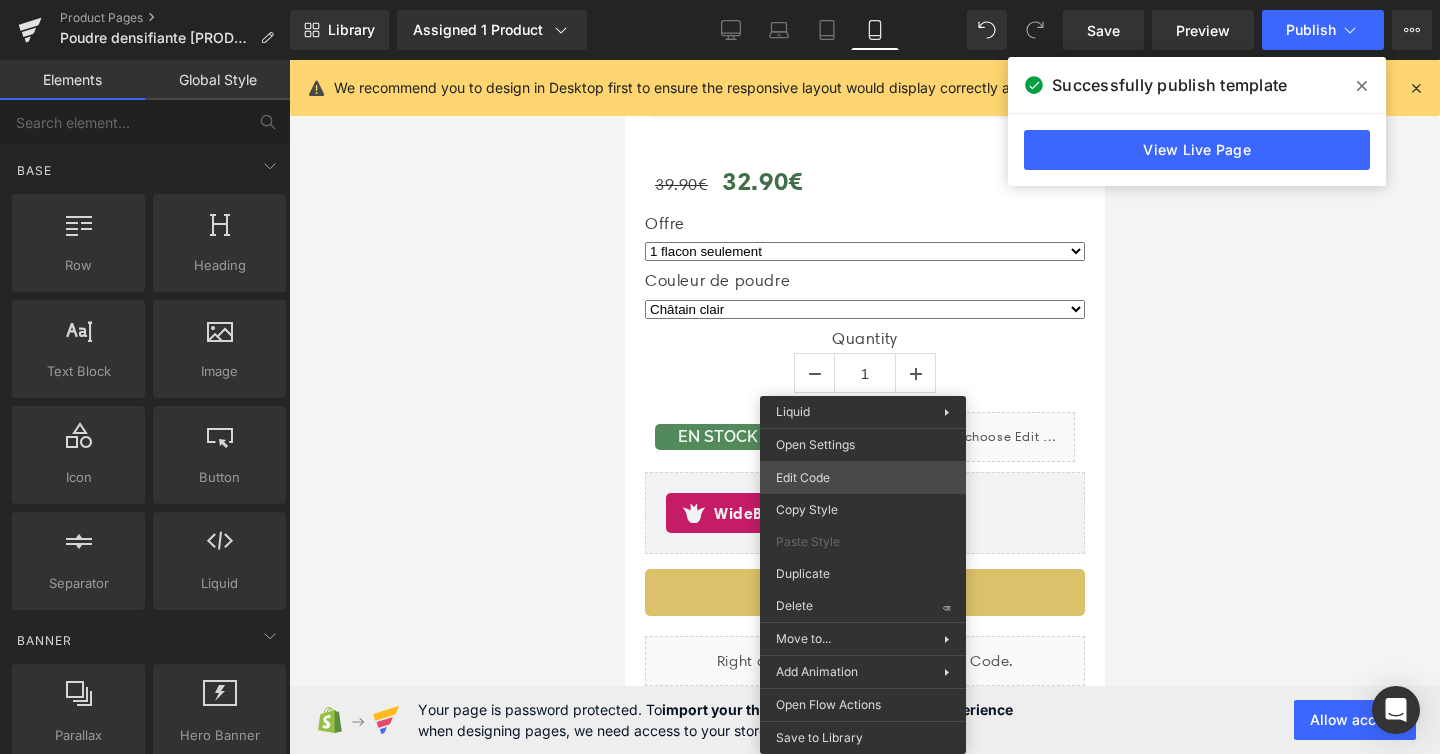 click on "You are previewing how the   will restyle your page. You can not edit Elements in Preset Preview Mode.  Product Pages Poudre densifiante Avey Marron Clair Library Assigned 1 Product  Product Preview
Poudre densifiante cheveux - Homme & Femme Manage assigned products Mobile Desktop Laptop Tablet Mobile Save Preview Publish Scheduled View Live Page View with current Template Save Template to Library Schedule Publish  Optimize  Publish Settings Shortcuts We recommend you to design in Desktop first to ensure the responsive layout would display correctly at every screens as your expectation. Learn more  Your page can’t be published   You've reached the maximum number of published pages on your plan  (48/999999).  You need to upgrade your plan or unpublish all your pages to get 1 publish slot.   Unpublish pages   Upgrade plan  Elements Global Style Base Row  rows, columns, layouts, div Heading  headings, titles, h1,h2,h3,h4,h5,h6 Text Block  texts, paragraphs, contents, blocks Image  Icon  Button  app" at bounding box center [720, 0] 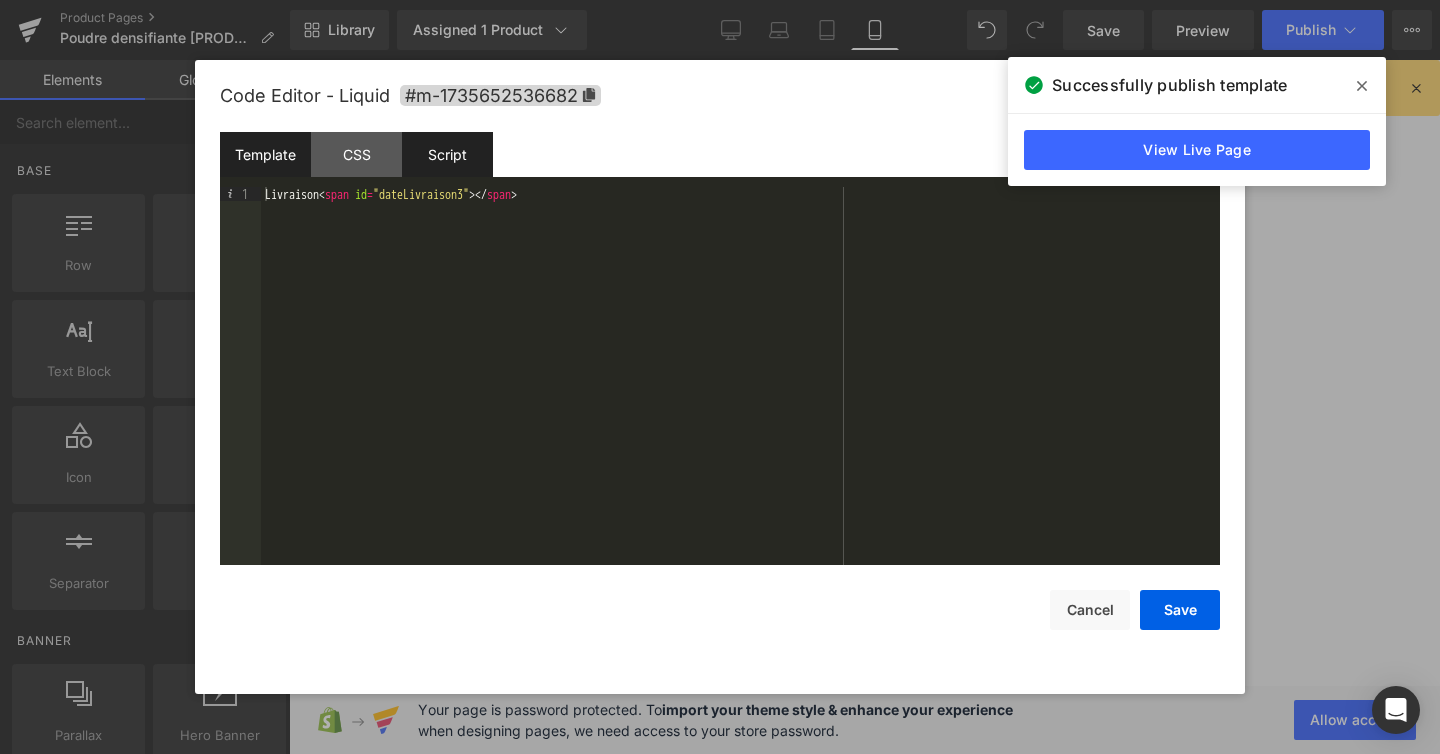 click on "Script" at bounding box center (447, 154) 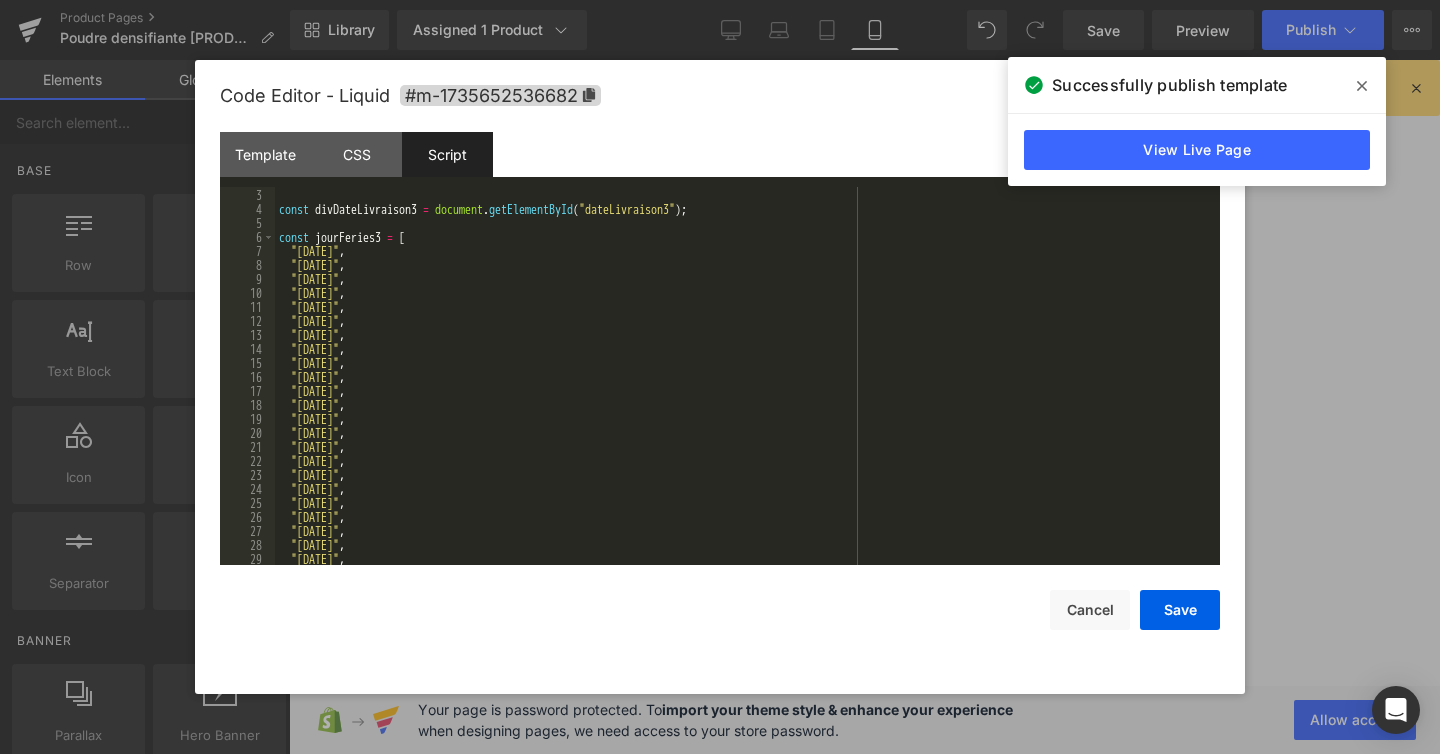 click on "const   divDateLivraison3   =   document . getElementById ( "dateLivraison3" ) ; const   jourFeries3   =   [    "2023-11-01" ,    "2023-11-11" ,    "2023-12-25" ,    "2024-01-01" ,    "2024-04-01" ,    "2024-05-01" ,    "2024-05-08" ,    "2024-05-09" ,    "2024-05-20" ,    "2024-07-14" ,    "2024-08-15" ,    "2024-11-01" ,    "2024-11-11" ,    "2024-12-25" ,    "2025-01-01" ,    "2025-04-21" ,    "2025-05-01" ,    "2025-05-08" ,    "2025-05-09" ,    "2025-05-10" ,    "2025-05-11" ,    "2025-05-12" ,    "2025-05-13" ," at bounding box center [743, 377] 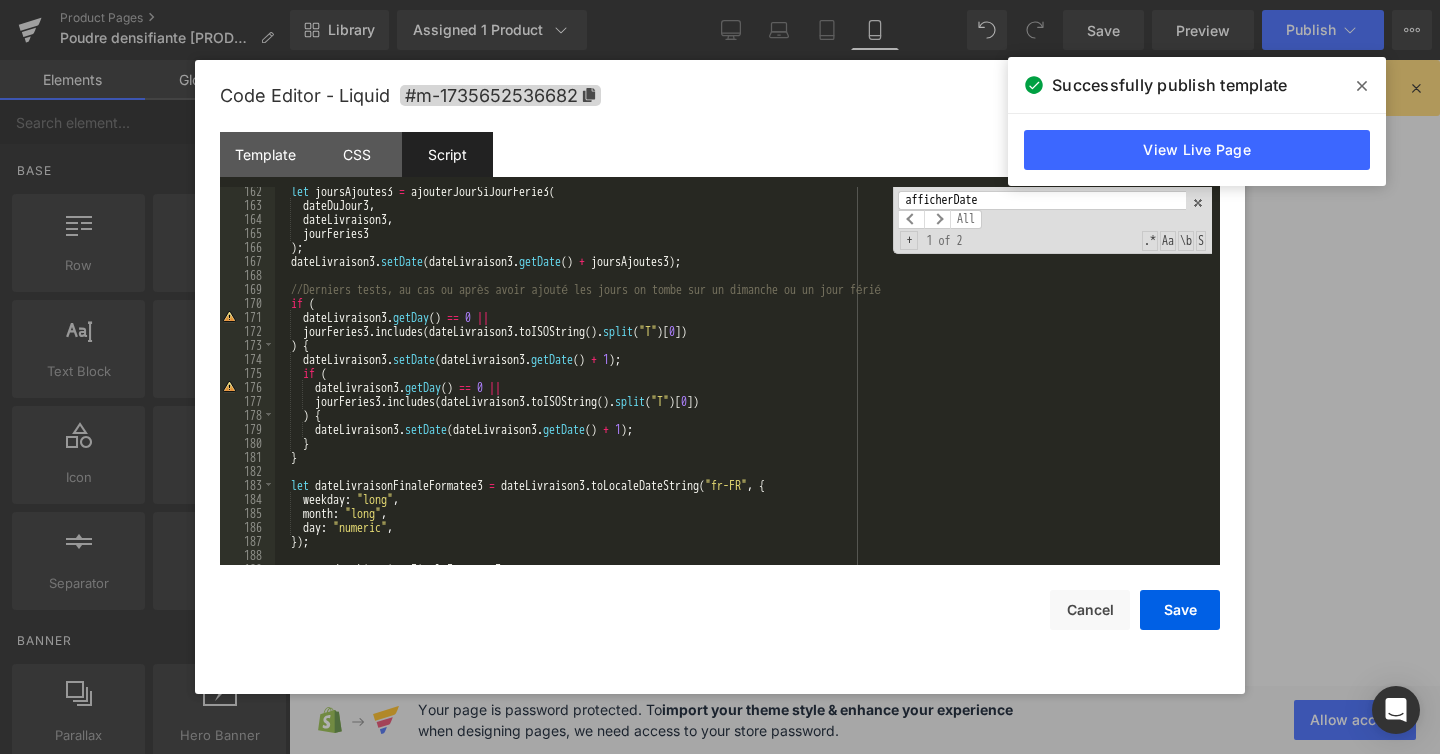 scroll, scrollTop: 2352, scrollLeft: 0, axis: vertical 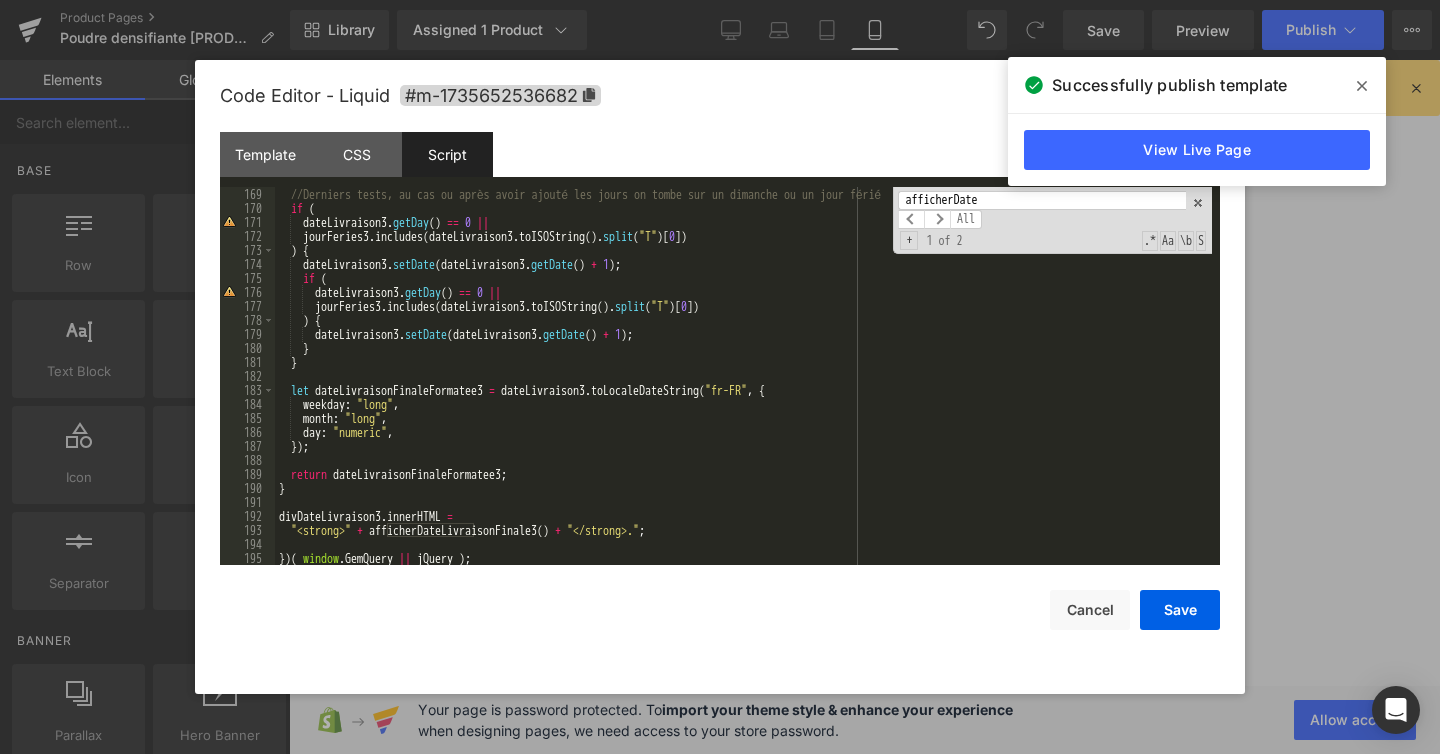 type on "afficherDate" 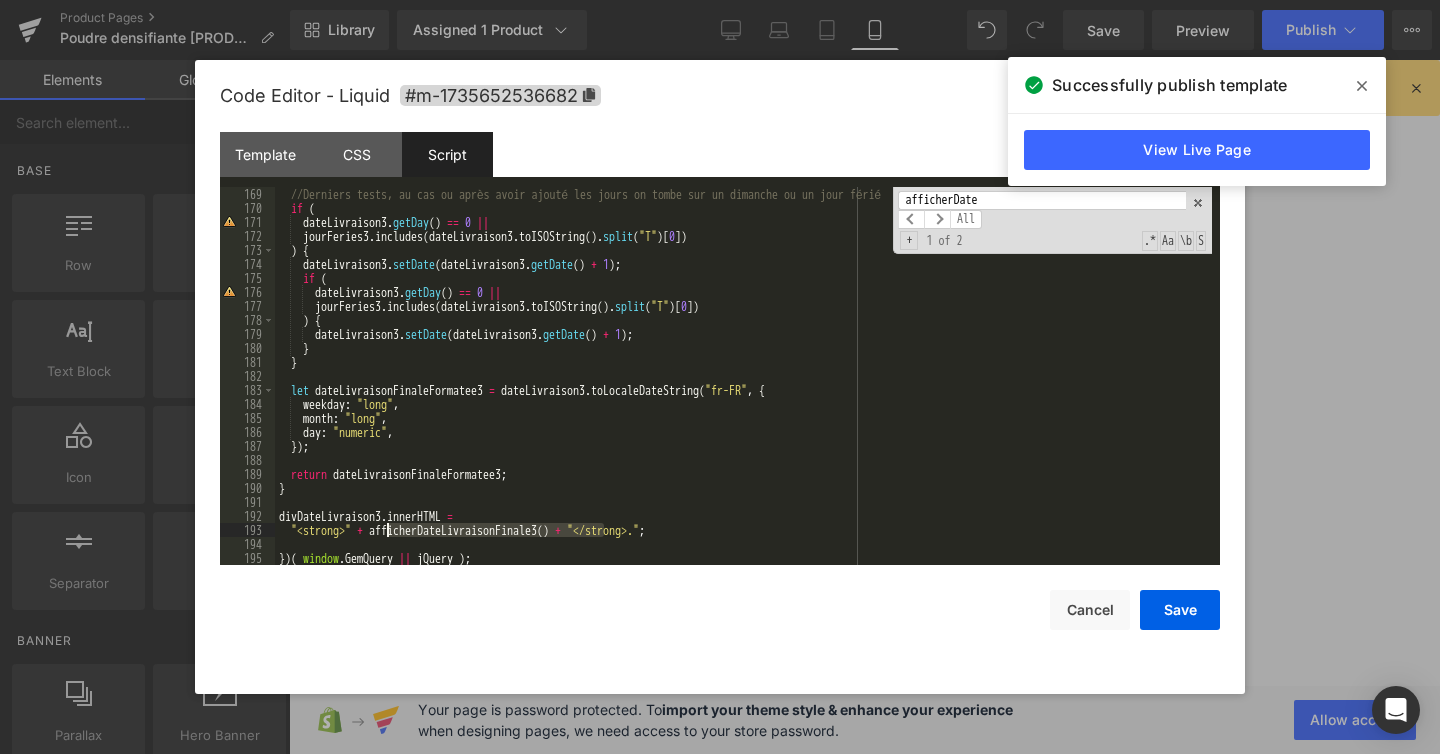 drag, startPoint x: 605, startPoint y: 527, endPoint x: 388, endPoint y: 530, distance: 217.02074 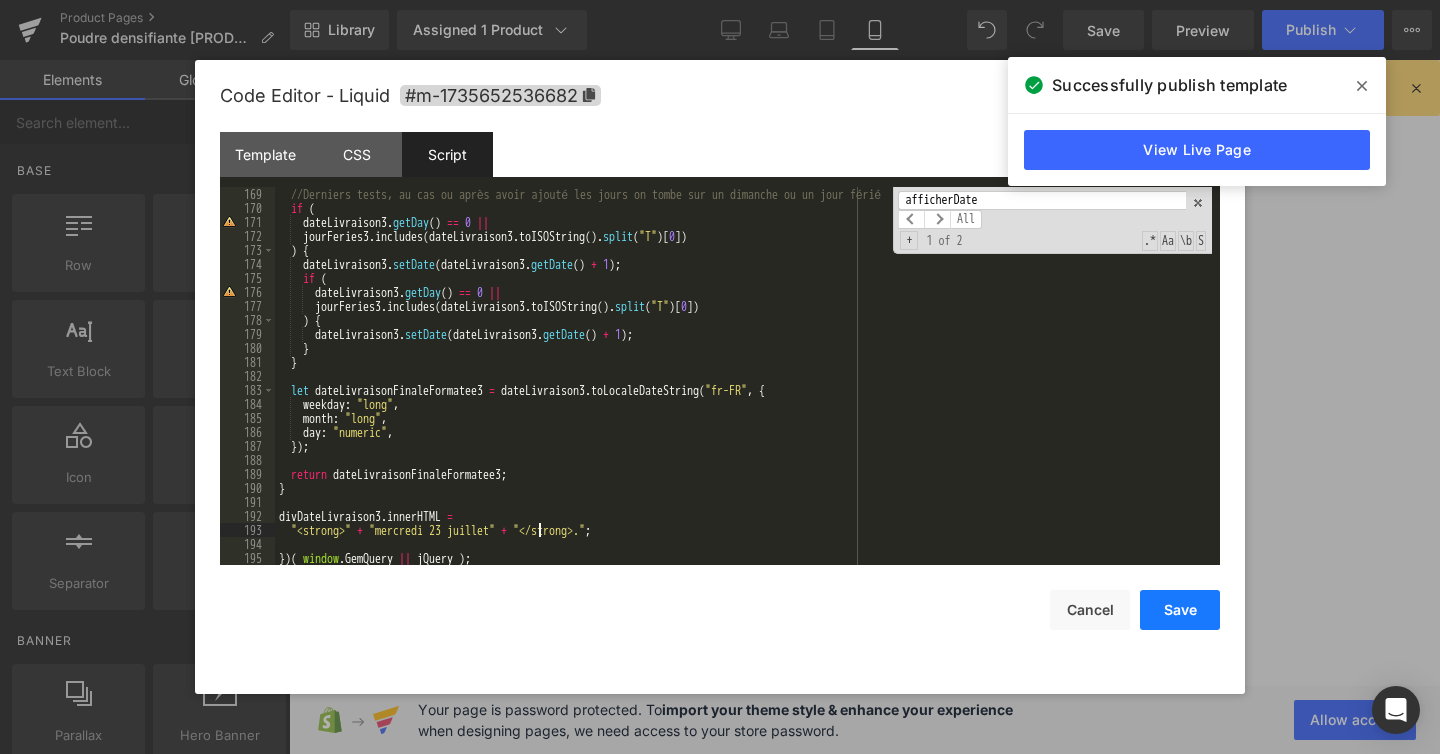click on "Save" at bounding box center (1180, 610) 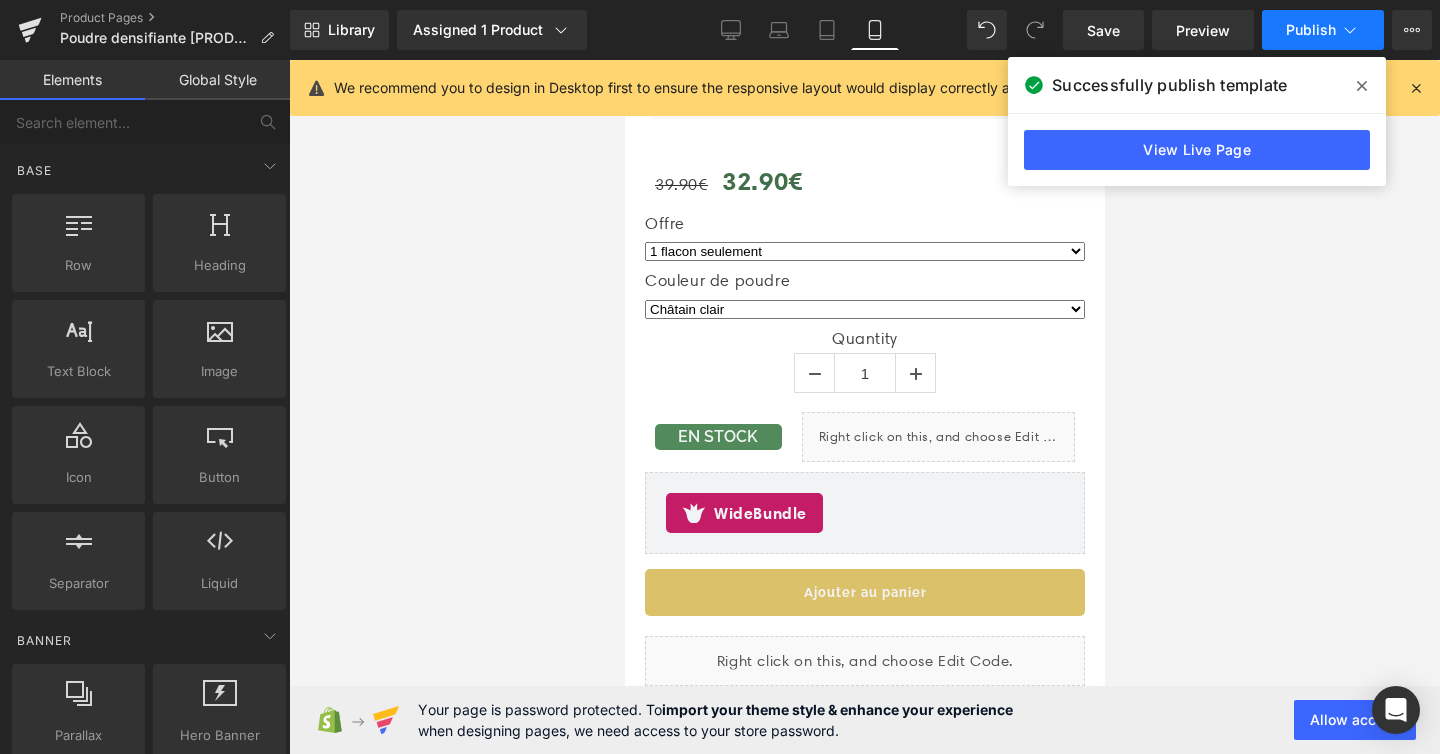 click on "Publish" at bounding box center [1323, 30] 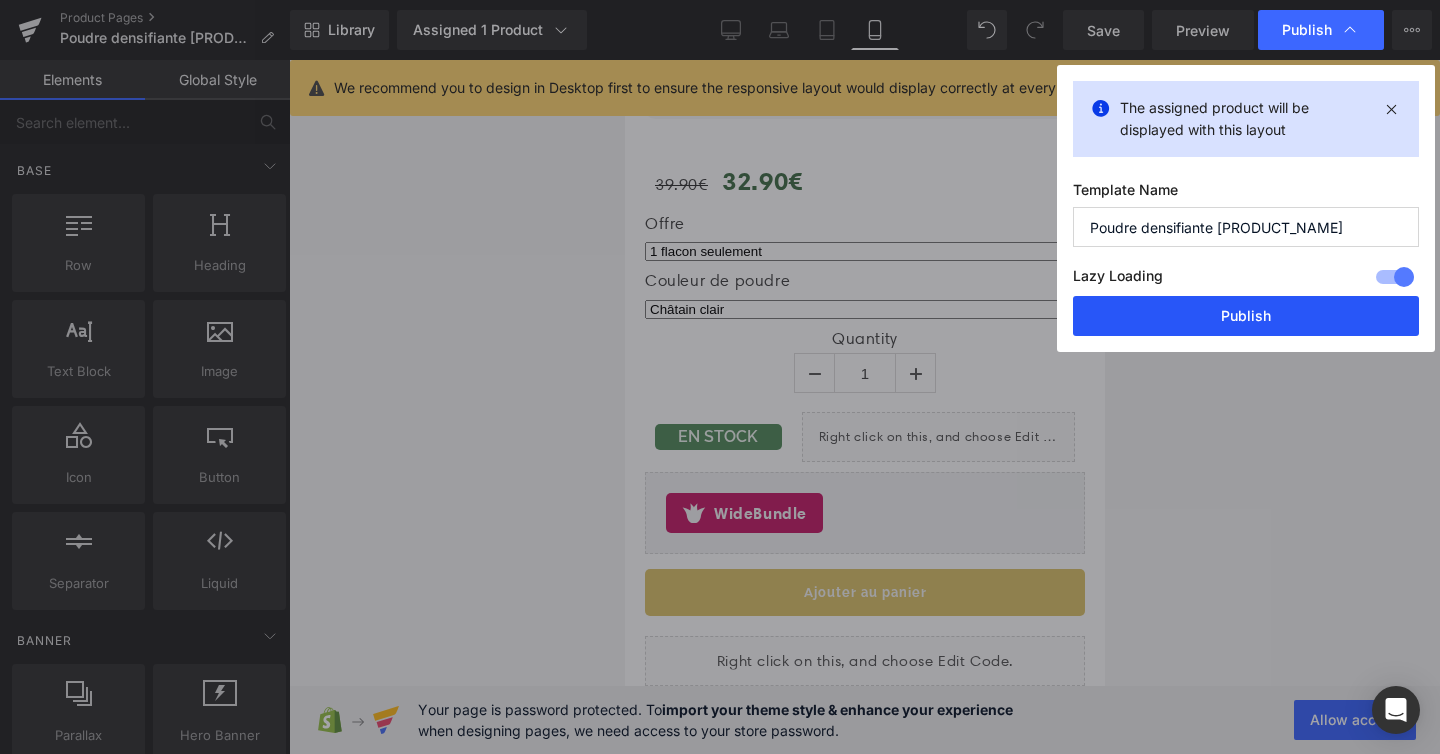 click on "Publish" at bounding box center [1246, 316] 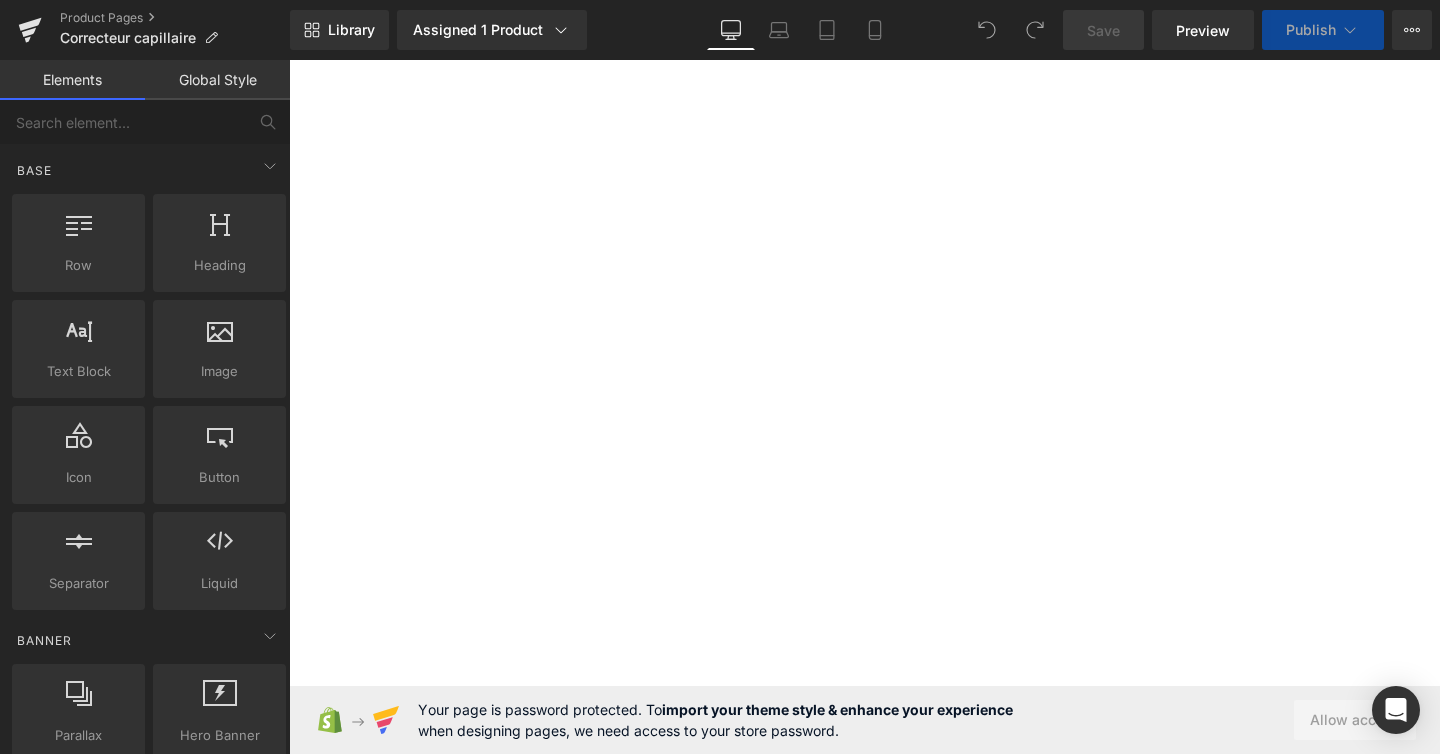 scroll, scrollTop: 0, scrollLeft: 0, axis: both 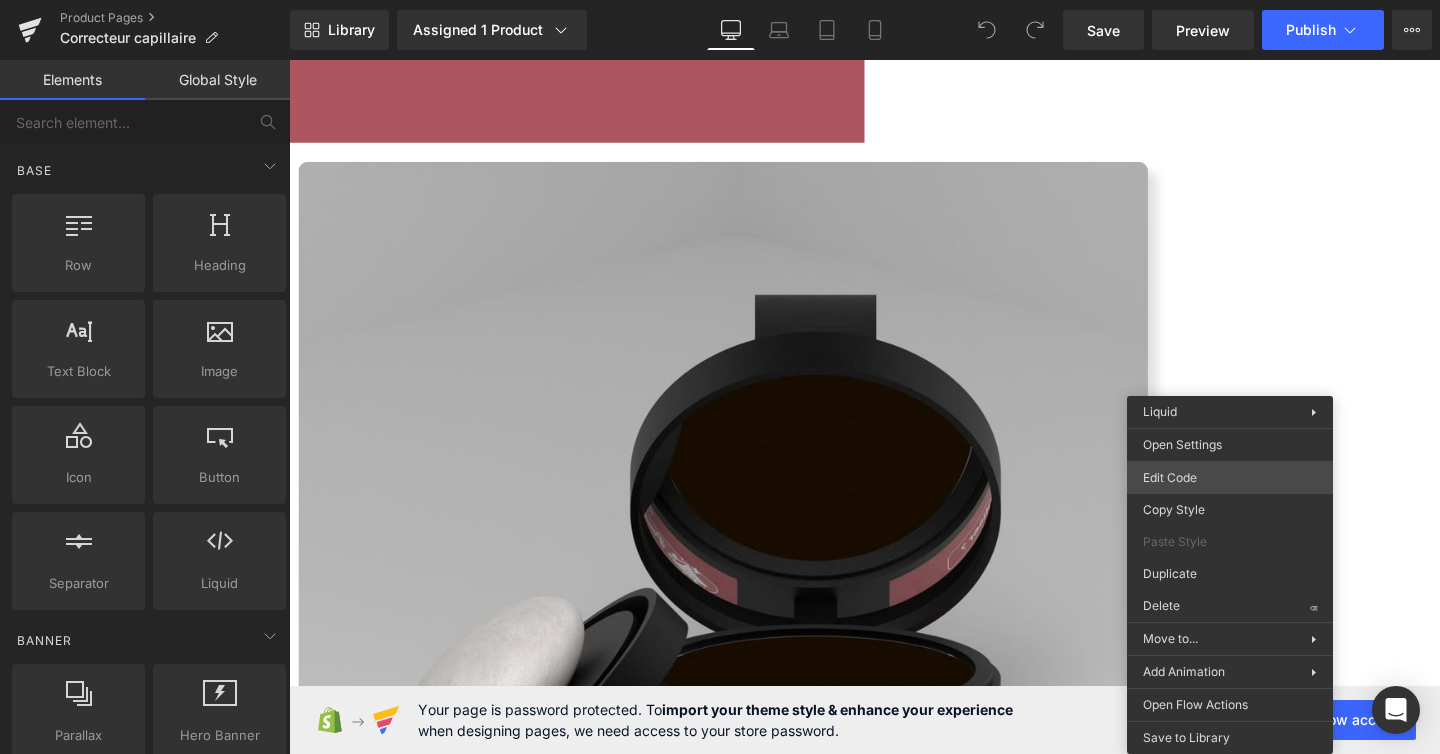 click on "You are previewing how the   will restyle your page. You can not edit Elements in Preset Preview Mode.  Product Pages Correcteur capillaire Library Assigned 1 Product  Product Preview
Correcteur capillaire - Poudre compacte pour cheveux clairsemés Manage assigned products Desktop Desktop Laptop Tablet Mobile Save Preview Publish Scheduled View Live Page View with current Template Save Template to Library Schedule Publish  Optimize  Publish Settings Shortcuts  Your page can’t be published   You've reached the maximum number of published pages on your plan  (48/999999).  You need to upgrade your plan or unpublish all your pages to get 1 publish slot.   Unpublish pages   Upgrade plan  Elements Global Style Base Row  rows, columns, layouts, div Heading  headings, titles, h1,h2,h3,h4,h5,h6 Text Block  texts, paragraphs, contents, blocks Image  images, photos, alts, uploads Icon  icons, symbols Button  button, call to action, cta Separator  separators, dividers, horizontal lines Liquid  Banner Stack" at bounding box center [720, 0] 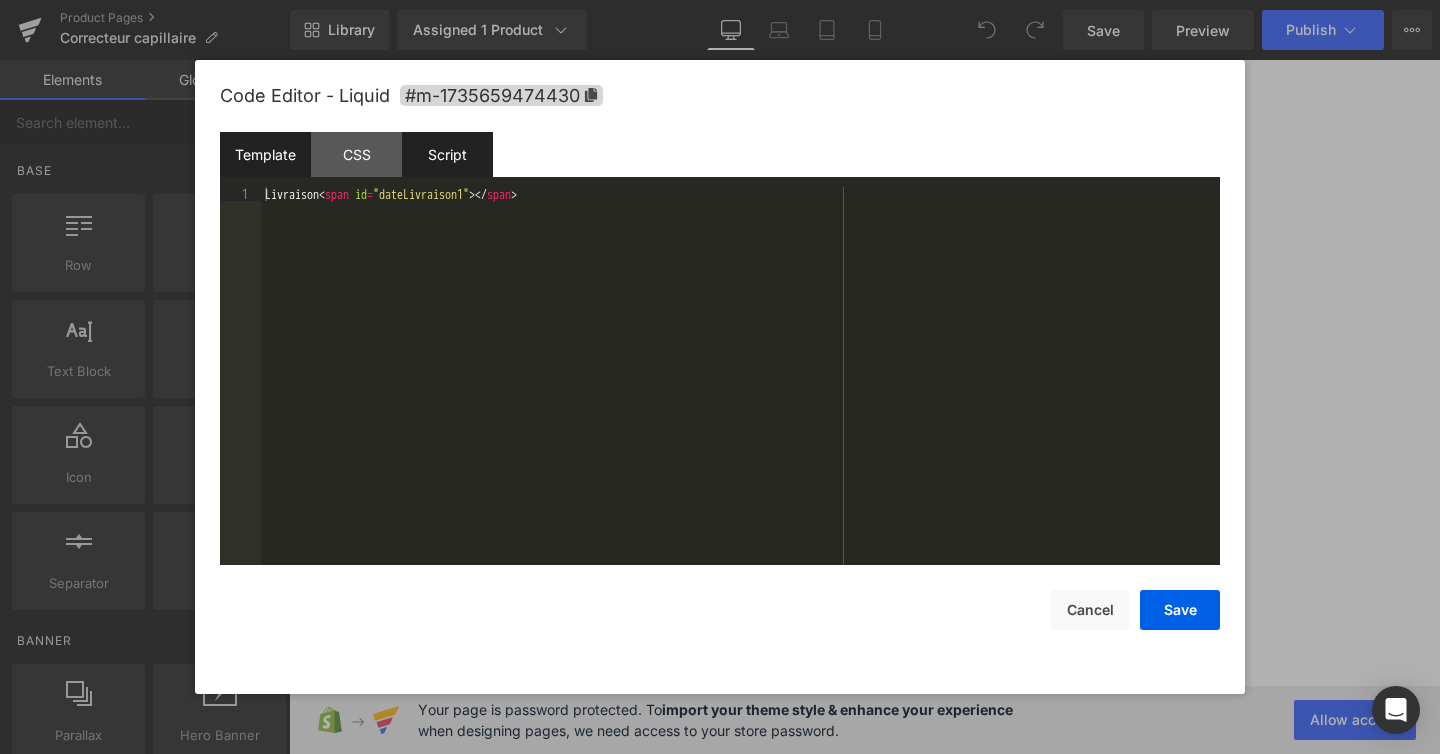 click on "Script" at bounding box center (447, 154) 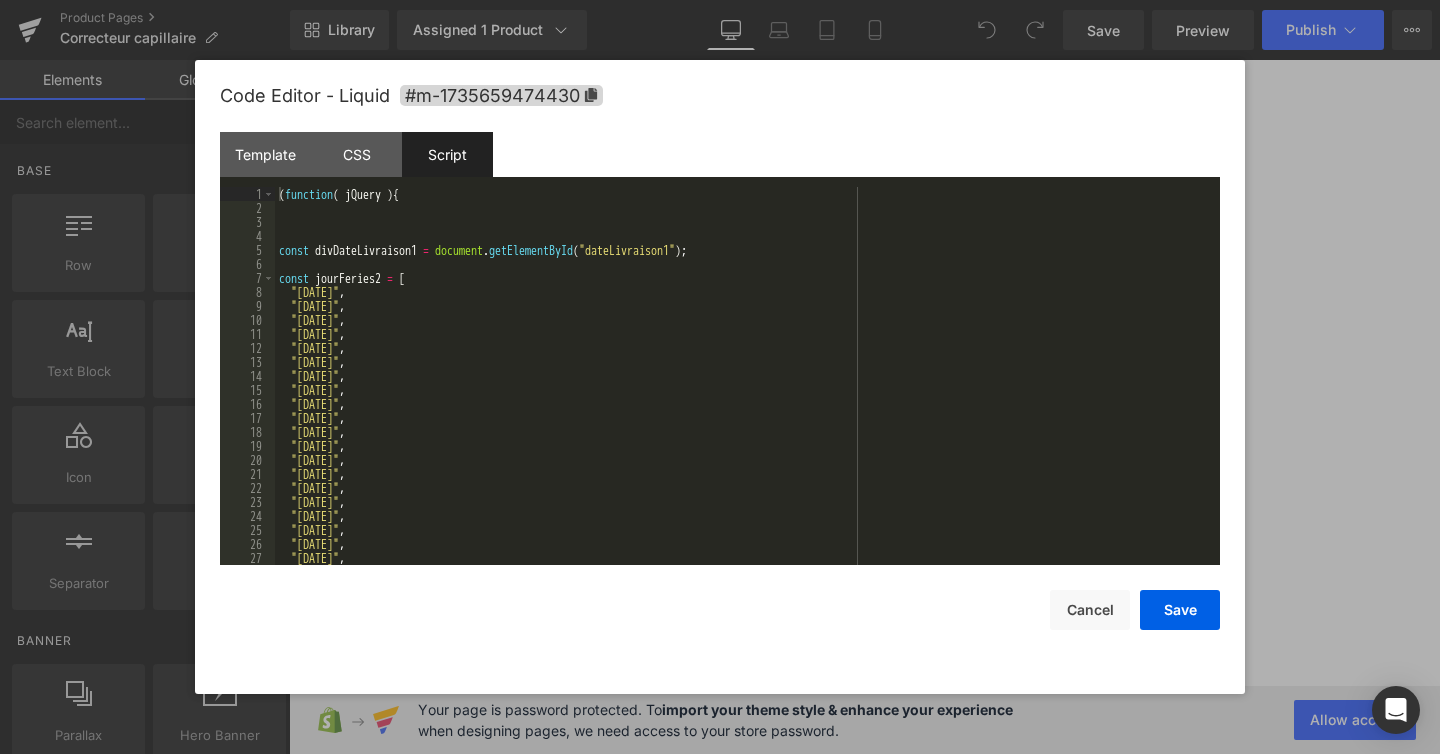 click on "( function (   jQuery   ) { const   divDateLivraison1   =   document . getElementById ( "dateLivraison1" ) ; const   jourFeries2   =   [    "[DATE]" ,    "[DATE]" ,    "[DATE]" ,    "[DATE]" ,    "[DATE]" ,    "[DATE]" ,    "[DATE]" ,    "[DATE]" ,    "[DATE]" ,    "[DATE]" ,    "[DATE]" ,    "[DATE]" ,    "[DATE]" ,    "[DATE]" ,    "[DATE]" ,    "[DATE]" ,    "[DATE]" ,    "[DATE]" ,    "[DATE]" ,    "[DATE]" ,    "[DATE]" ," at bounding box center [743, 390] 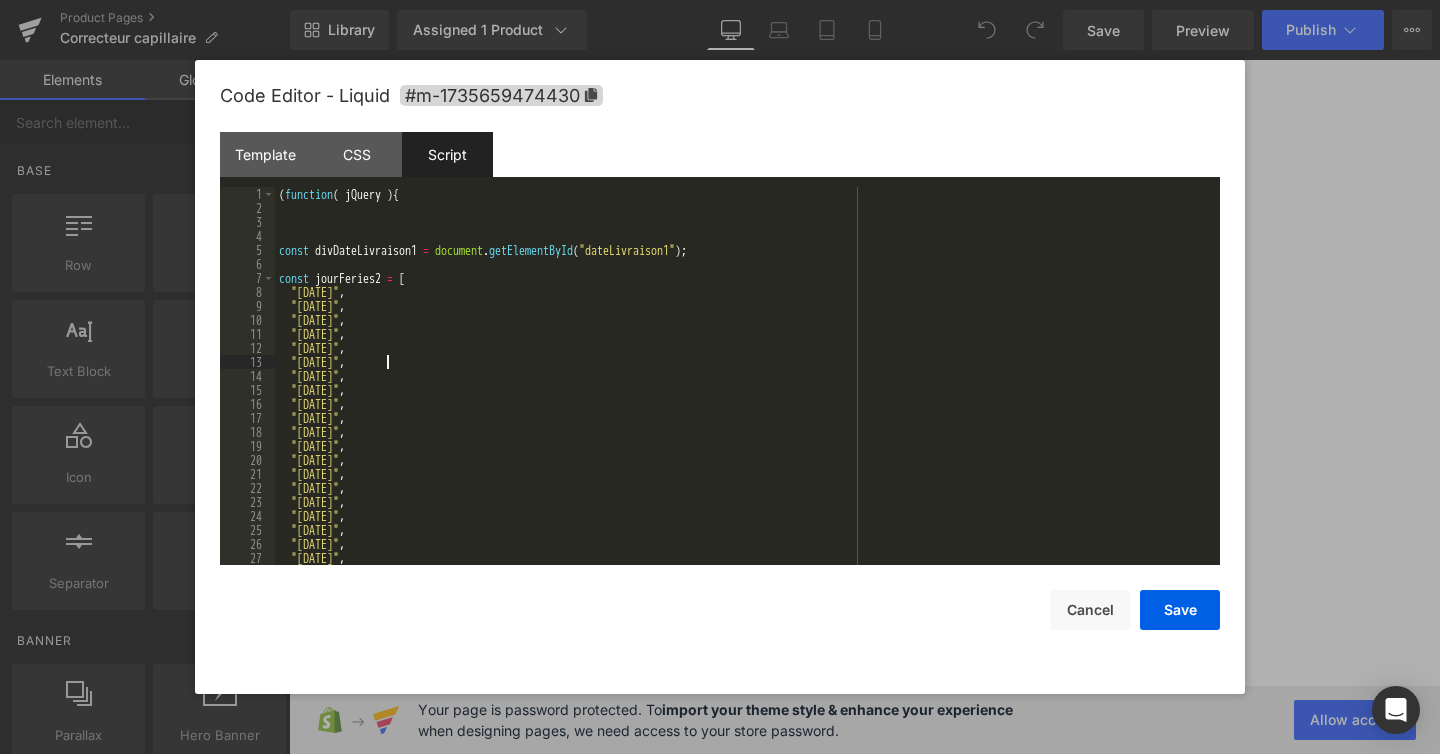 type 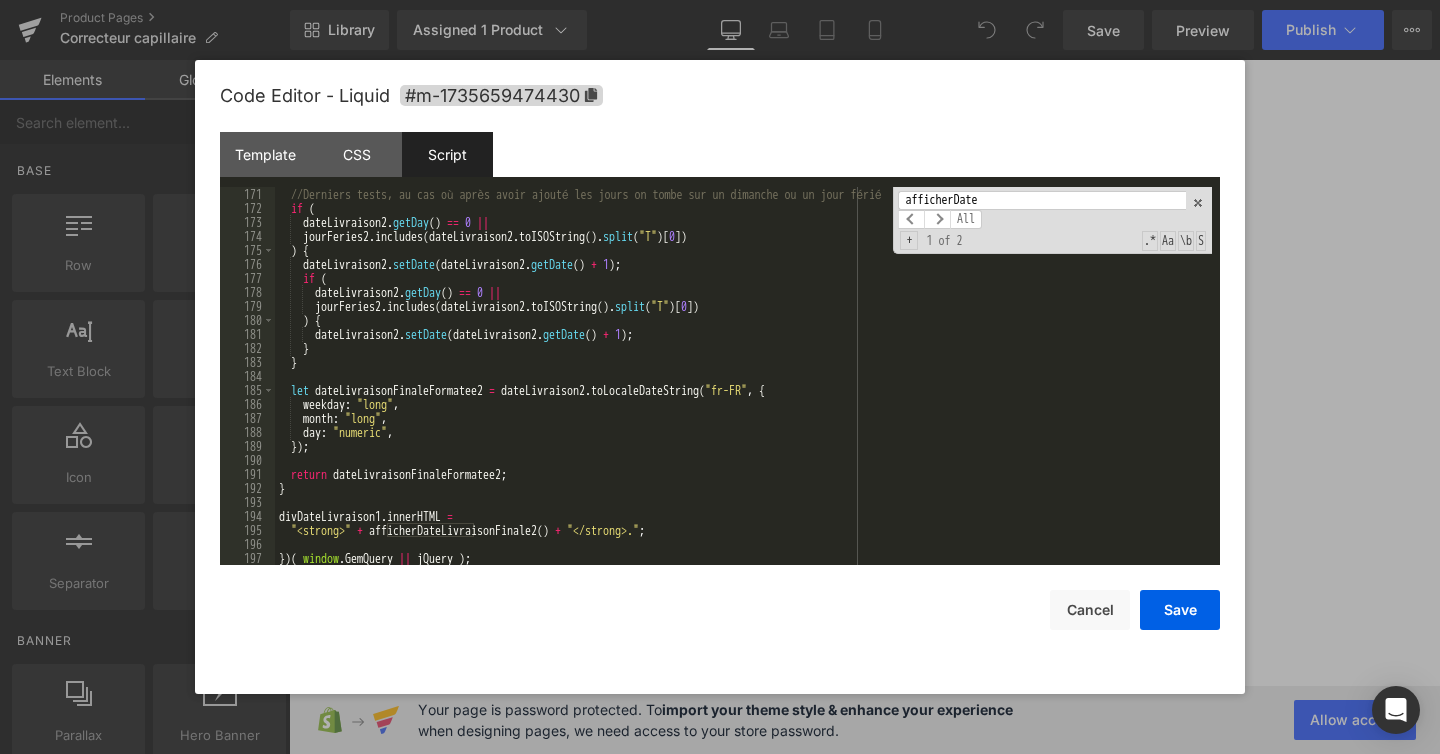 scroll, scrollTop: 2380, scrollLeft: 0, axis: vertical 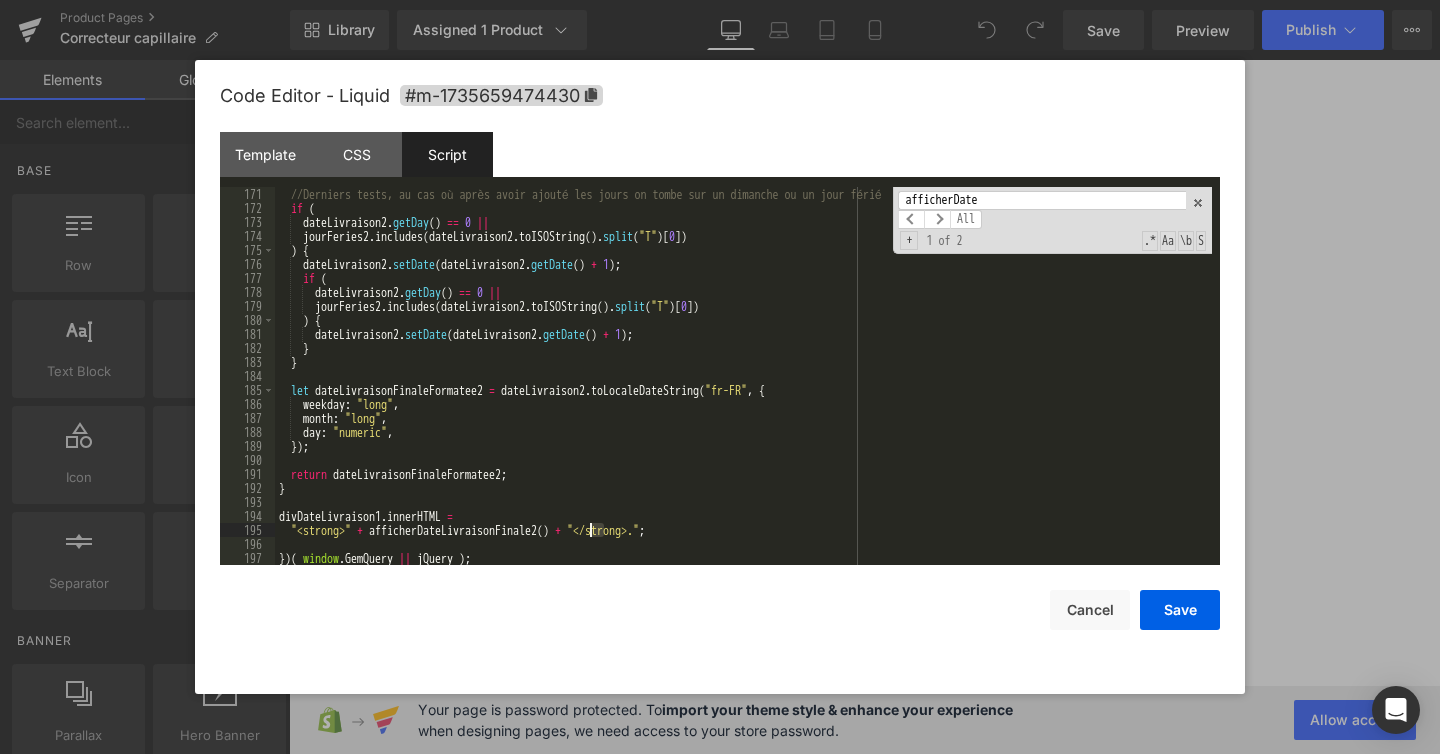 click on "//Derniers tests, au cas où après avoir ajouté les jours on tombe sur un dimanche ou un jour férié    if   (       dateLivraison2 . getDay ( )   ==   0   ||       jourFeries2 . includes ( dateLivraison2 . toISOString ( ) . split ( "T" ) [ 0 ])    )   {       dateLivraison2 . setDate ( dateLivraison2 . getDate ( )   +   1 ) ;       if   (          dateLivraison2 . getDay ( )   ==   0   ||          jourFeries2 . includes ( dateLivraison2 . toISOString ( ) . split ( "T" ) [ 0 ])       )   {          dateLivraison2 . setDate ( dateLivraison2 . getDate ( )   +   1 ) ;       }    }    let   dateLivraisonFinaleFormatee2   =   dateLivraison2 . toLocaleDateString ( "fr-FR" ,   {       weekday :   "long" ,       month :   "long" ,       day :   "numeric" ,    }) ;    return   dateLivraisonFinaleFormatee2 ; } divDateLivraison1 . innerHTML   =    "<strong>"   +   afficherDateLivraisonFinale2 ( )   +   "</strong>." ;    }) (   window . GemQuery   ||   jQuery   ) ;" at bounding box center [743, 390] 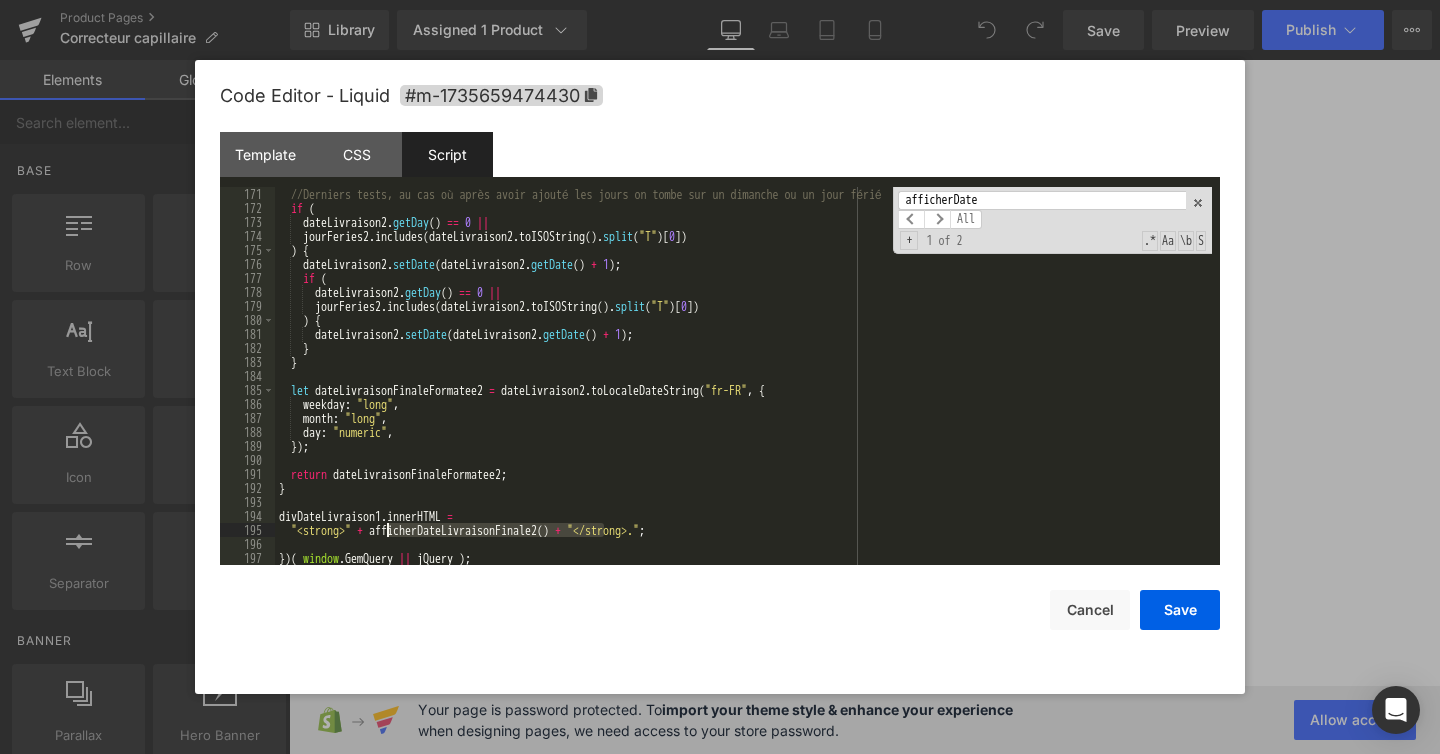 drag, startPoint x: 604, startPoint y: 534, endPoint x: 387, endPoint y: 536, distance: 217.00922 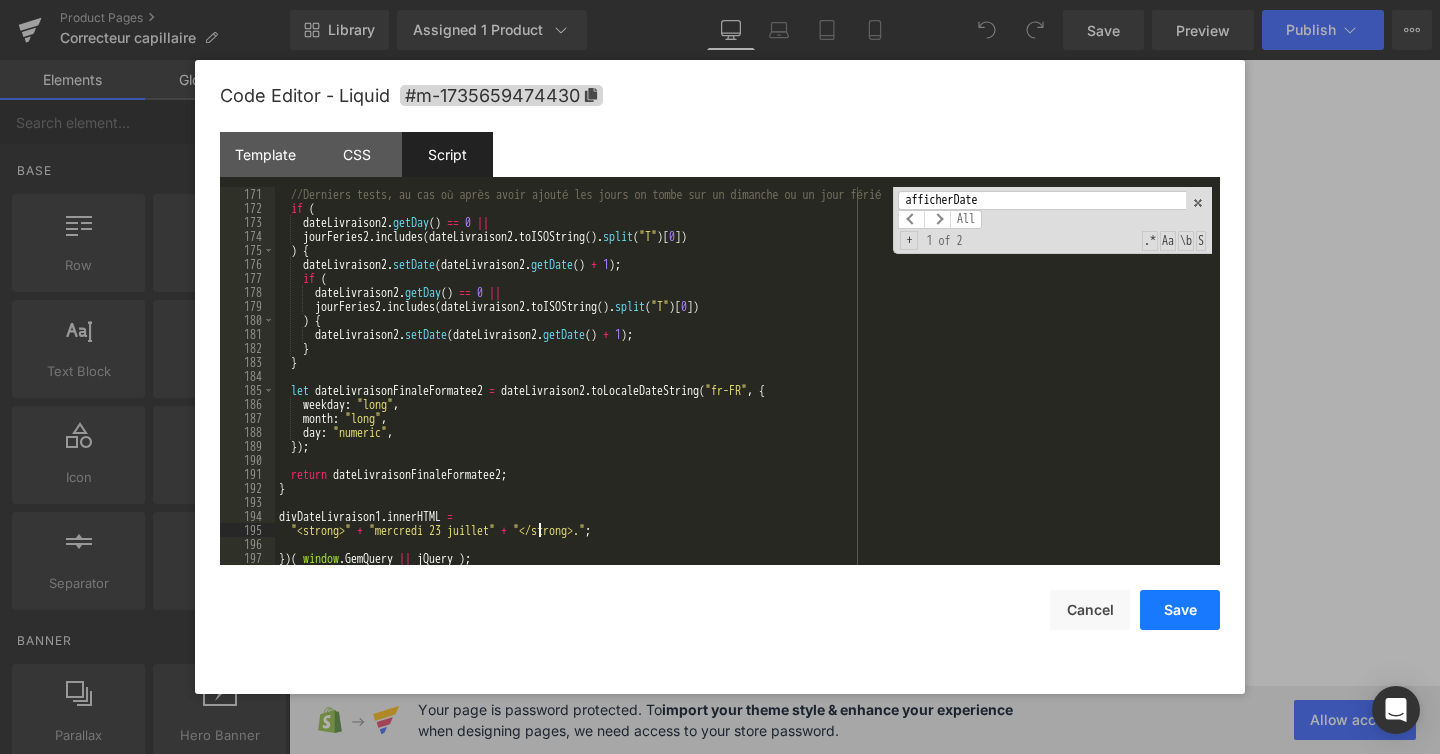 click on "Save" at bounding box center (1180, 610) 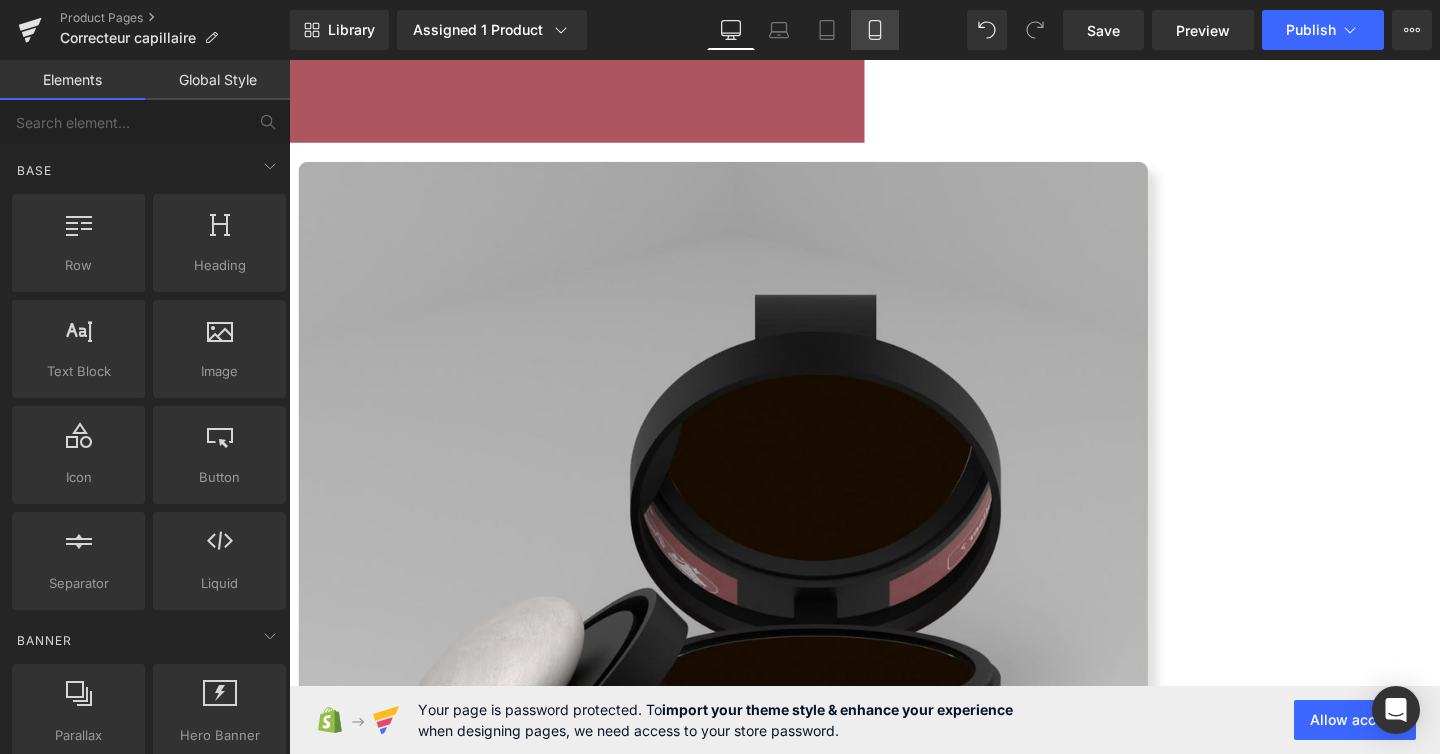 click 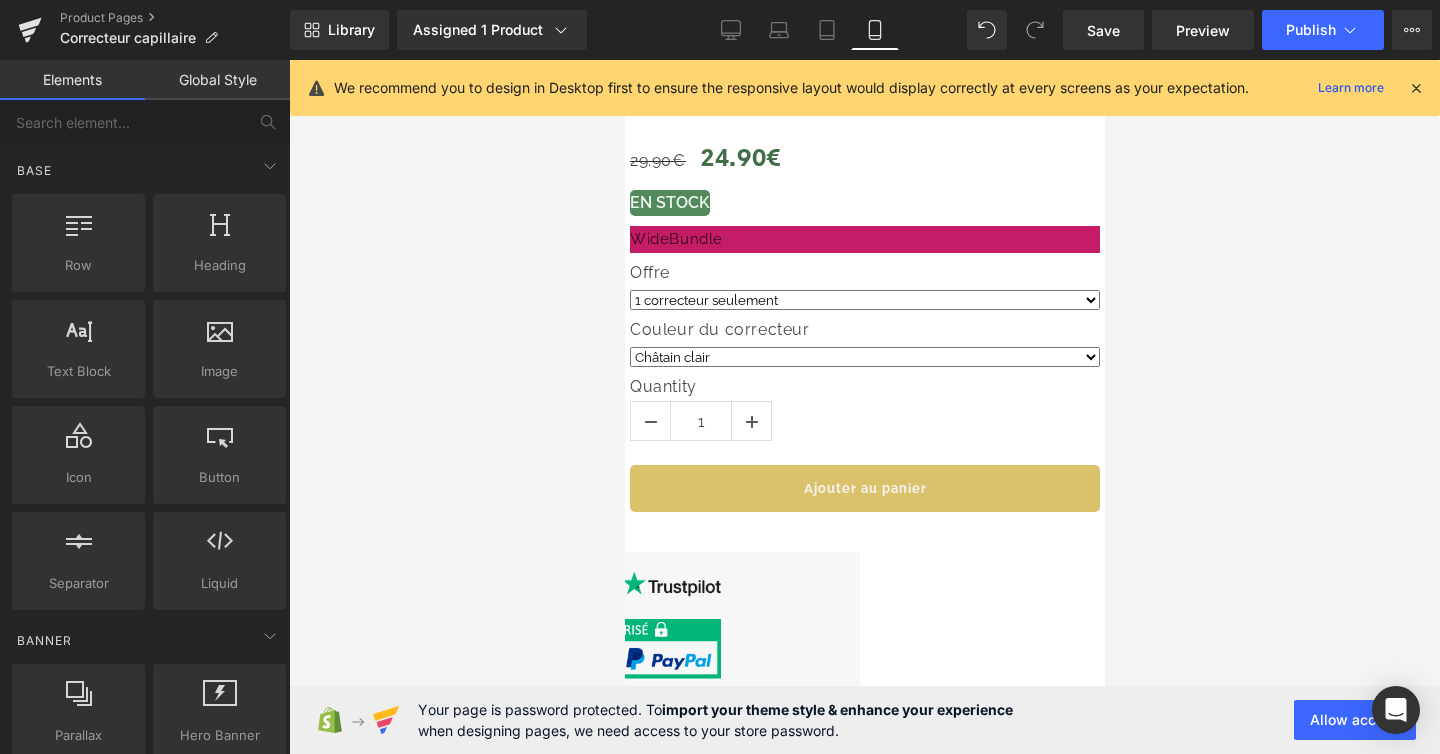 scroll, scrollTop: 1112, scrollLeft: 0, axis: vertical 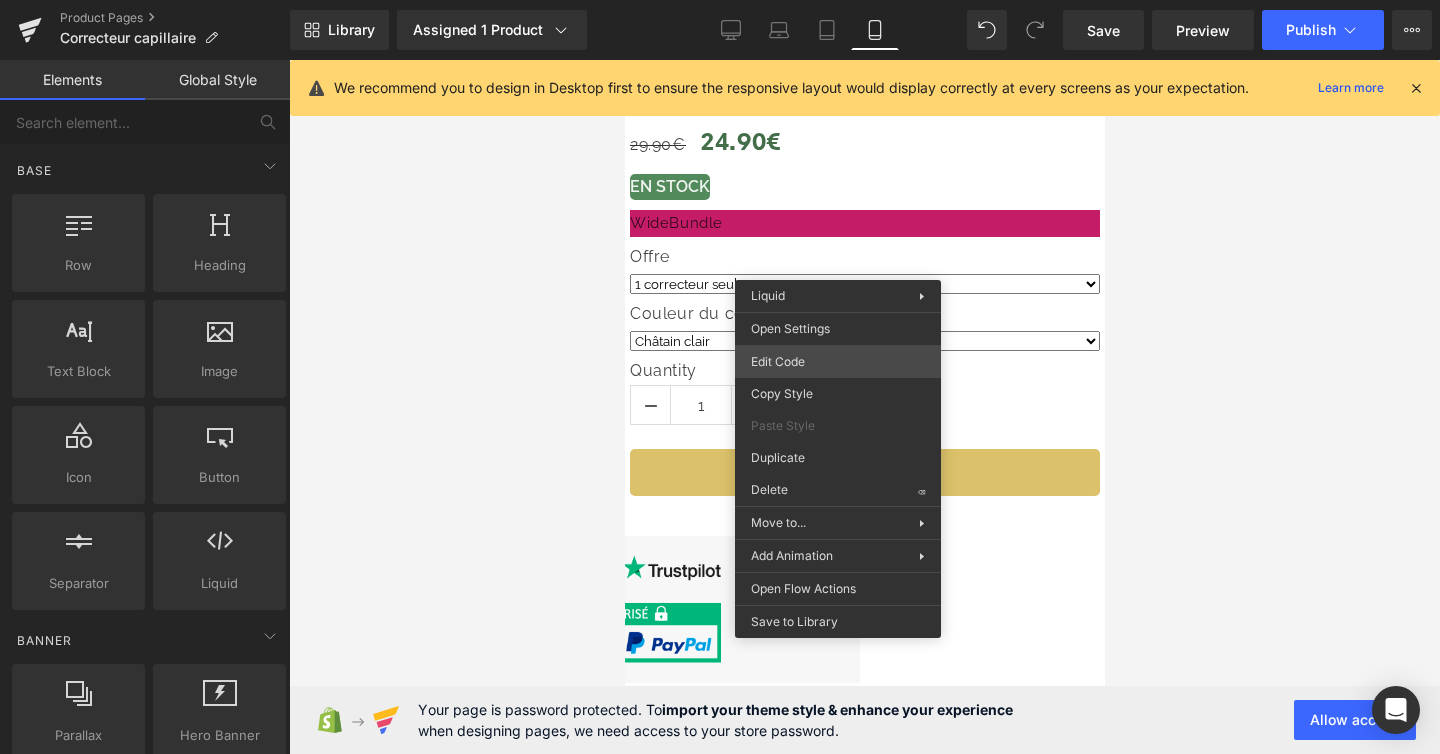 click on "You are previewing how the   will restyle your page. You can not edit Elements in Preset Preview Mode.  Product Pages Correcteur capillaire Library Assigned 1 Product  Product Preview
Correcteur capillaire - Poudre compacte pour cheveux clairsemés Manage assigned products Mobile Desktop Laptop Tablet Mobile Save Preview Publish Scheduled View Live Page View with current Template Save Template to Library Schedule Publish  Optimize  Publish Settings Shortcuts We recommend you to design in Desktop first to ensure the responsive layout would display correctly at every screens as your expectation. Learn more  Your page can’t be published   You've reached the maximum number of published pages on your plan  (48/999999).  You need to upgrade your plan or unpublish all your pages to get 1 publish slot.   Unpublish pages   Upgrade plan  Elements Global Style Base Row  rows, columns, layouts, div Heading  headings, titles, h1,h2,h3,h4,h5,h6 Text Block  texts, paragraphs, contents, blocks Image  Icon  List" at bounding box center (720, 0) 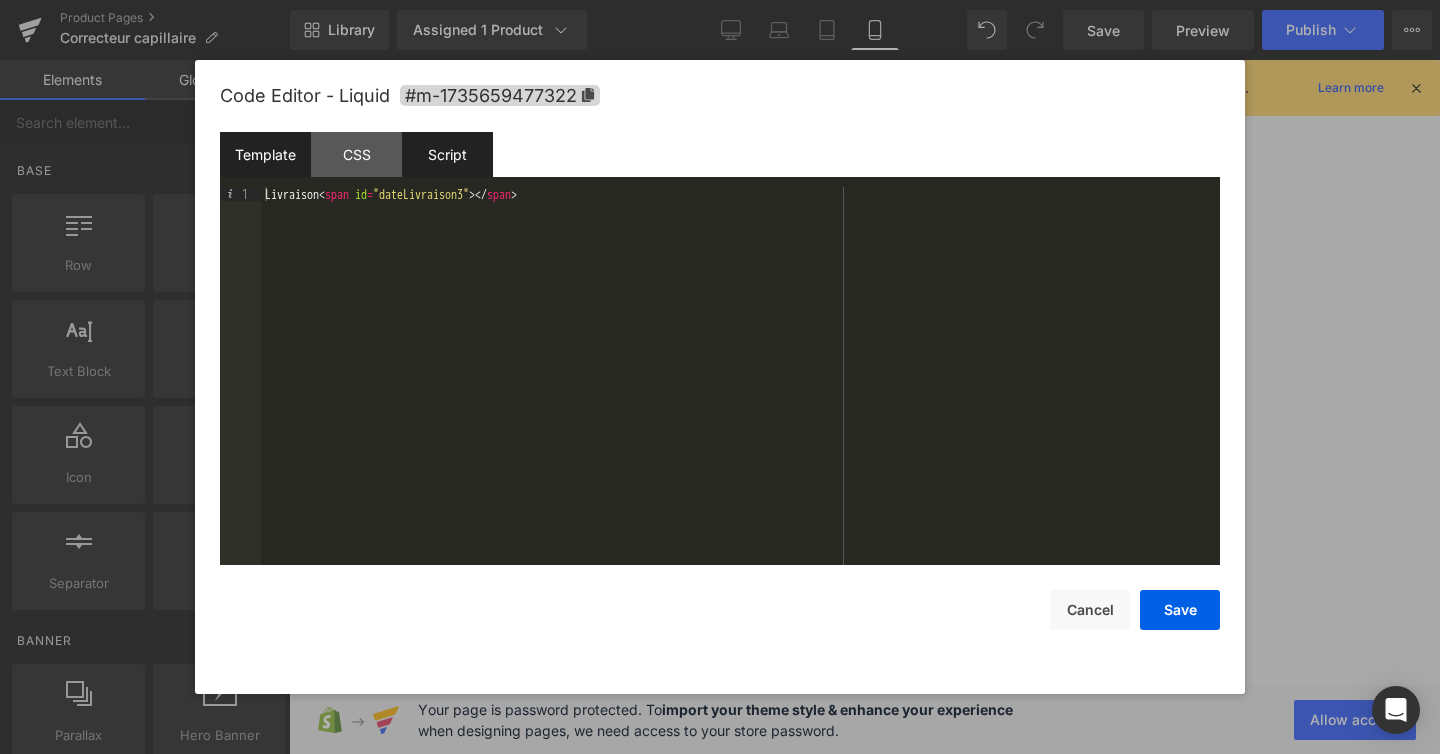 click on "Script" at bounding box center (447, 154) 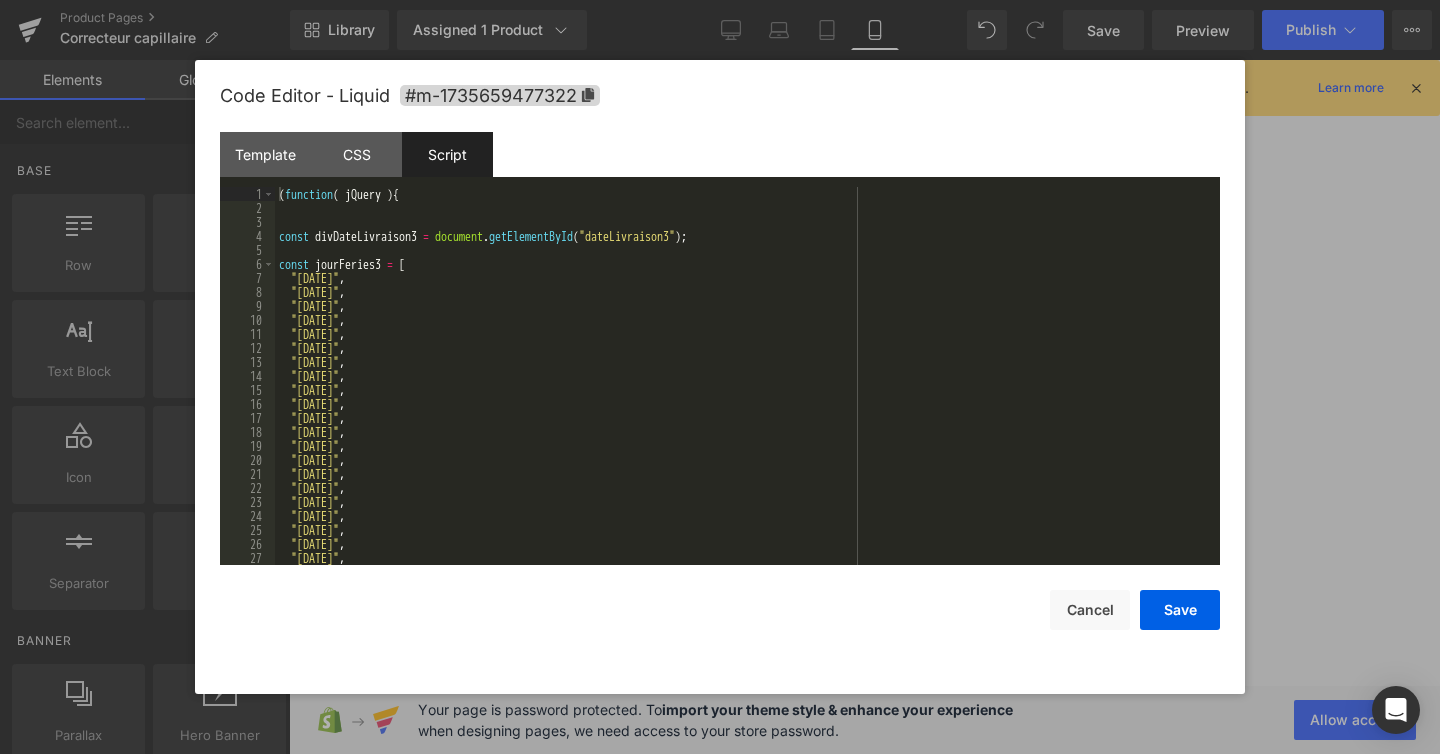click on "( function (   jQuery   ) { const   divDateLivraison3   =   document . getElementById ( "dateLivraison3" ) ; const   jourFeries3   =   [    "2023-11-01" ,    "2023-11-11" ,    "2023-12-25" ,    "2024-01-01" ,    "2024-04-01" ,    "2024-05-01" ,    "2024-05-08" ,    "2024-05-09" ,    "2024-05-20" ,    "2024-07-14" ,    "2024-08-15" ,    "2024-11-01" ,    "2024-11-11" ,    "2024-12-25" ,    "2025-01-01" ,    "2025-04-21" ,    "2025-05-01" ,    "2025-05-08" ,    "2025-05-09" ,    "2025-05-10" ,    "2025-05-11" ,    "2025-05-12" ," at bounding box center (743, 390) 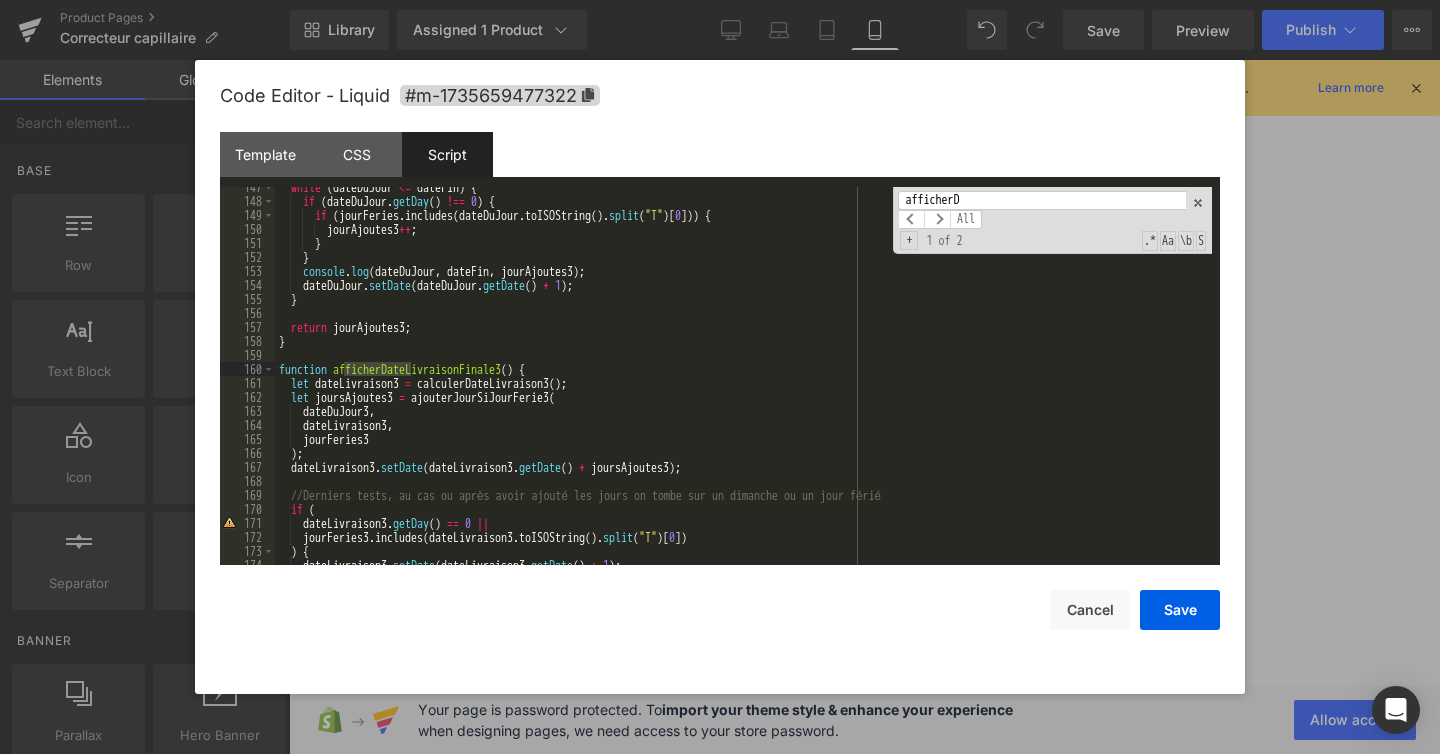 scroll, scrollTop: 2051, scrollLeft: 0, axis: vertical 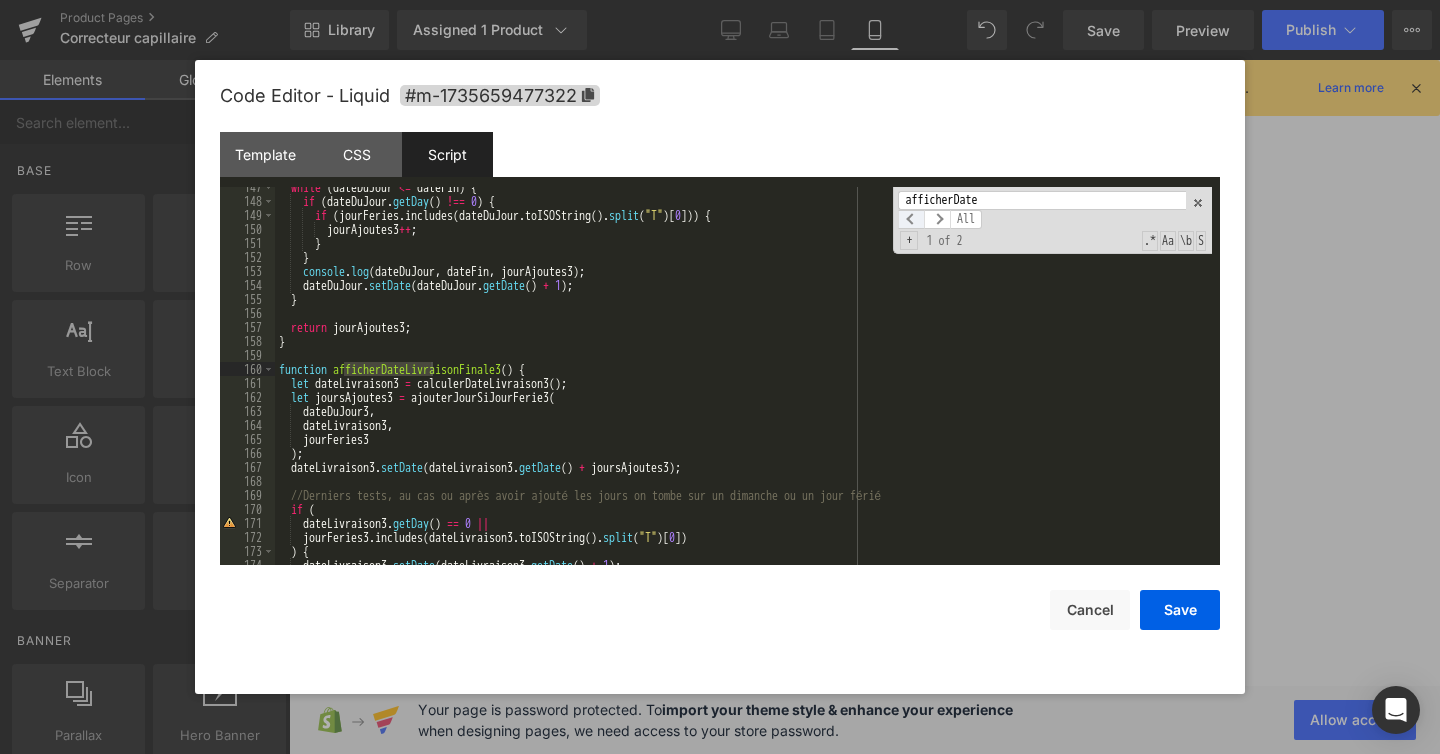 type on "afficherDate" 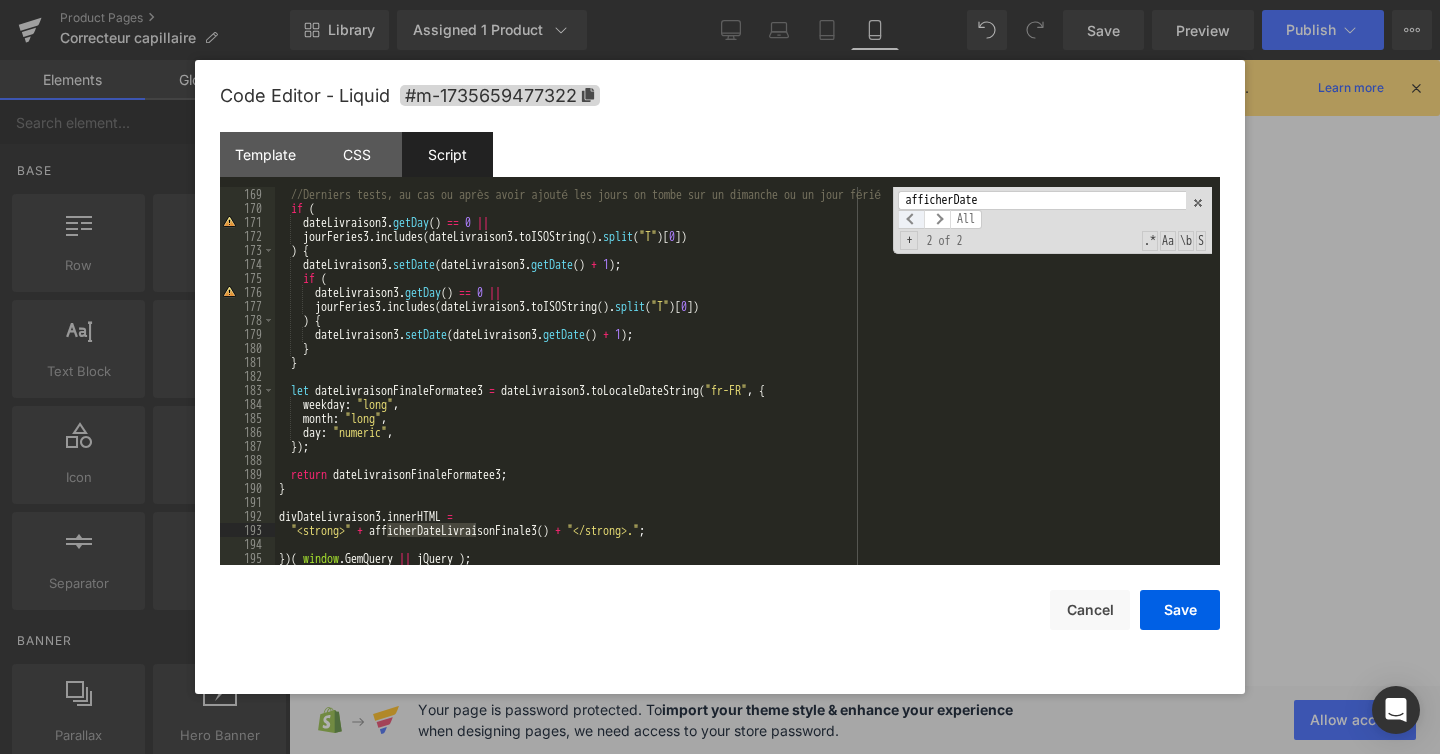 scroll, scrollTop: 2352, scrollLeft: 0, axis: vertical 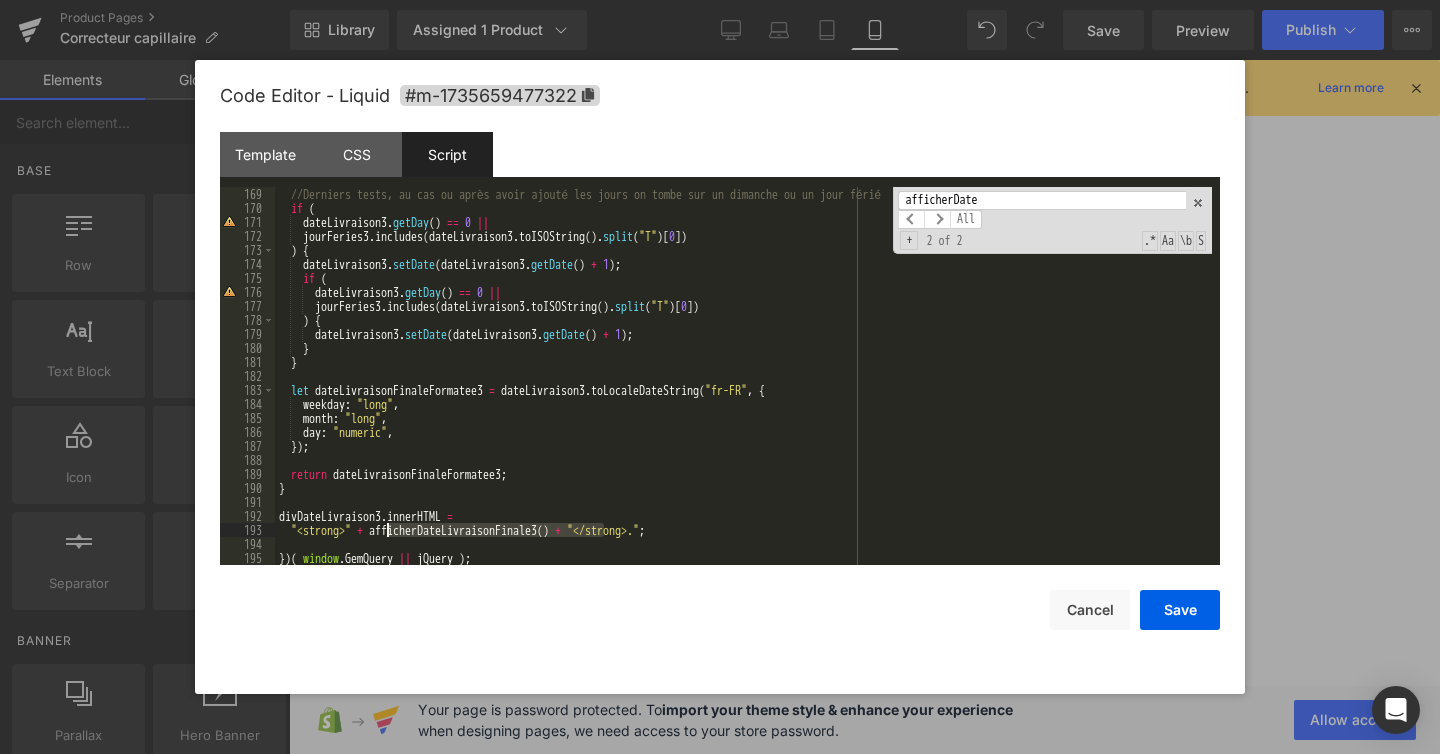 drag, startPoint x: 603, startPoint y: 532, endPoint x: 386, endPoint y: 532, distance: 217 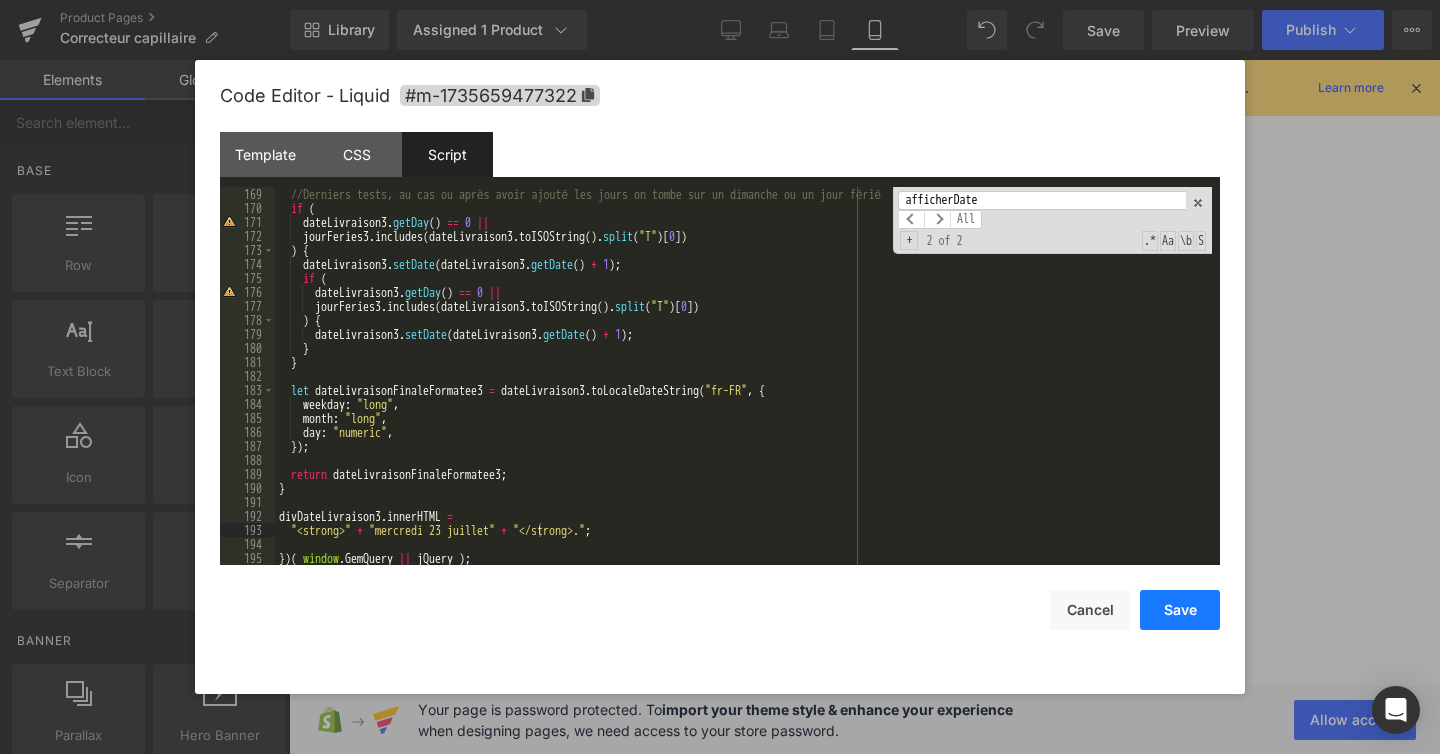 click on "Save" at bounding box center (1180, 610) 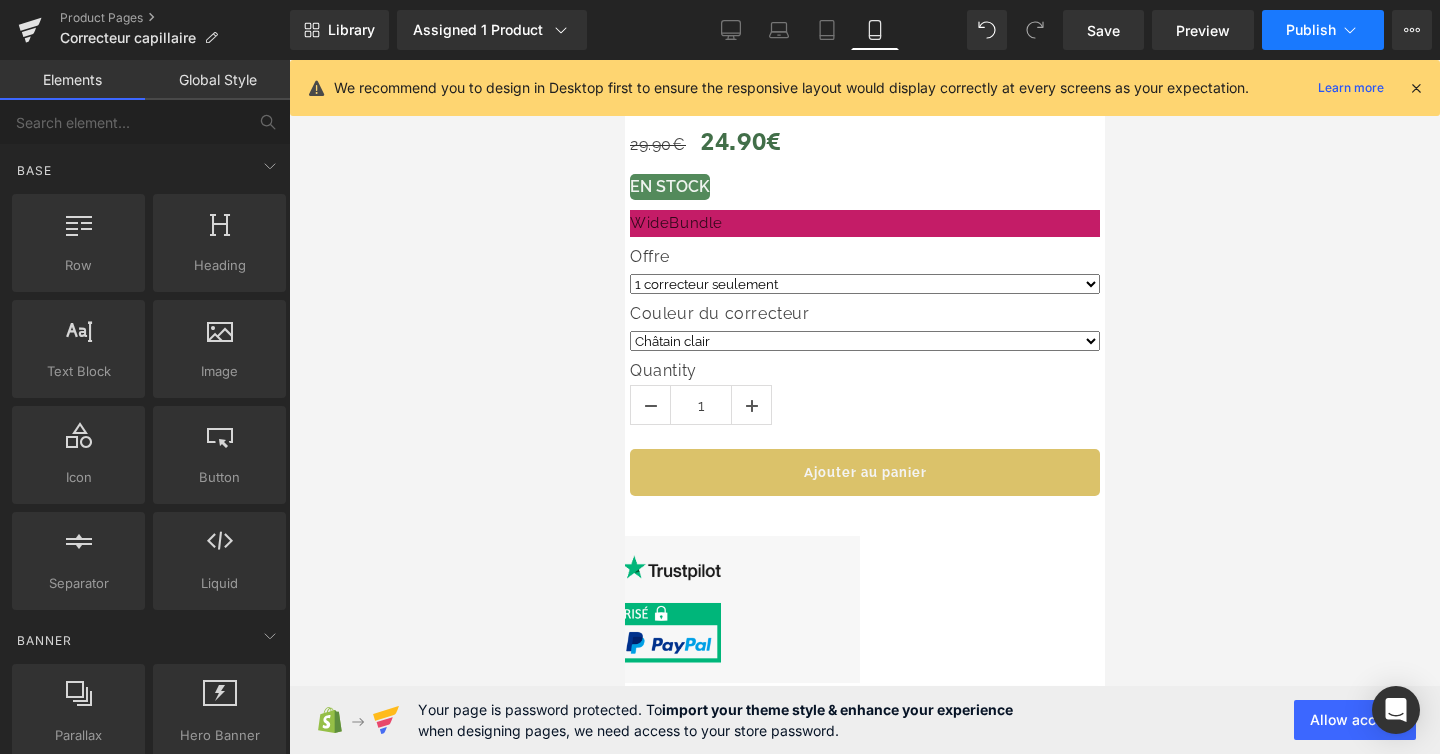 click on "Publish" at bounding box center [1323, 30] 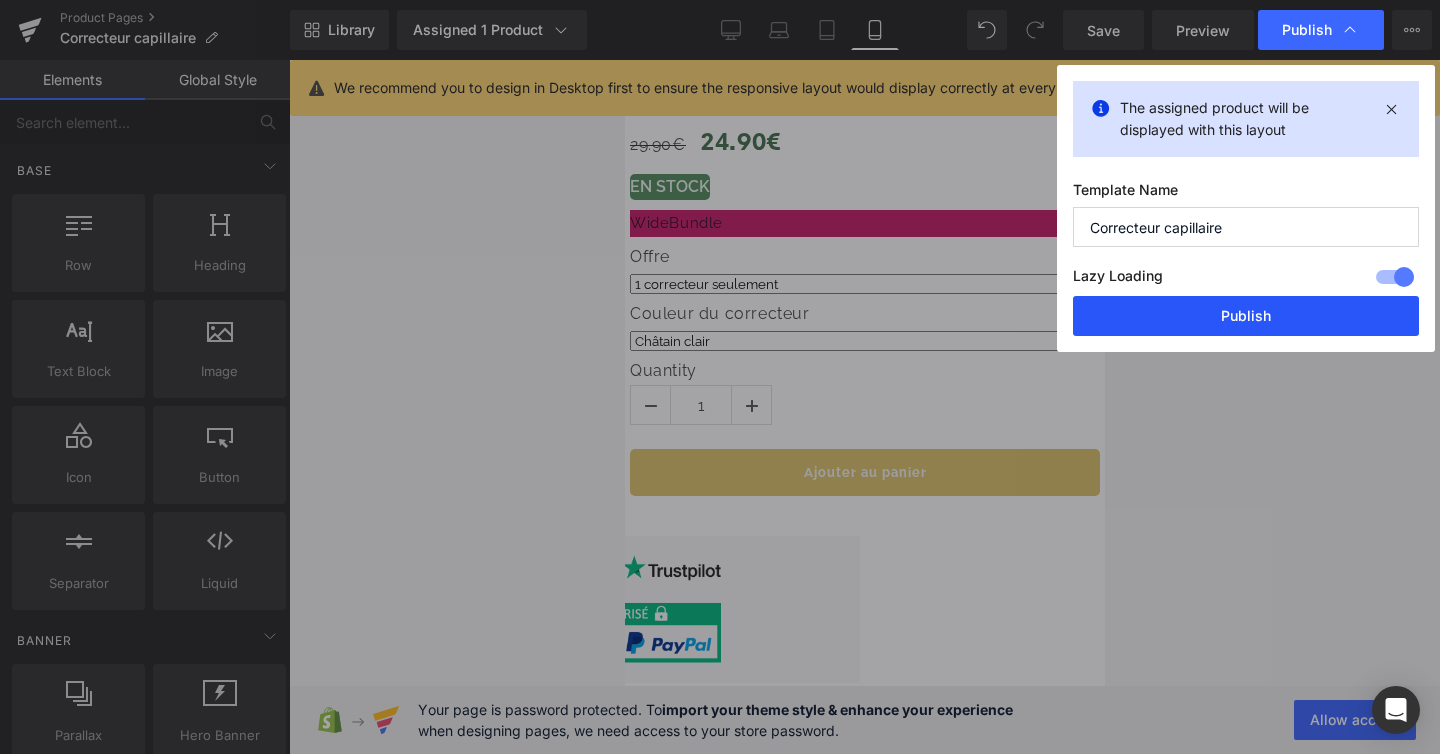click on "Publish" at bounding box center (1246, 316) 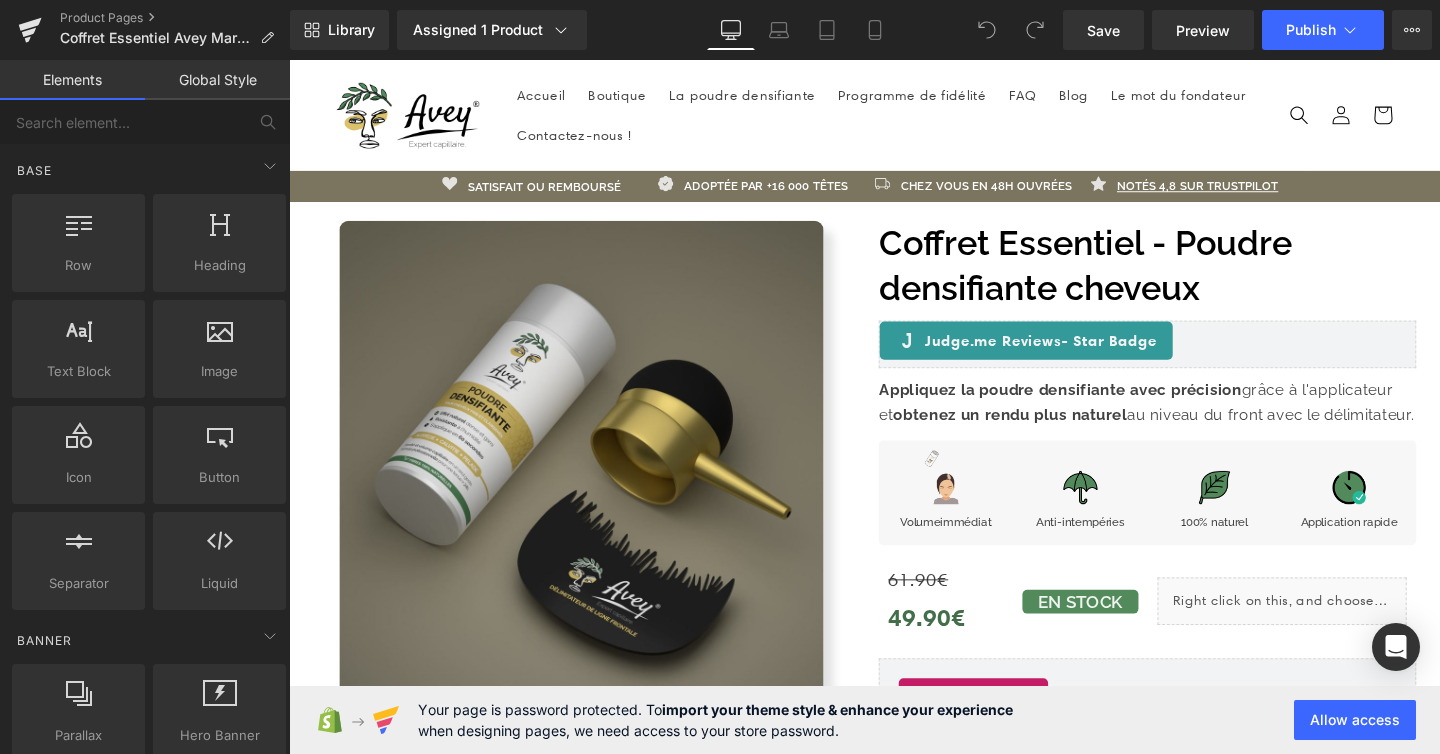 scroll, scrollTop: 0, scrollLeft: 0, axis: both 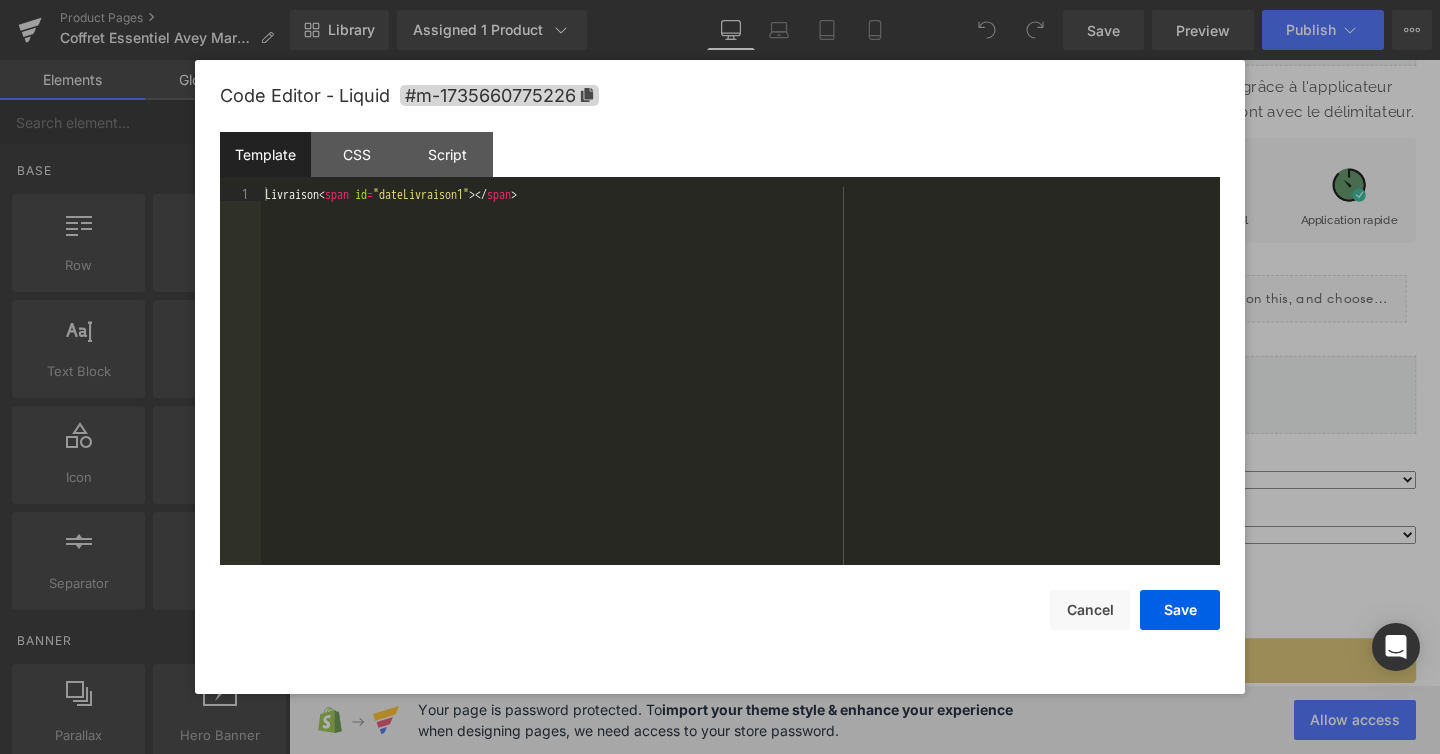 click on "You are previewing how the   will restyle your page. You can not edit Elements in Preset Preview Mode.  Product Pages Coffret Essentiel Avey Marron Clair Library Assigned 1 Product  Product Preview
Coffret Essentiel - Poudre densifiante cheveux Manage assigned products Desktop Desktop Laptop Tablet Mobile Save Preview Publish Scheduled View Live Page View with current Template Save Template to Library Schedule Publish  Optimize  Publish Settings Shortcuts  Your page can’t be published   You've reached the maximum number of published pages on your plan  (48/999999).  You need to upgrade your plan or unpublish all your pages to get 1 publish slot.   Unpublish pages   Upgrade plan  Elements Global Style Base Row  rows, columns, layouts, div Heading  headings, titles, h1,h2,h3,h4,h5,h6 Text Block  texts, paragraphs, contents, blocks Image  images, photos, alts, uploads Icon  icons, symbols Button  button, call to action, cta Separator  separators, dividers, horizontal lines Liquid  Banner Parallax" at bounding box center [720, 0] 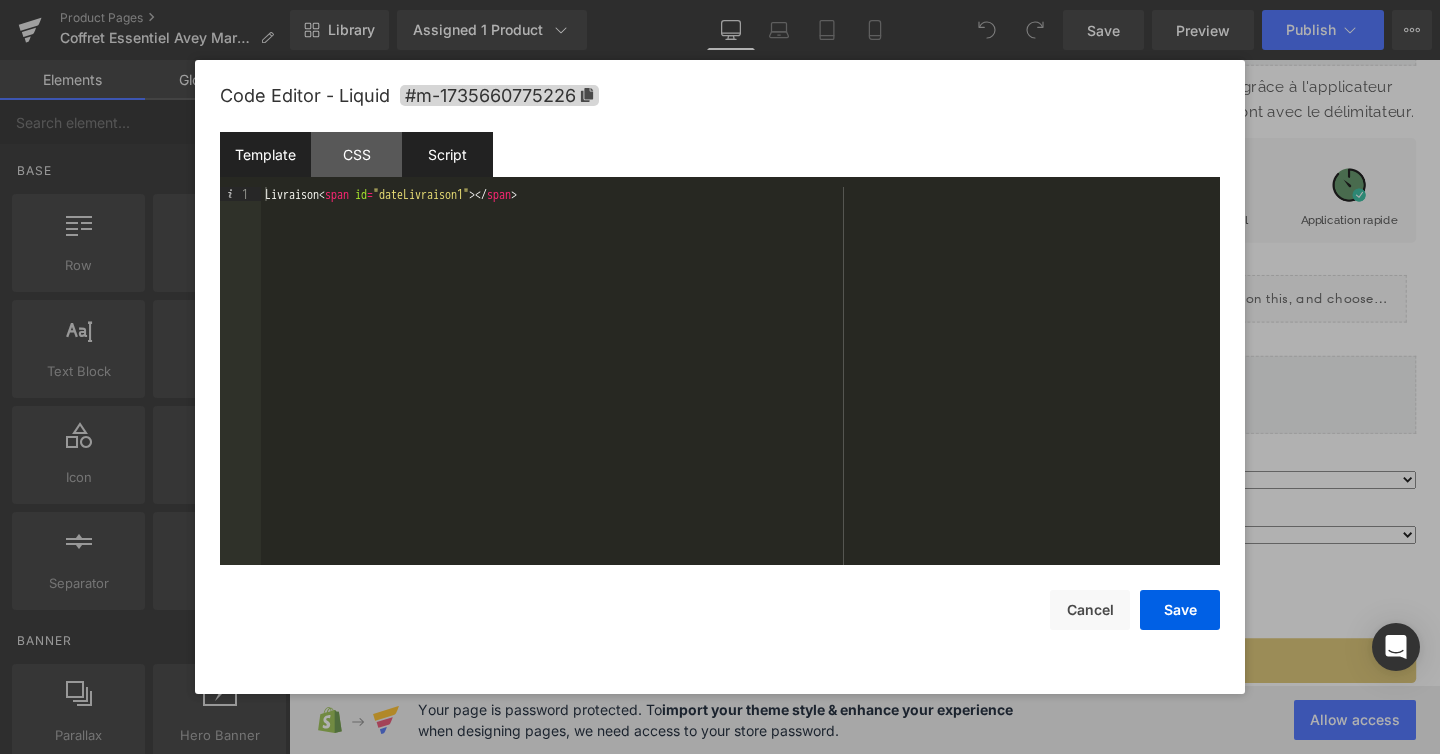 click on "Script" at bounding box center (447, 154) 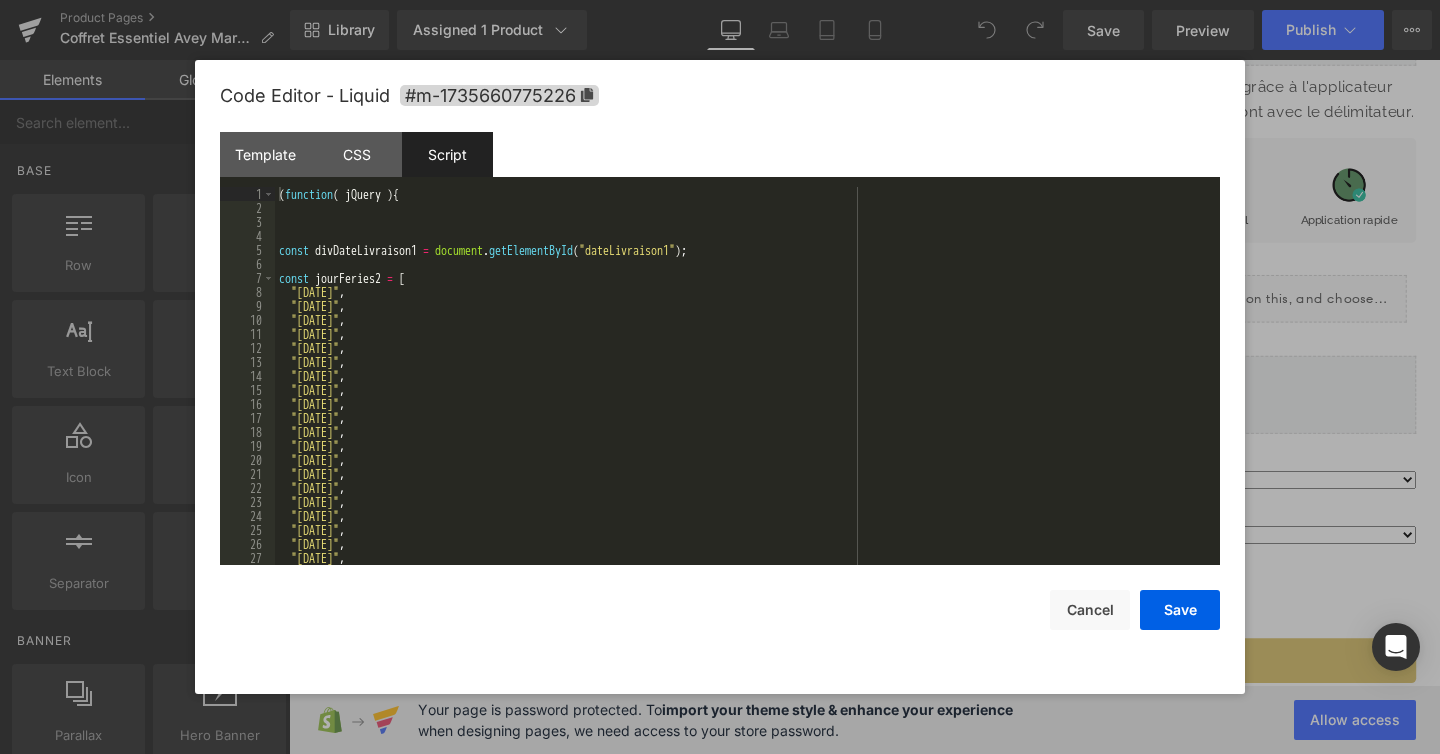 click on "( function (   jQuery   ) { const   divDateLivraison1   =   document . getElementById ( "dateLivraison1" ) ; const   jourFeries2   =   [    "[DATE]" ,    "[DATE]" ,    "[DATE]" ,    "[DATE]" ,    "[DATE]" ,    "[DATE]" ,    "[DATE]" ,    "[DATE]" ,    "[DATE]" ,    "[DATE]" ,    "[DATE]" ,    "[DATE]" ,    "[DATE]" ,    "[DATE]" ,    "[DATE]" ,    "[DATE]" ,    "[DATE]" ,    "[DATE]" ,    "[DATE]" ,    "[DATE]" ,    "[DATE]"" at bounding box center [743, 390] 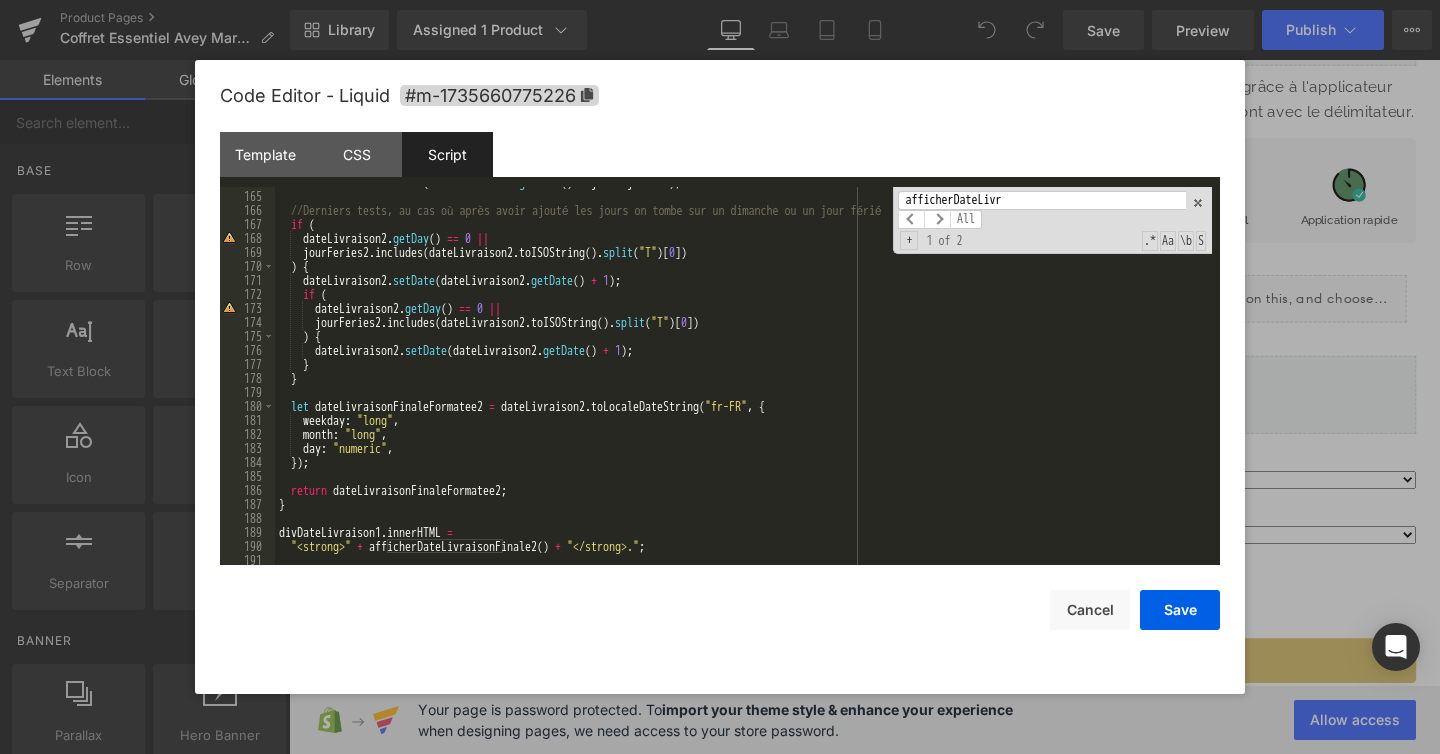 scroll, scrollTop: 2310, scrollLeft: 0, axis: vertical 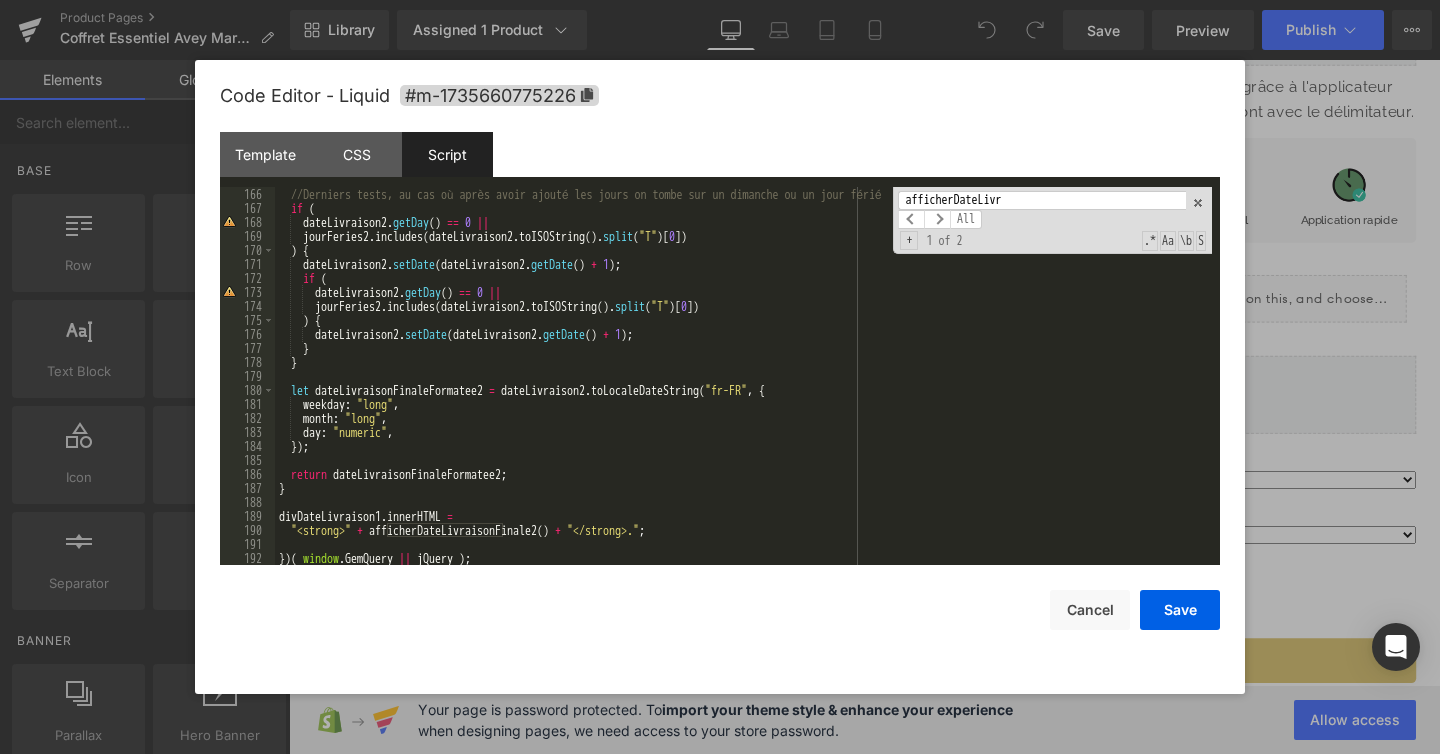 type on "afficherDateLivr" 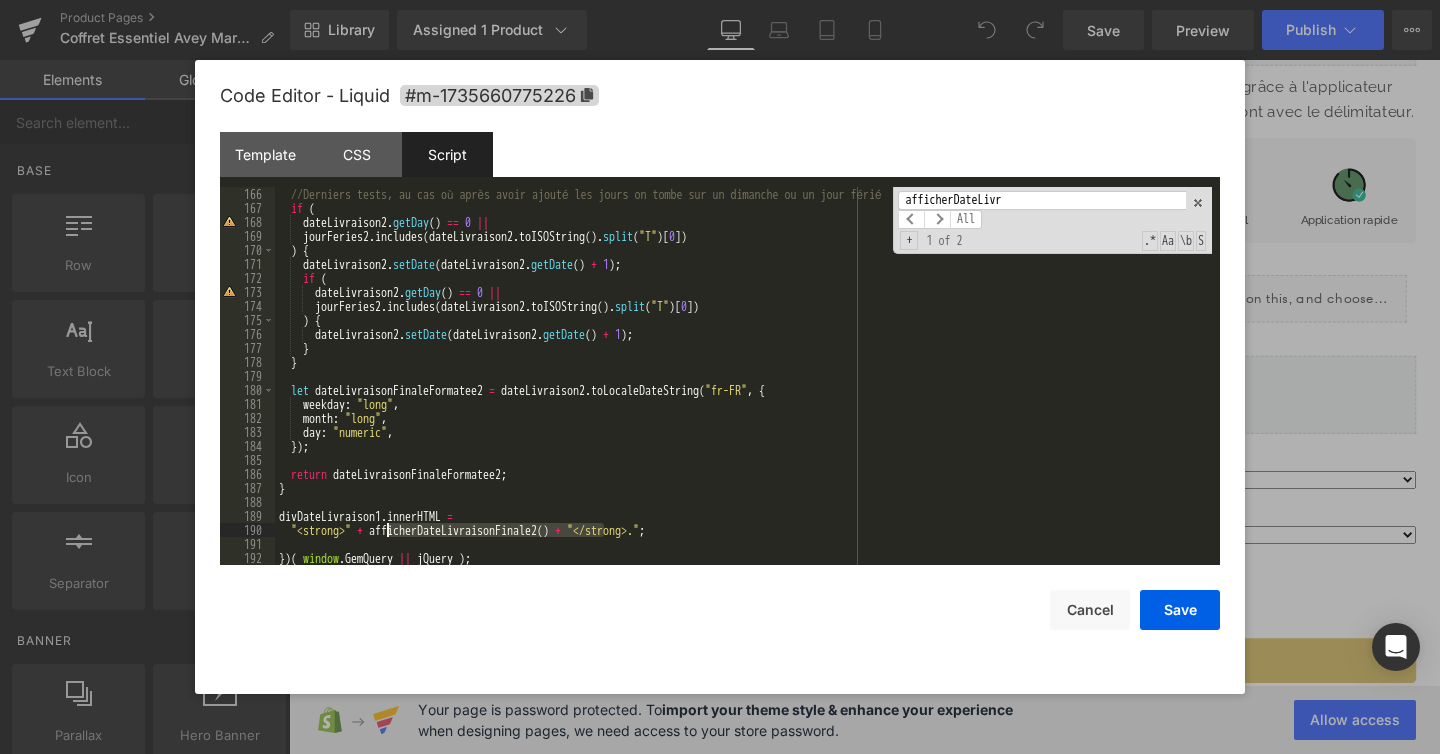 drag, startPoint x: 604, startPoint y: 533, endPoint x: 386, endPoint y: 537, distance: 218.0367 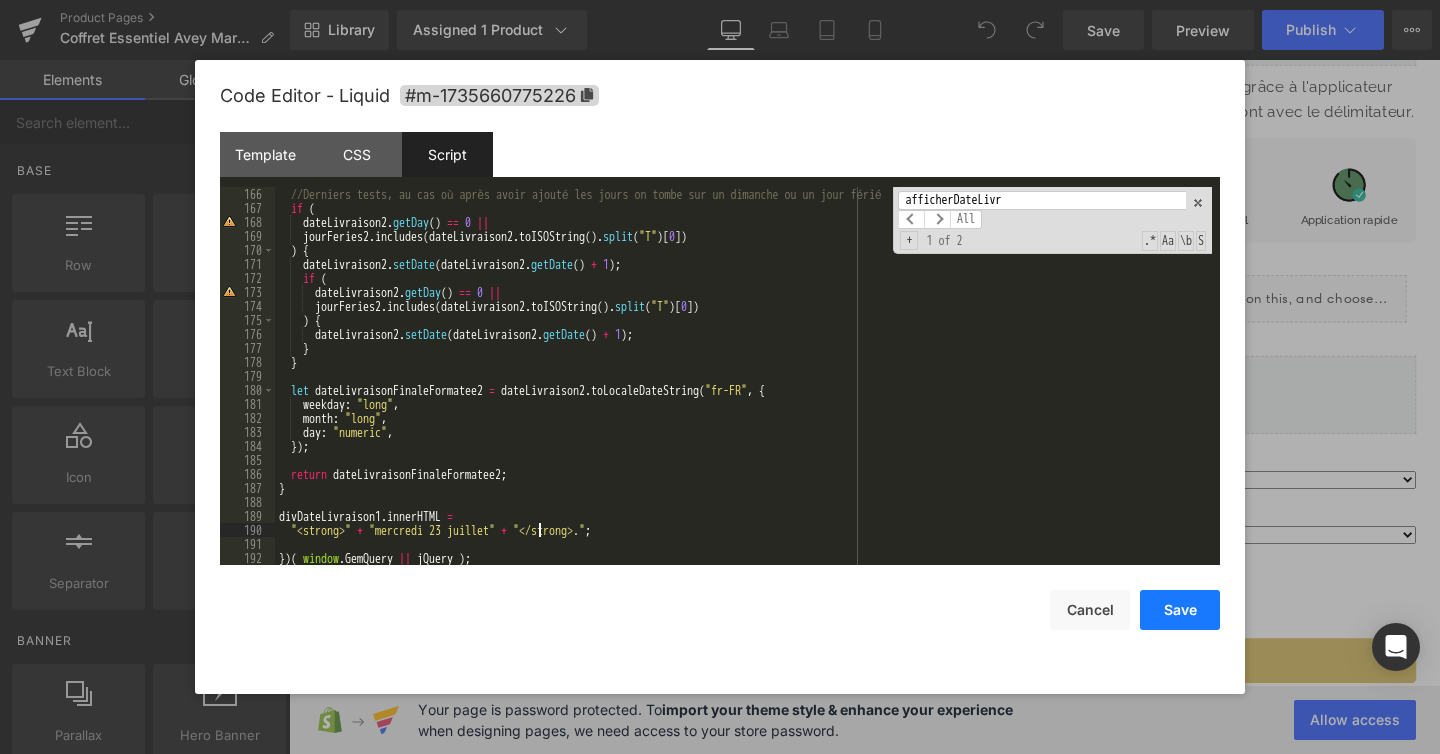 click on "Save" at bounding box center [1180, 610] 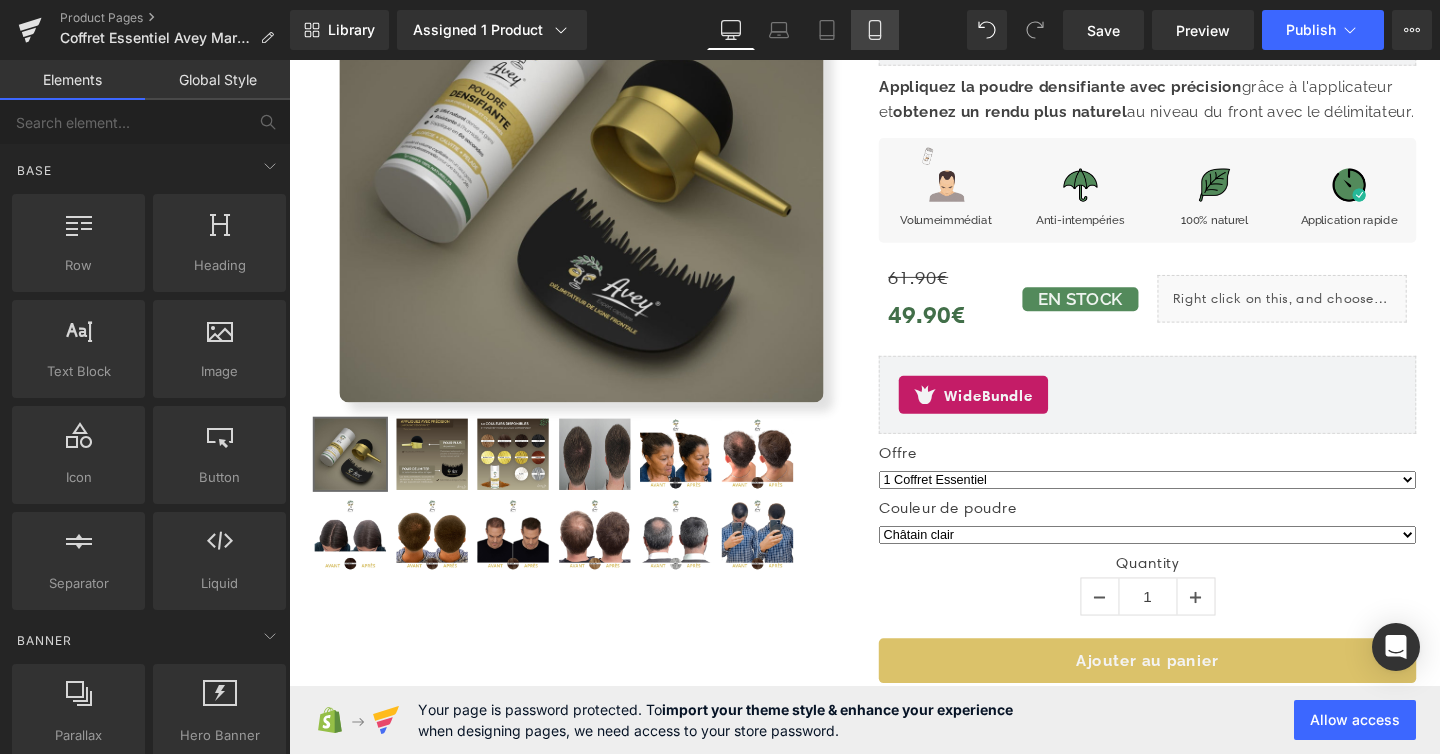 click 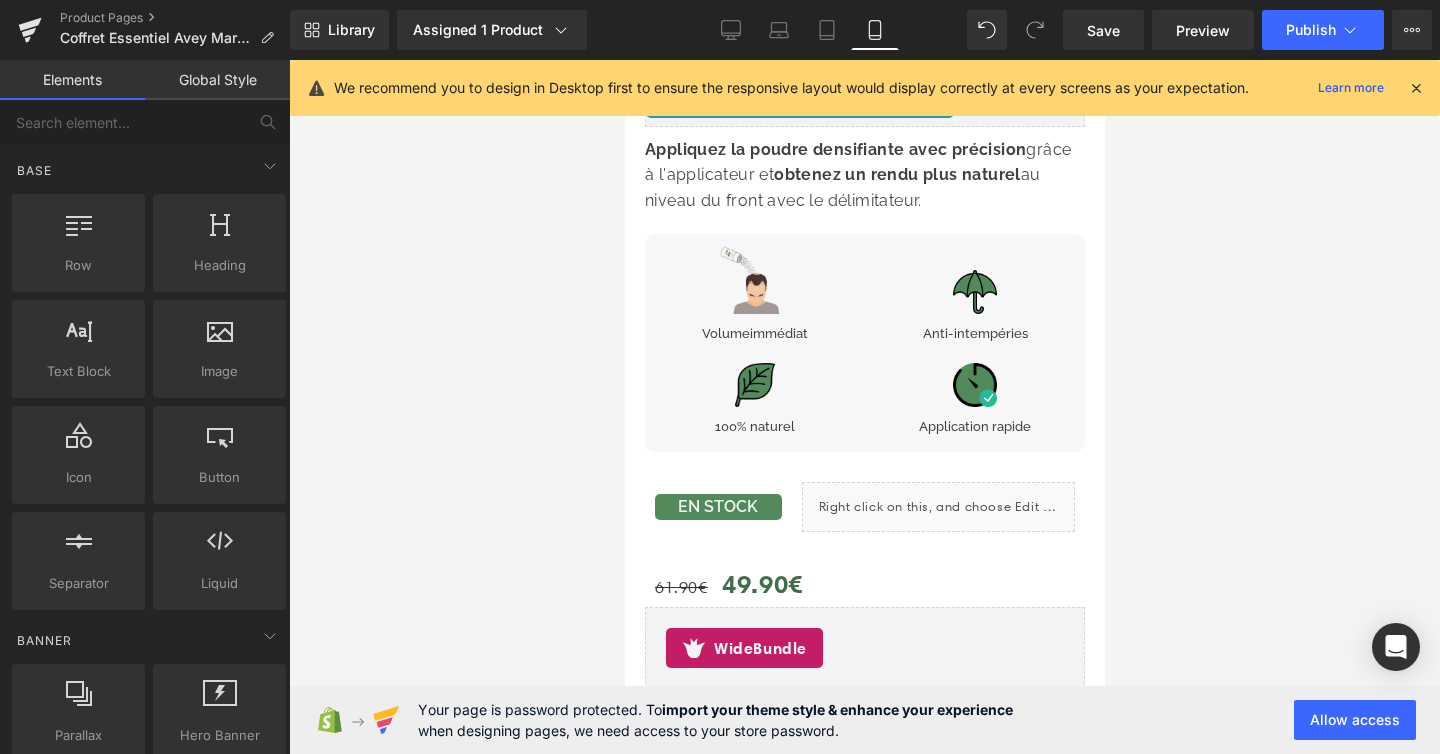 scroll, scrollTop: 927, scrollLeft: 0, axis: vertical 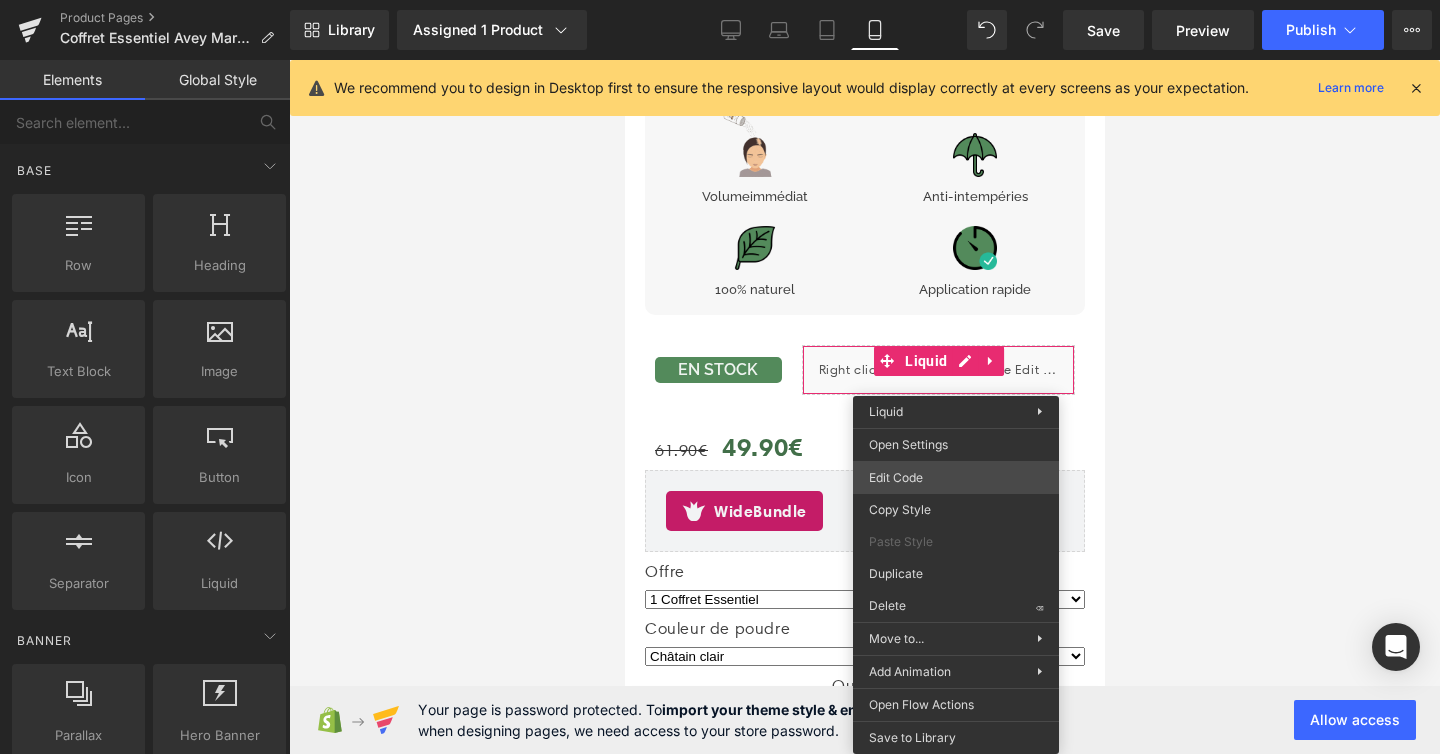 click on "You are previewing how the   will restyle your page. You can not edit Elements in Preset Preview Mode.  Product Pages Coffret Essentiel Avey Marron Clair Library Assigned 1 Product  Product Preview
Coffret Essentiel - Poudre densifiante cheveux Manage assigned products Mobile Desktop Laptop Tablet Mobile Save Preview Publish Scheduled View Live Page View with current Template Save Template to Library Schedule Publish  Optimize  Publish Settings Shortcuts We recommend you to design in Desktop first to ensure the responsive layout would display correctly at every screens as your expectation. Learn more  Your page can’t be published   You've reached the maximum number of published pages on your plan  (48/999999).  You need to upgrade your plan or unpublish all your pages to get 1 publish slot.   Unpublish pages   Upgrade plan  Elements Global Style Base Row  rows, columns, layouts, div Heading  headings, titles, h1,h2,h3,h4,h5,h6 Text Block  texts, paragraphs, contents, blocks Image  Icon  Button" at bounding box center [720, 0] 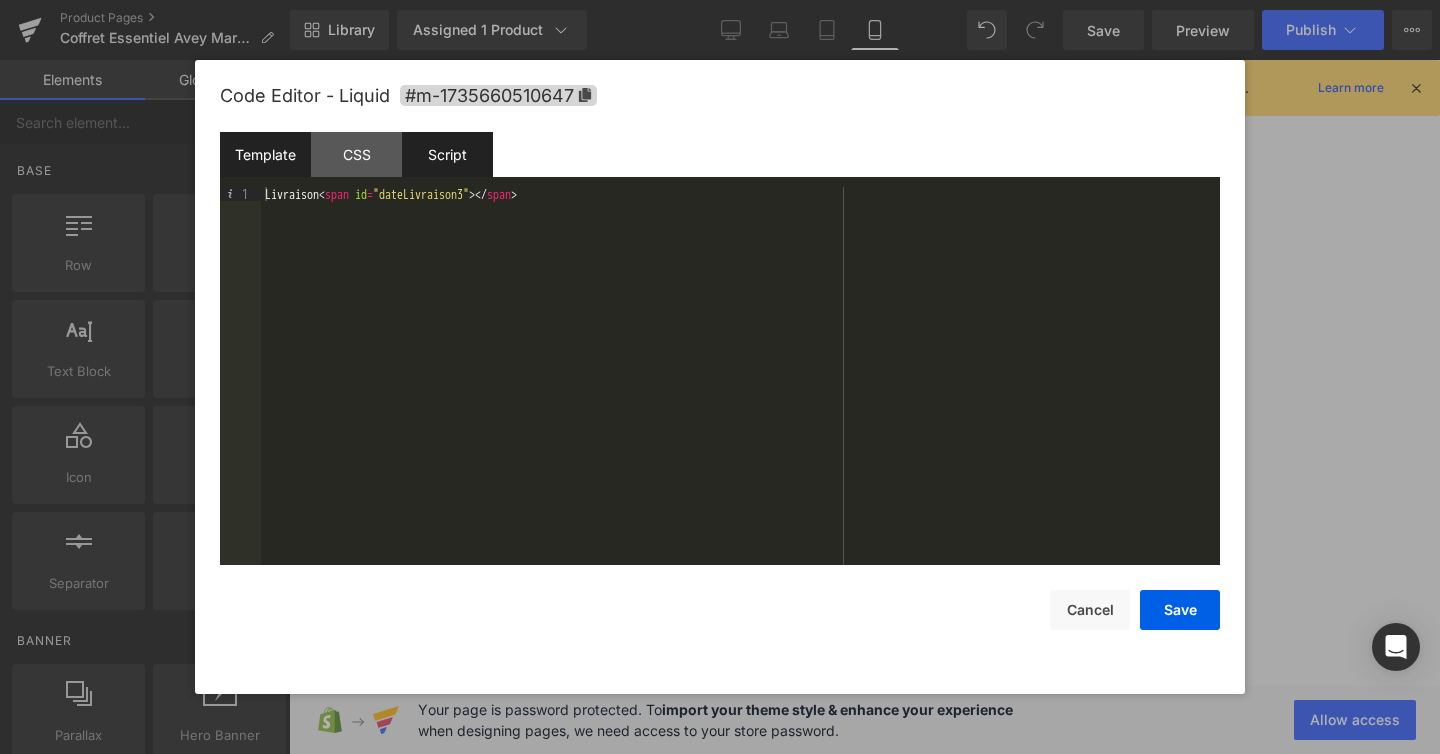 click on "Script" at bounding box center (447, 154) 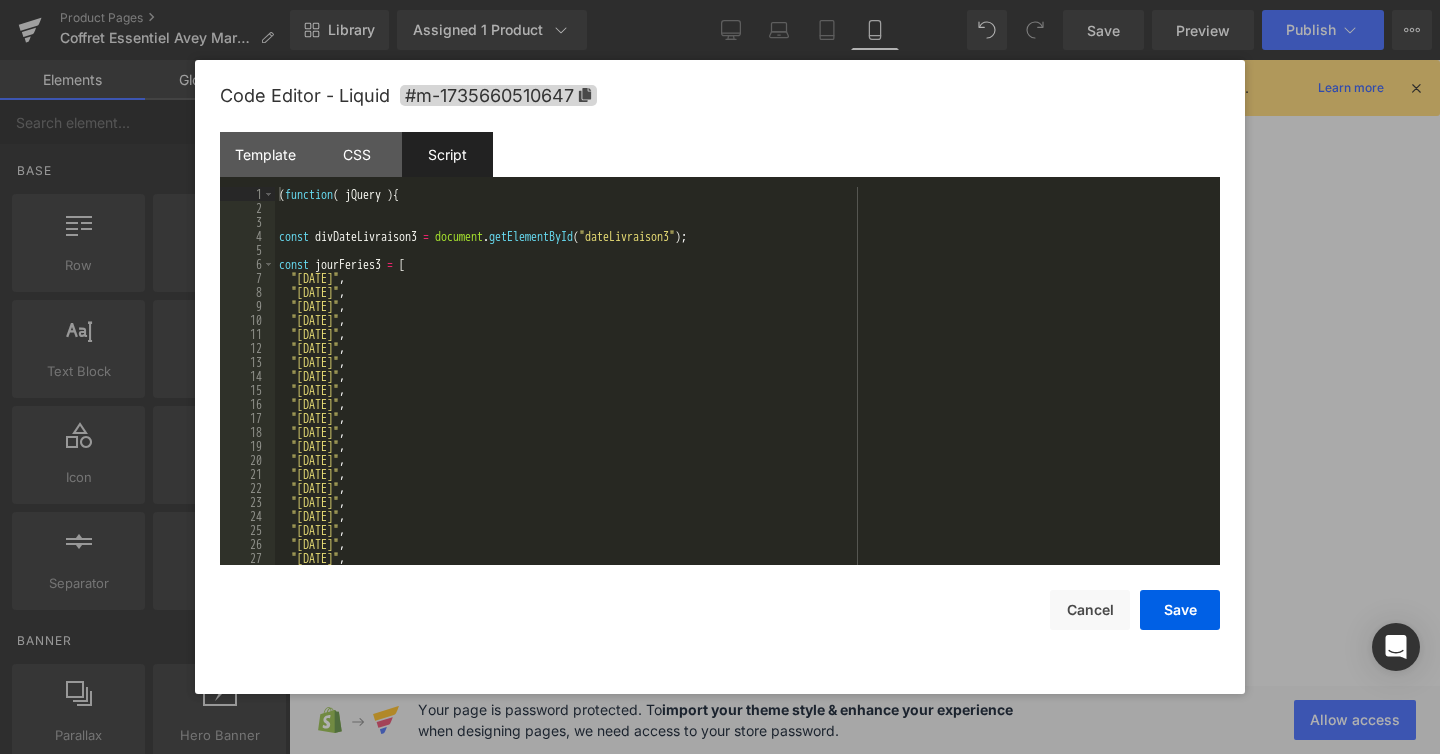 click on "( function (   jQuery   ) { const   divDateLivraison3   =   document . getElementById ( "dateLivraison3" ) ; const   jourFeries3   =   [    "[DATE]" ,    "[DATE]" ,    "[DATE]" ,    "[DATE]" ,    "[DATE]" ,    "[DATE]" ,    "[DATE]" ,    "[DATE]" ,    "[DATE]" ,    "[DATE]" ,    "[DATE]" ,    "[DATE]" ,    "[DATE]" ,    "[DATE]" ,    "[DATE]" ,    "[DATE]" ,    "[DATE]" ,    "[DATE]" ,    "[DATE]" ,    "[DATE]" ,    "[DATE]" ,    "[DATE]" ,    "[DATE]"" at bounding box center [743, 390] 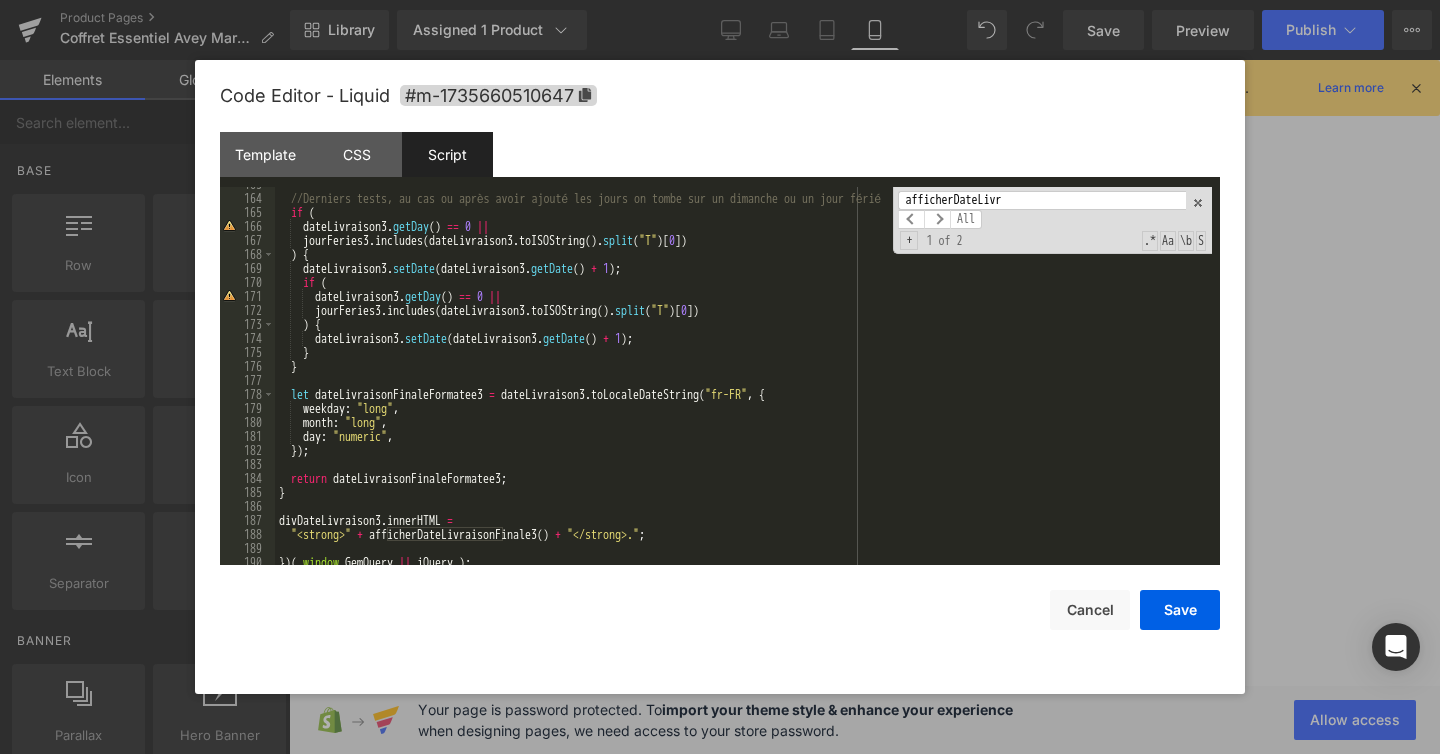 scroll, scrollTop: 2282, scrollLeft: 0, axis: vertical 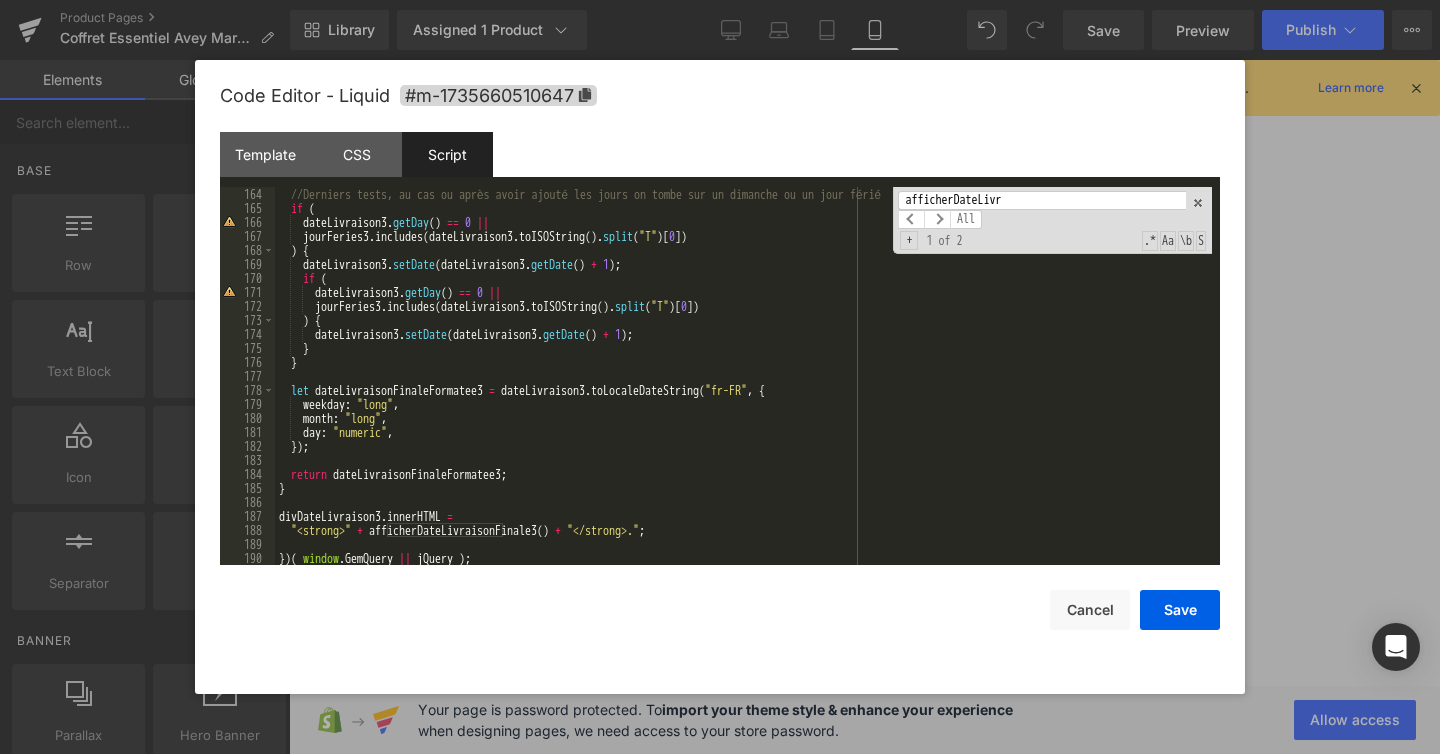 type on "afficherDateLivr" 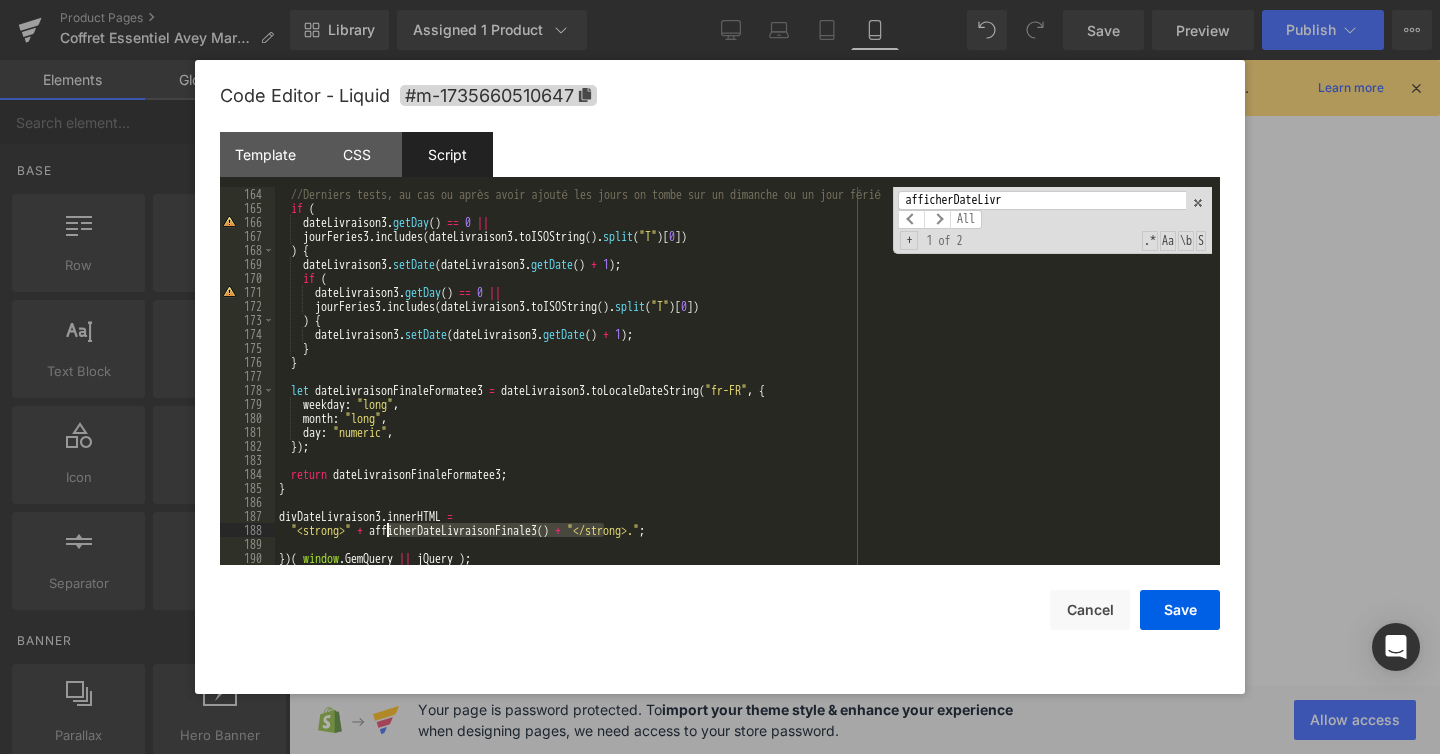 drag, startPoint x: 604, startPoint y: 532, endPoint x: 387, endPoint y: 532, distance: 217 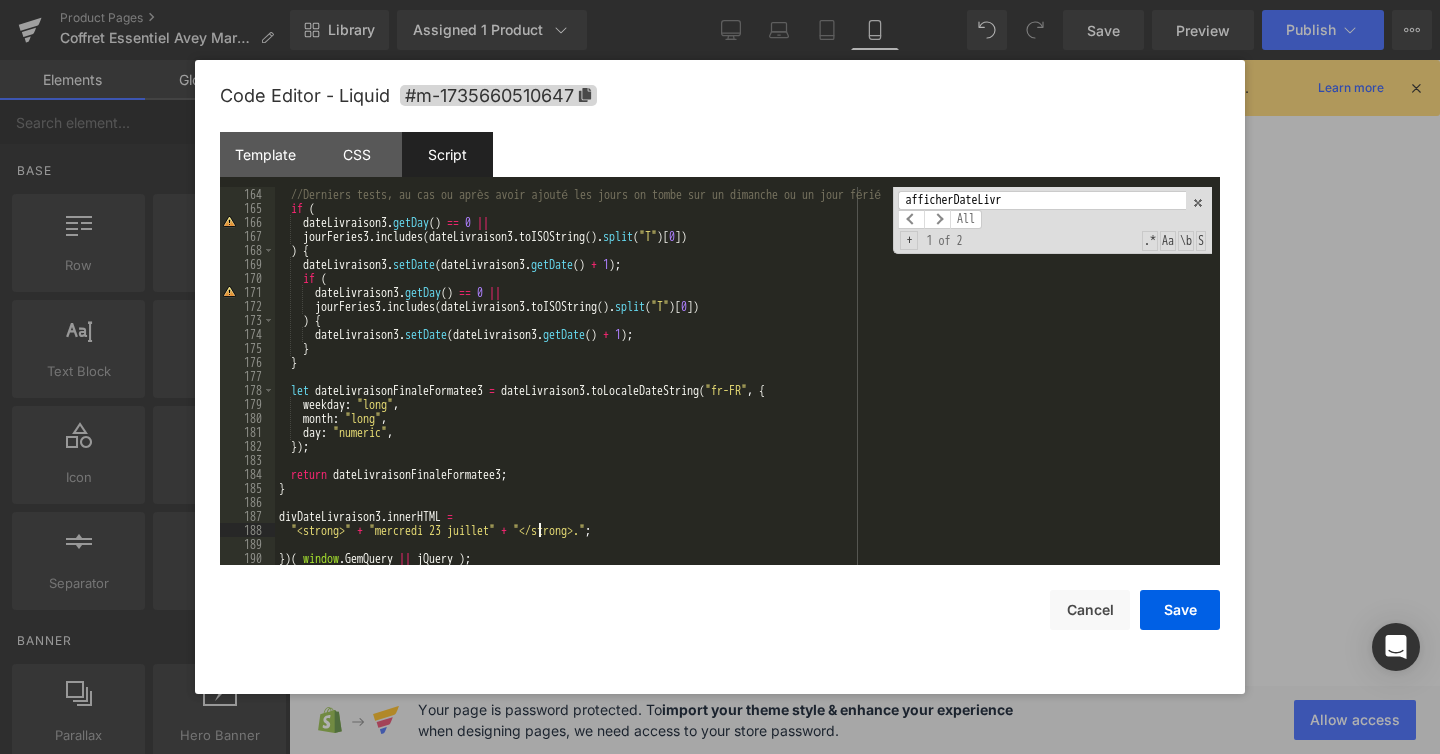 click on "Code Editor - Liquid #m-1735660510647 Template CSS Script Data 1 Livraison  < span   id = "dateLivraison3" > </ span > XXXXXXXXXXXXXXXXXXXXXXXXXXXXXXXXXXXXXXXXXXXXXXXXXX #m-1735660510647{
font-size:13px !important;
} 164 165 166 167 168 169 170 171 172 173 174 175 176 177 178 179 180 181 182 183 184 185 186 187 188 189 190    //Derniers tests, au cas ou après avoir ajouté les jours on tombe sur un dimanche ou un jour férié    if   (       dateLivraison3 . getDay ( )   ==   0   ||       jourFeries3 . includes ( dateLivraison3 . toISOString ( ) . split ( "T" ) [ 0 ])    )   {       dateLivraison3 . setDate ( dateLivraison3 . getDate ( )   +   1 ) ;       if   (          dateLivraison3 . getDay ( )   ==   0   ||          jourFeries3 . includes ( dateLivraison3 . toISOString ( ) . split ( "T" ) [ 0 ])       )   {          dateLivraison3 . setDate ( dateLivraison3 . getDate ( )   +   1 ) ;       }    }    let   dateLivraisonFinaleFormatee3   =   dateLivraison3 . toLocaleDateString ( "fr-FR" ,   {       :   ," at bounding box center (720, 377) 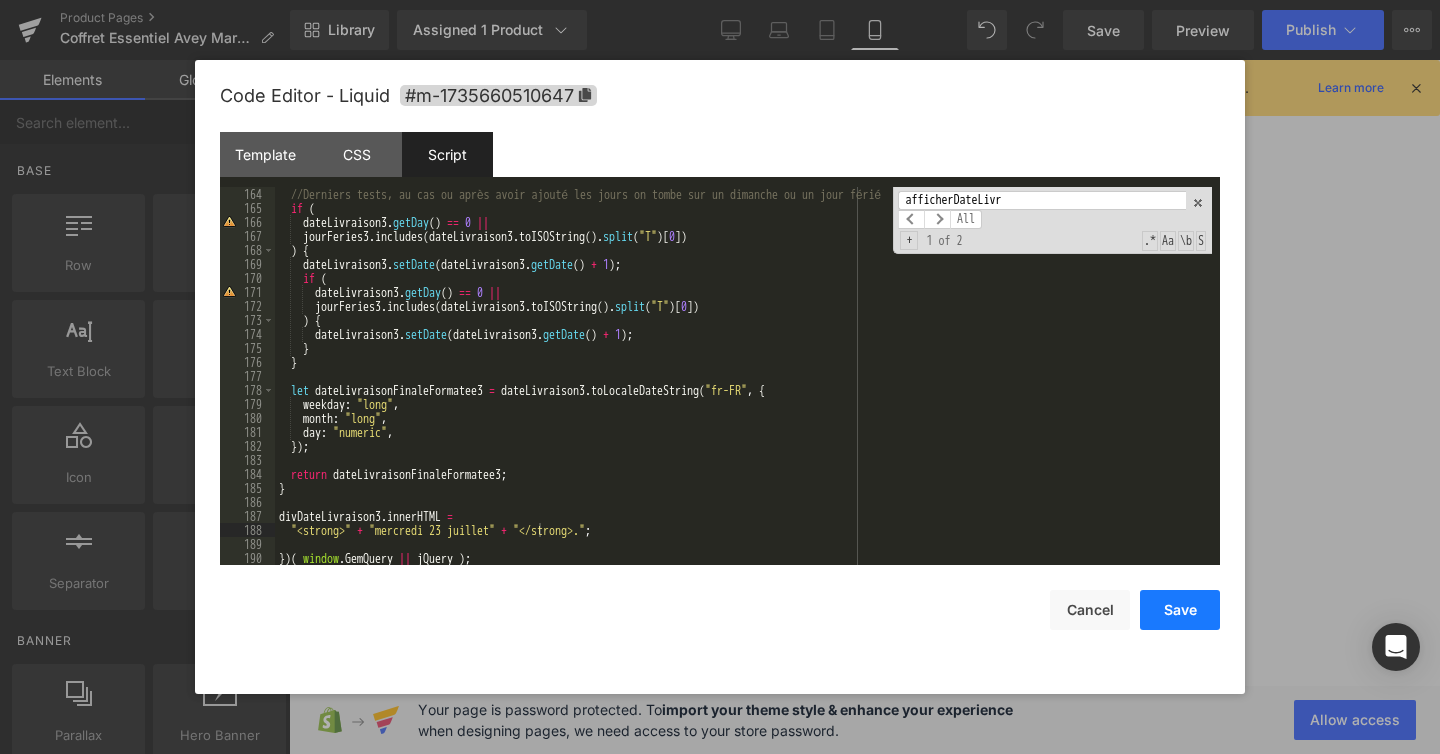 click on "Save" at bounding box center [1180, 610] 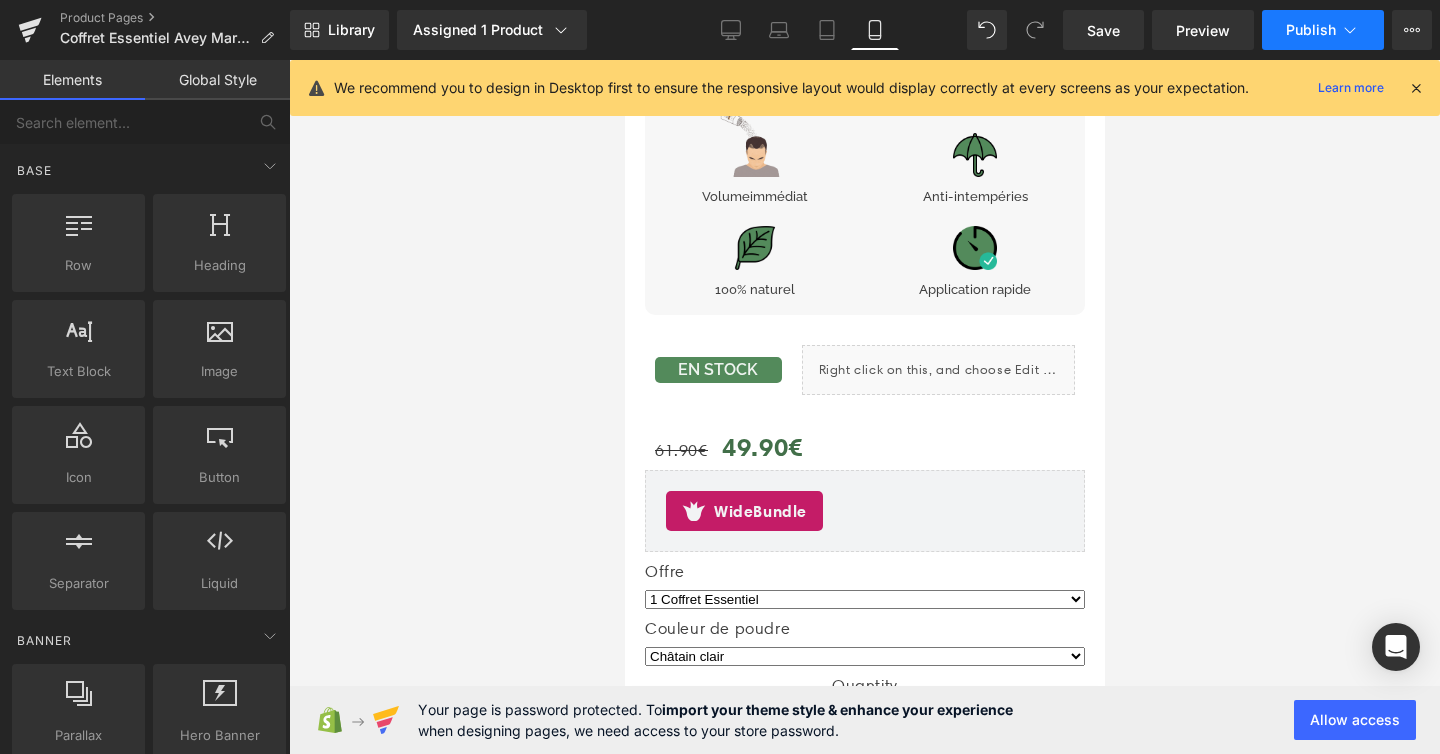 click on "Publish" at bounding box center (1311, 30) 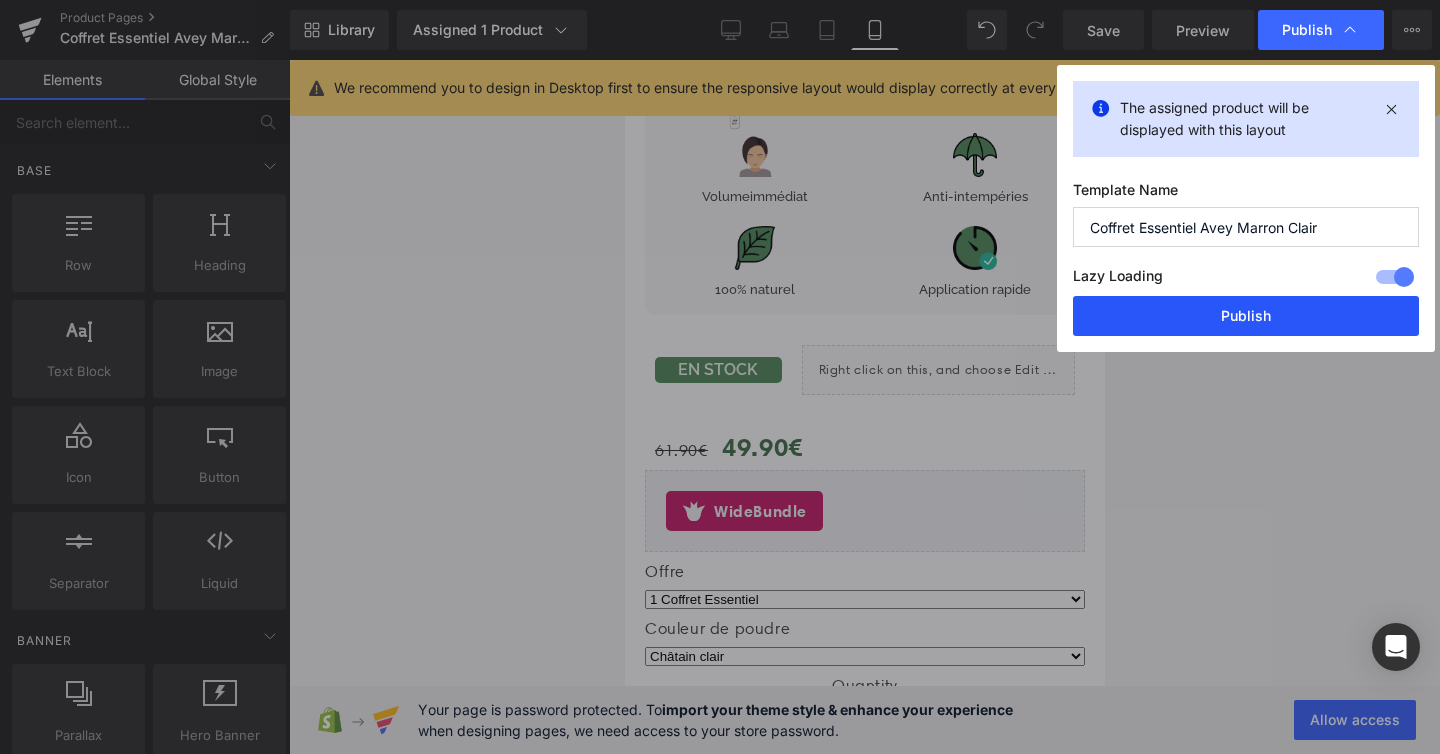 click on "Publish" at bounding box center (1246, 316) 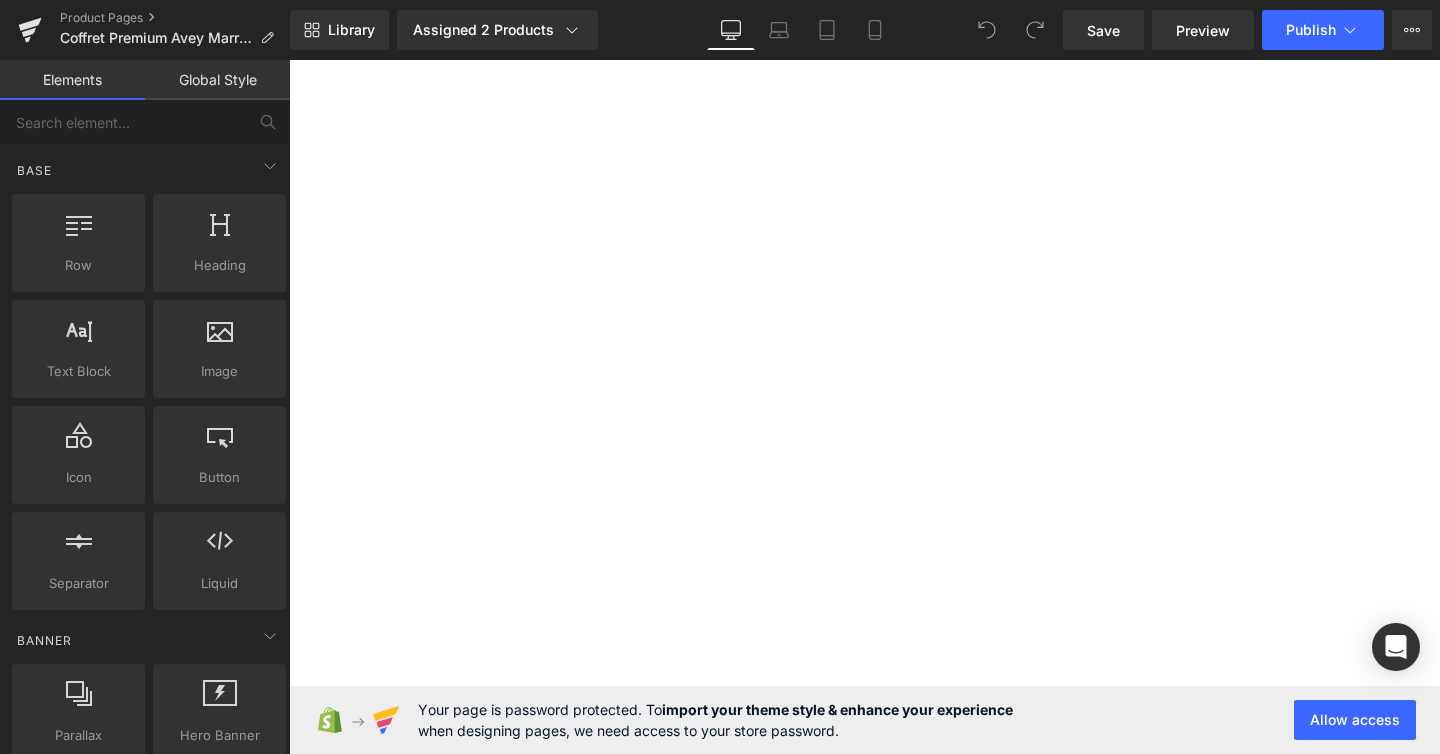 scroll, scrollTop: 0, scrollLeft: 0, axis: both 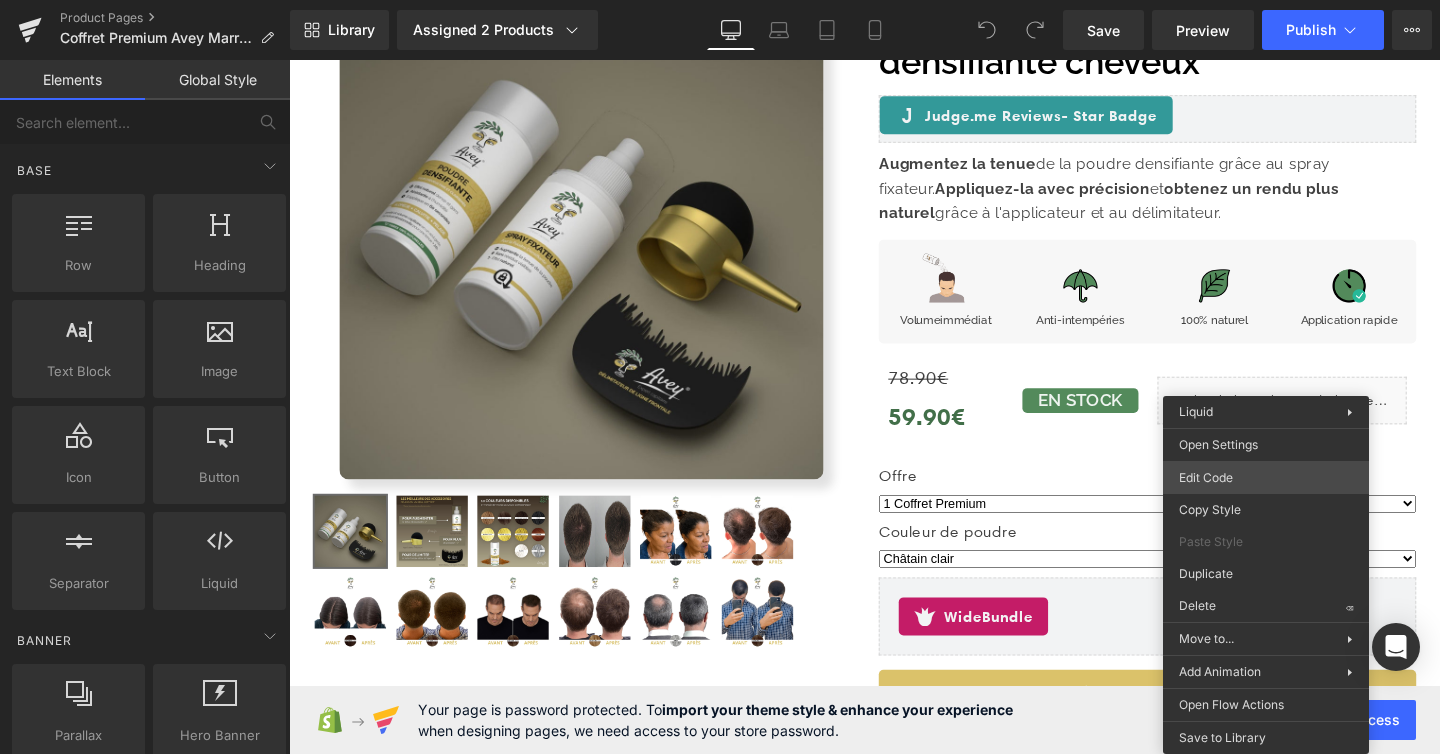 click on "You are previewing how the   will restyle your page. You can not edit Elements in Preset Preview Mode.  Product Pages Coffret Premium Avey Marron Clair Library Assigned 2 Products  Product Preview
Coffret Premium - Poudre densifiante cheveux Manage assigned products Desktop Desktop Laptop Tablet Mobile Save Preview Publish Scheduled View Live Page View with current Template Save Template to Library Schedule Publish  Optimize  Publish Settings Shortcuts  Your page can’t be published   You've reached the maximum number of published pages on your plan  (48/999999).  You need to upgrade your plan or unpublish all your pages to get 1 publish slot.   Unpublish pages   Upgrade plan  Elements Global Style Base Row  rows, columns, layouts, div Heading  headings, titles, h1,h2,h3,h4,h5,h6 Text Block  texts, paragraphs, contents, blocks Image  images, photos, alts, uploads Icon  icons, symbols Button  button, call to action, cta Separator  separators, dividers, horizontal lines Liquid  Banner Parallax  app" at bounding box center [720, 0] 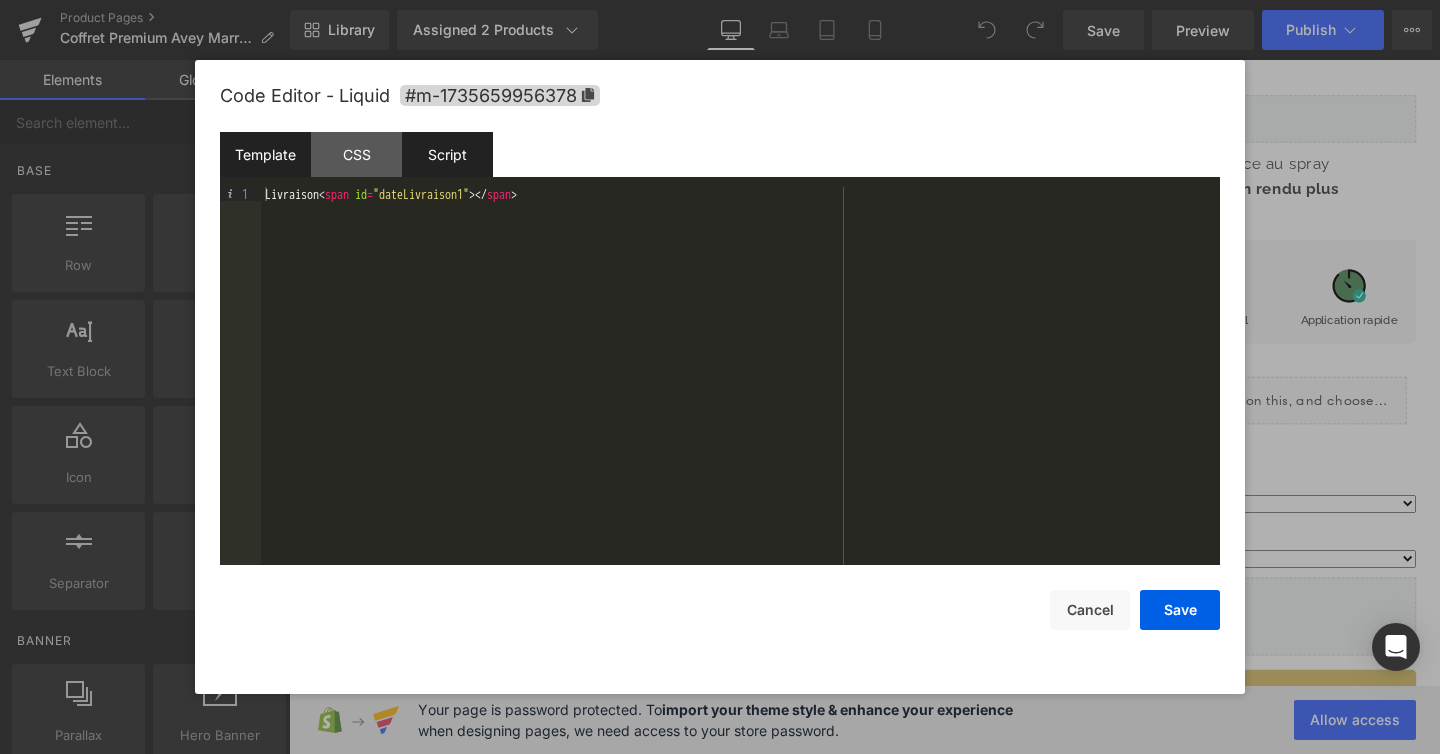 click on "Script" at bounding box center [447, 154] 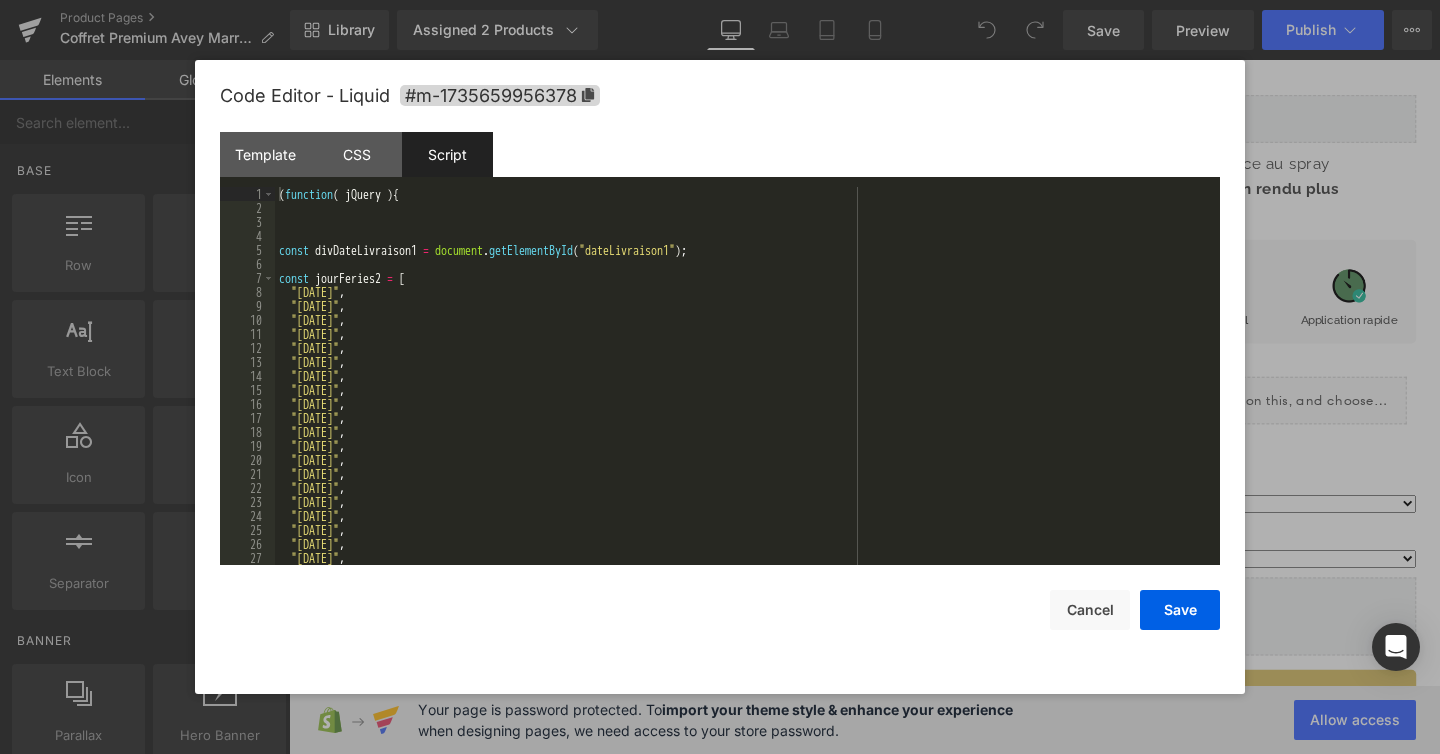 click on "( function (   jQuery   ) { const   divDateLivraison1   =   document . getElementById ( "dateLivraison1" ) ; const   jourFeries2   =   [    "2023-11-01" ,    "2023-11-11" ,    "2023-12-25" ,    "2024-01-01" ,    "2024-04-01" ,    "2024-05-01" ,    "2024-05-08" ,    "2024-05-09" ,    "2024-05-20" ,    "2024-07-14" ,    "2024-08-15" ,    "2024-11-01" ,    "2024-11-11" ,    "2024-12-25" ,    "2025-01-01" ,    "2025-04-21" ,    "2025-05-01" ,    "2025-05-08" ,    "2025-05-29" ,    "2025-06-09" ,    "2025-07-14" ," at bounding box center [743, 390] 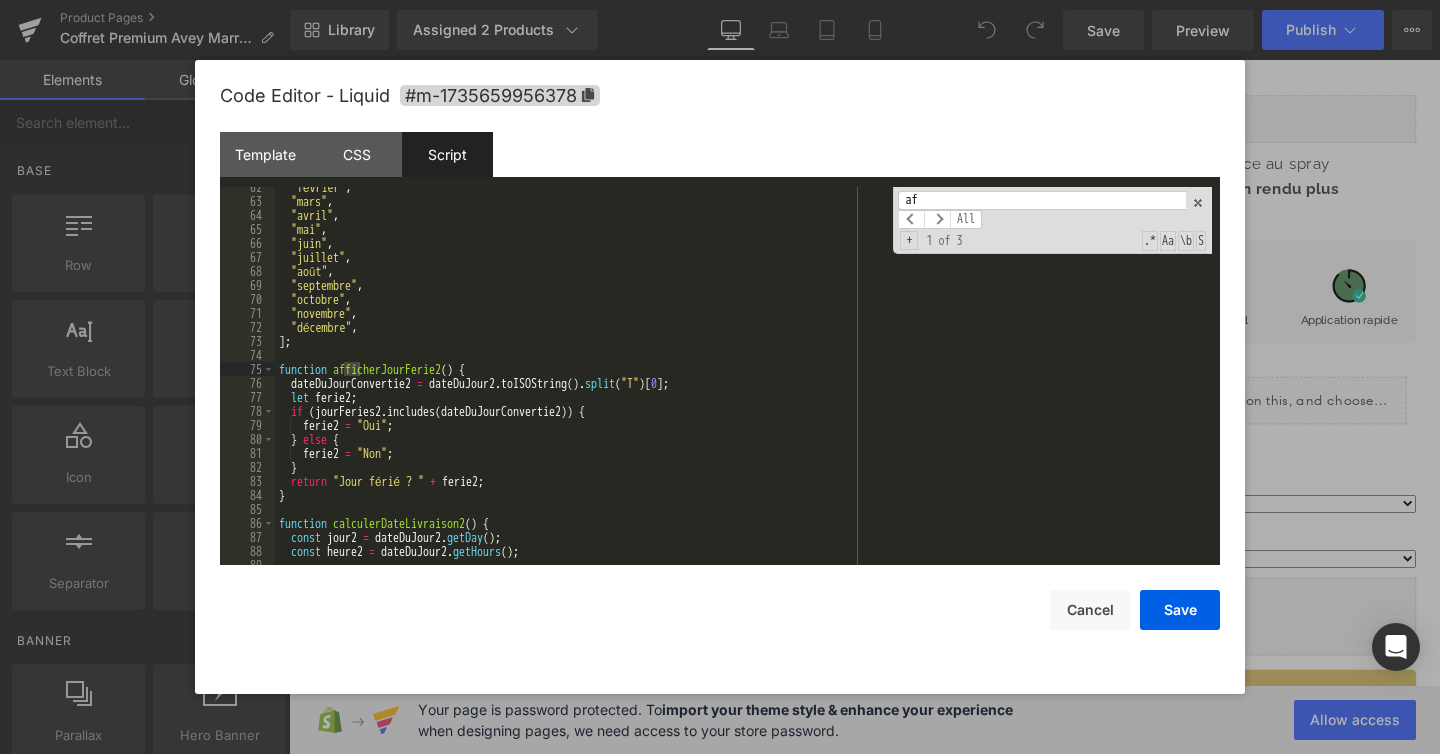 scroll, scrollTop: 861, scrollLeft: 0, axis: vertical 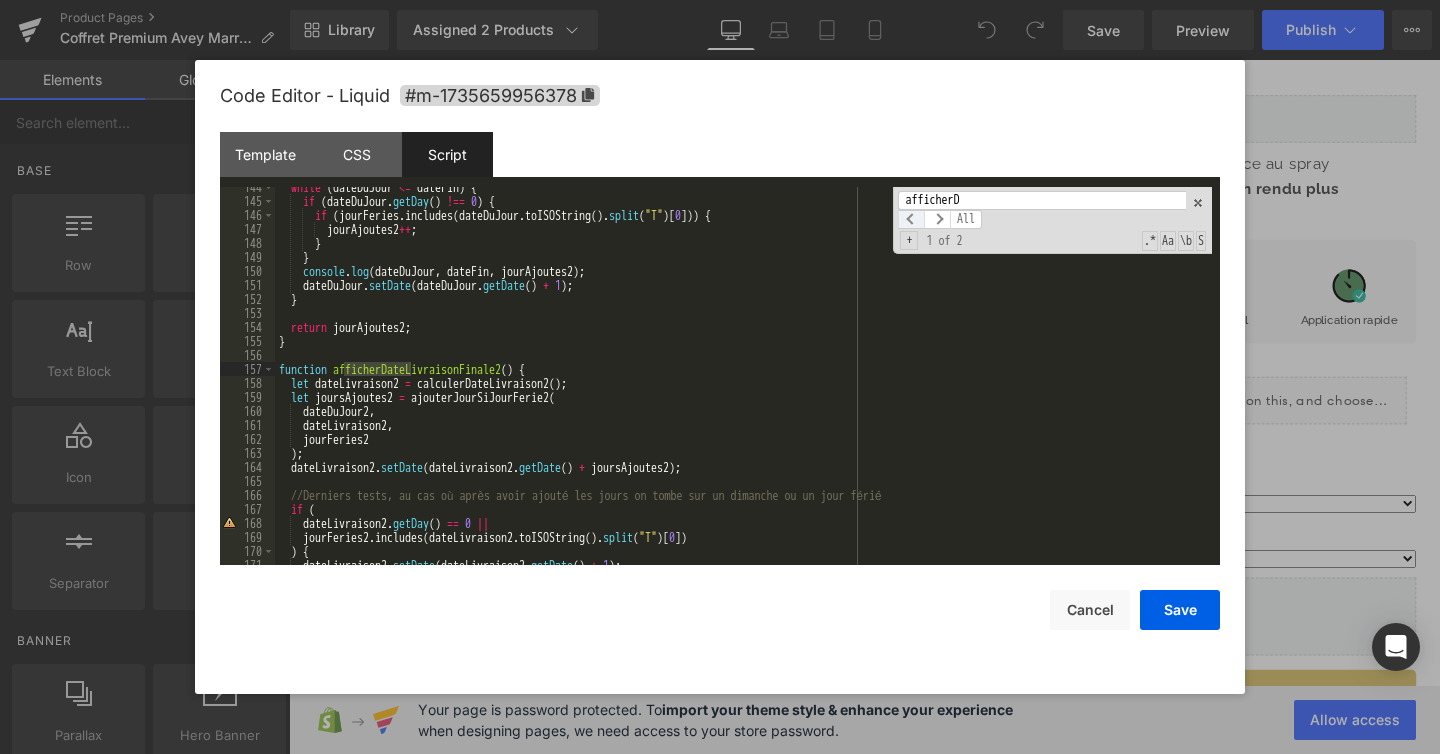 type on "afficherD" 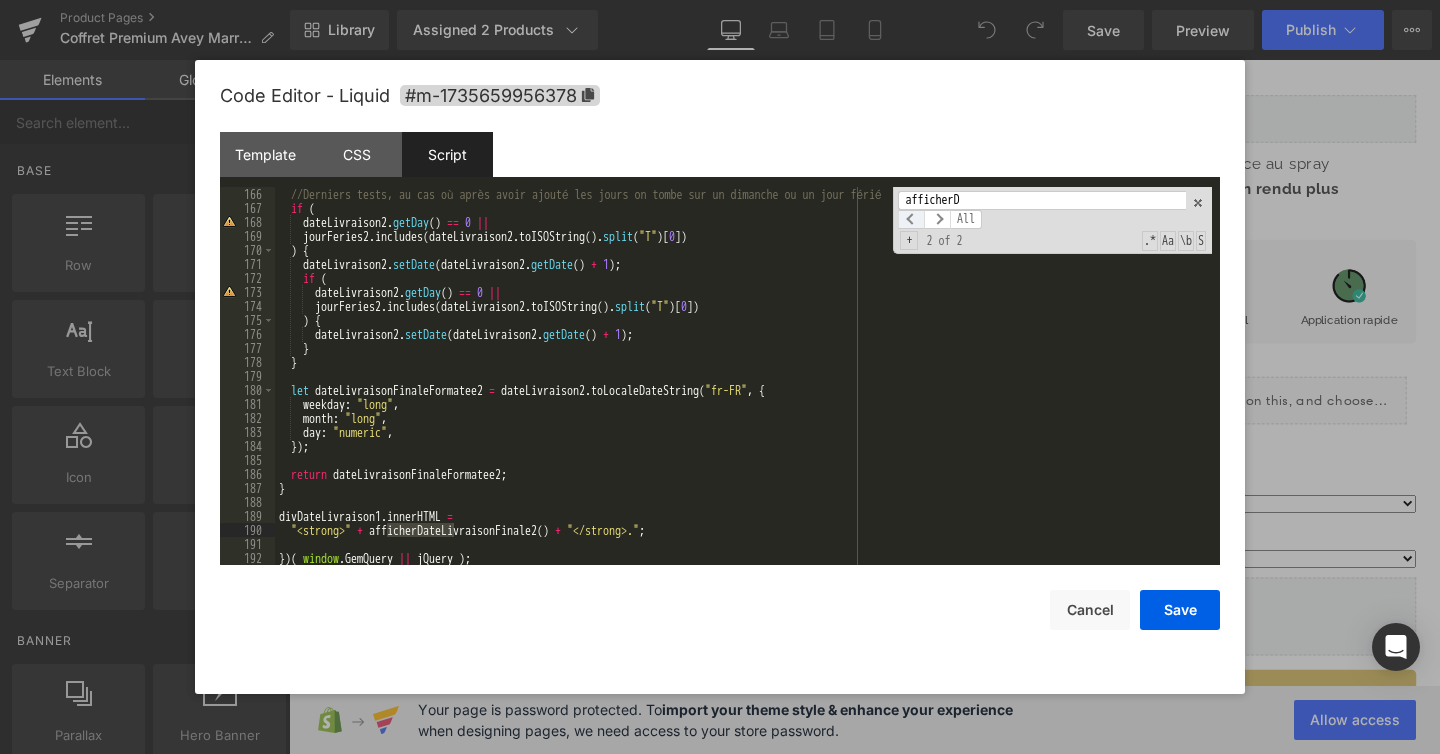 scroll, scrollTop: 2310, scrollLeft: 0, axis: vertical 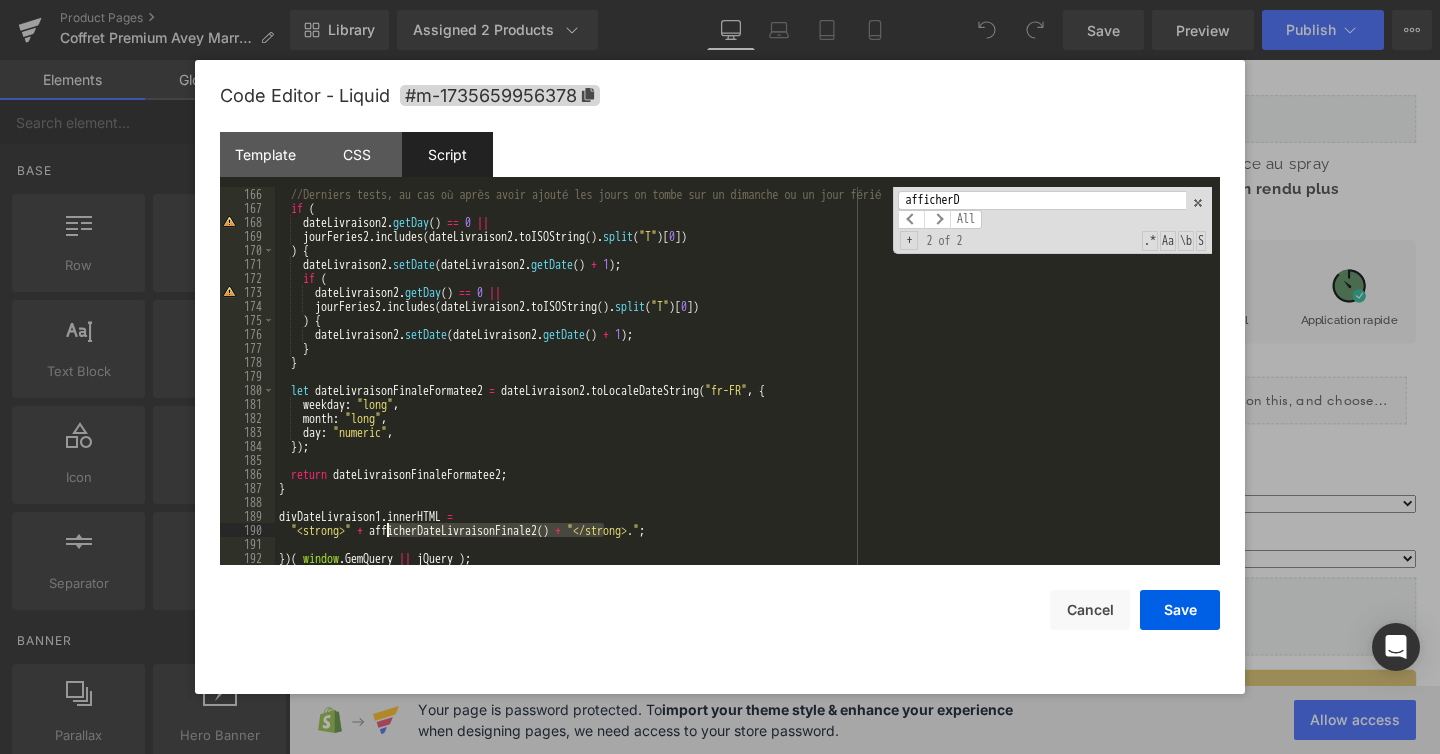 drag, startPoint x: 606, startPoint y: 527, endPoint x: 389, endPoint y: 535, distance: 217.14742 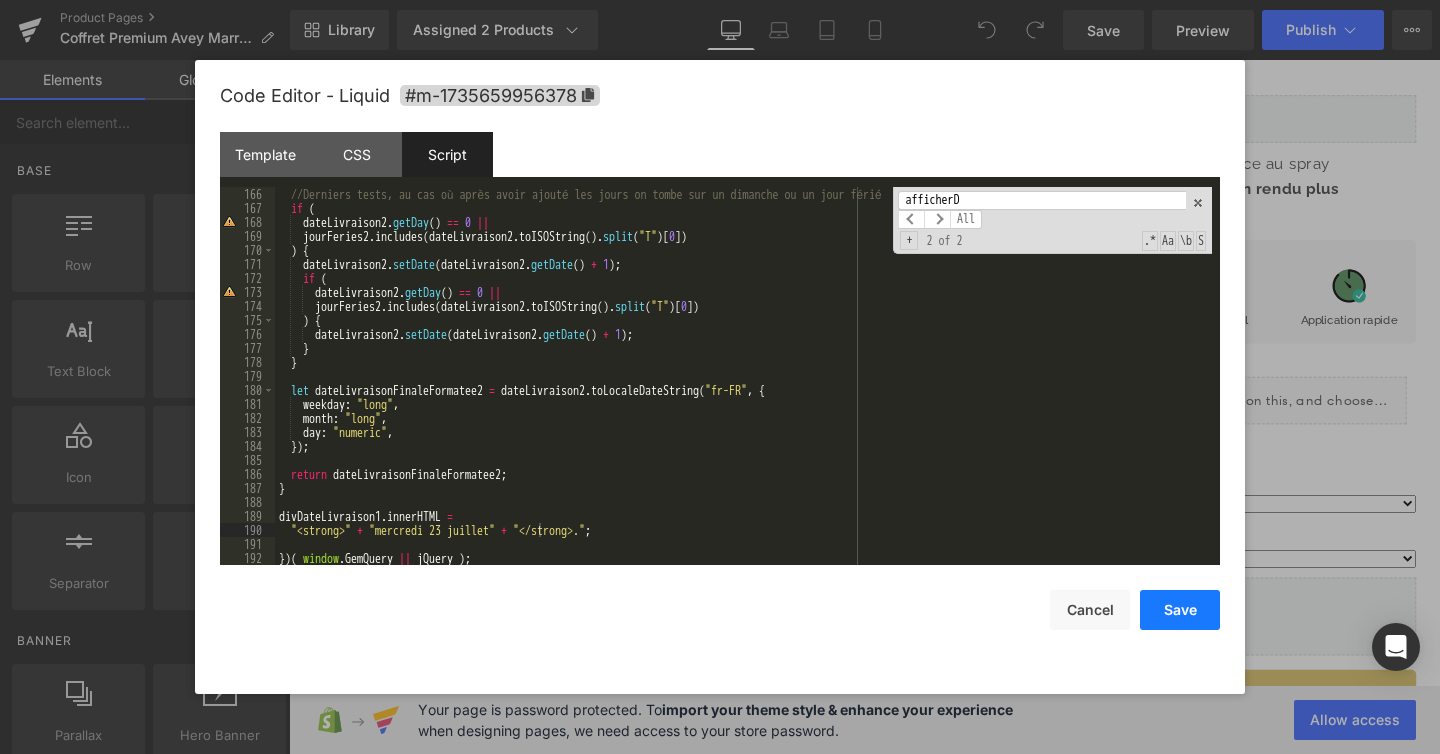 click on "Save" at bounding box center (1180, 610) 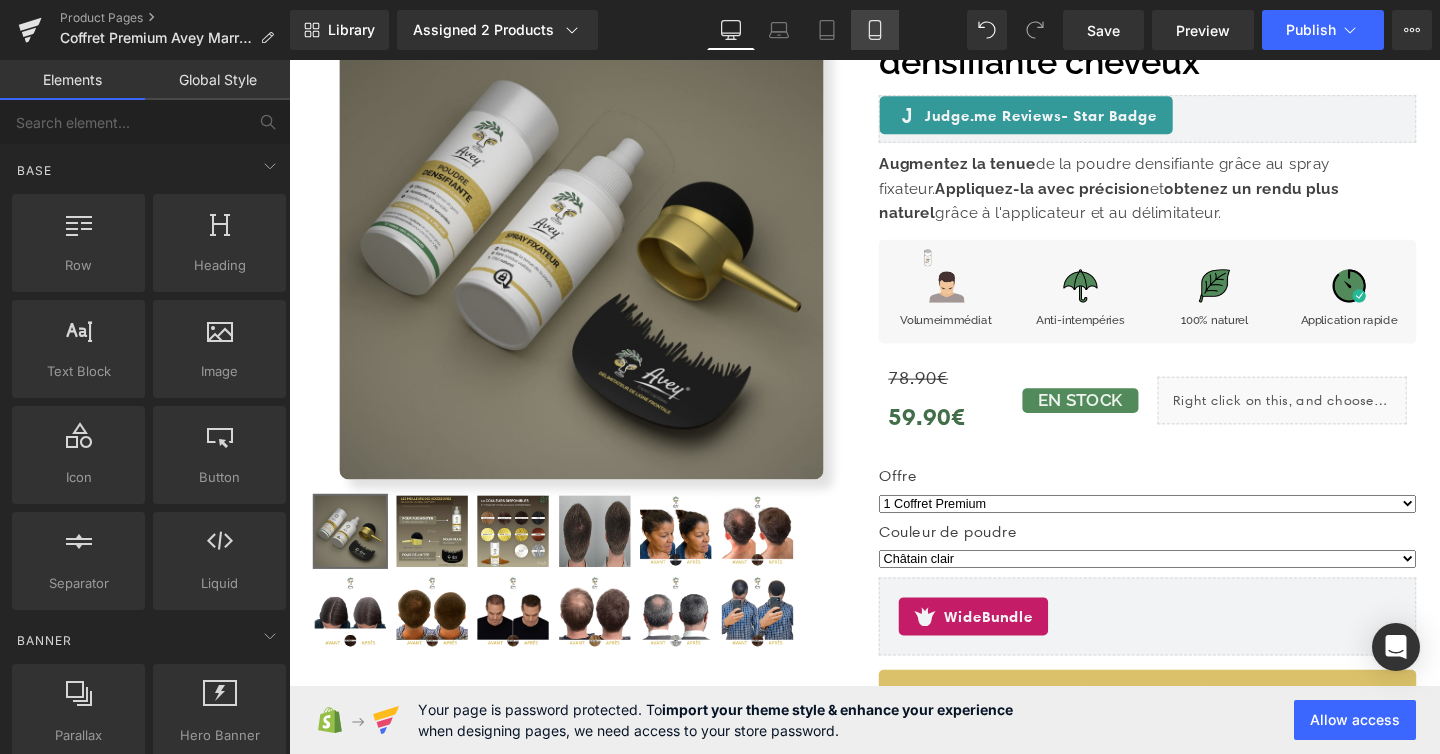 click 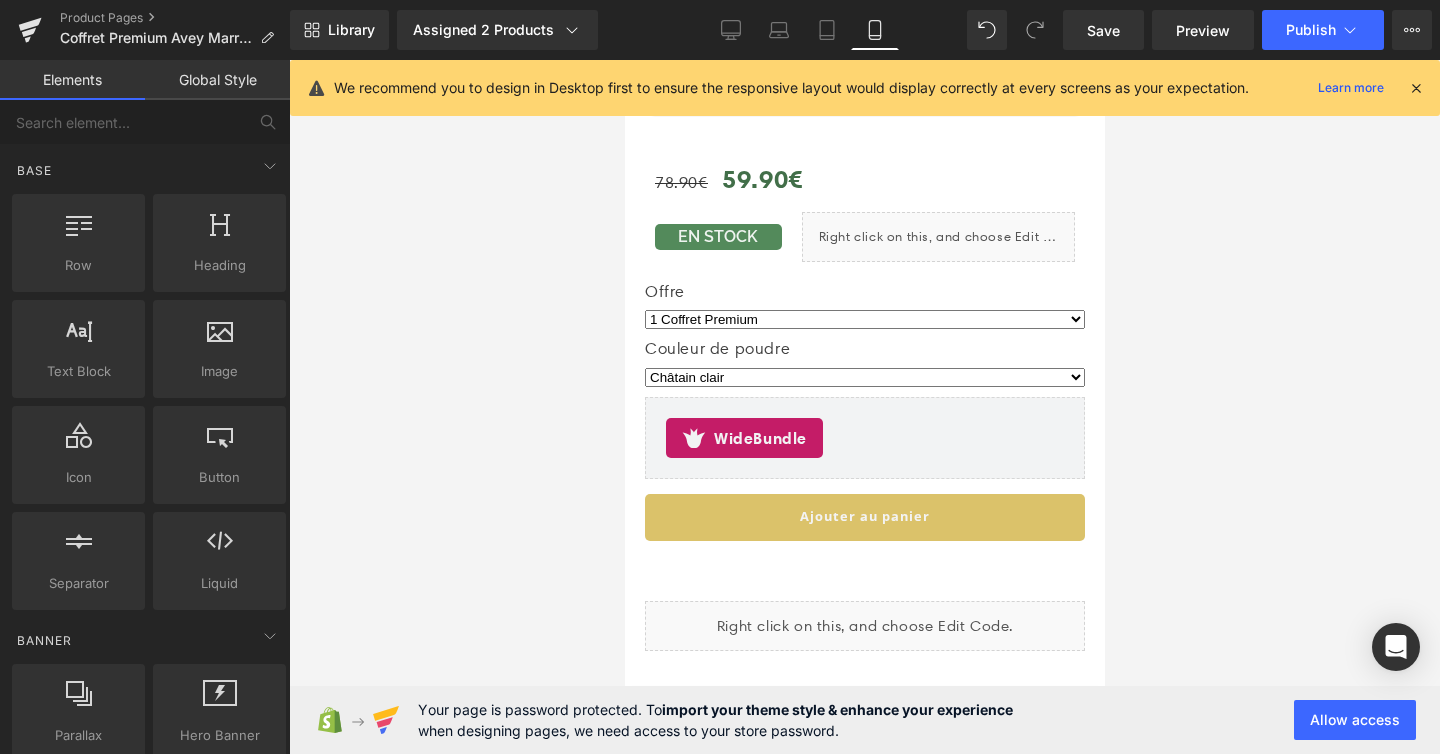 scroll, scrollTop: 1165, scrollLeft: 0, axis: vertical 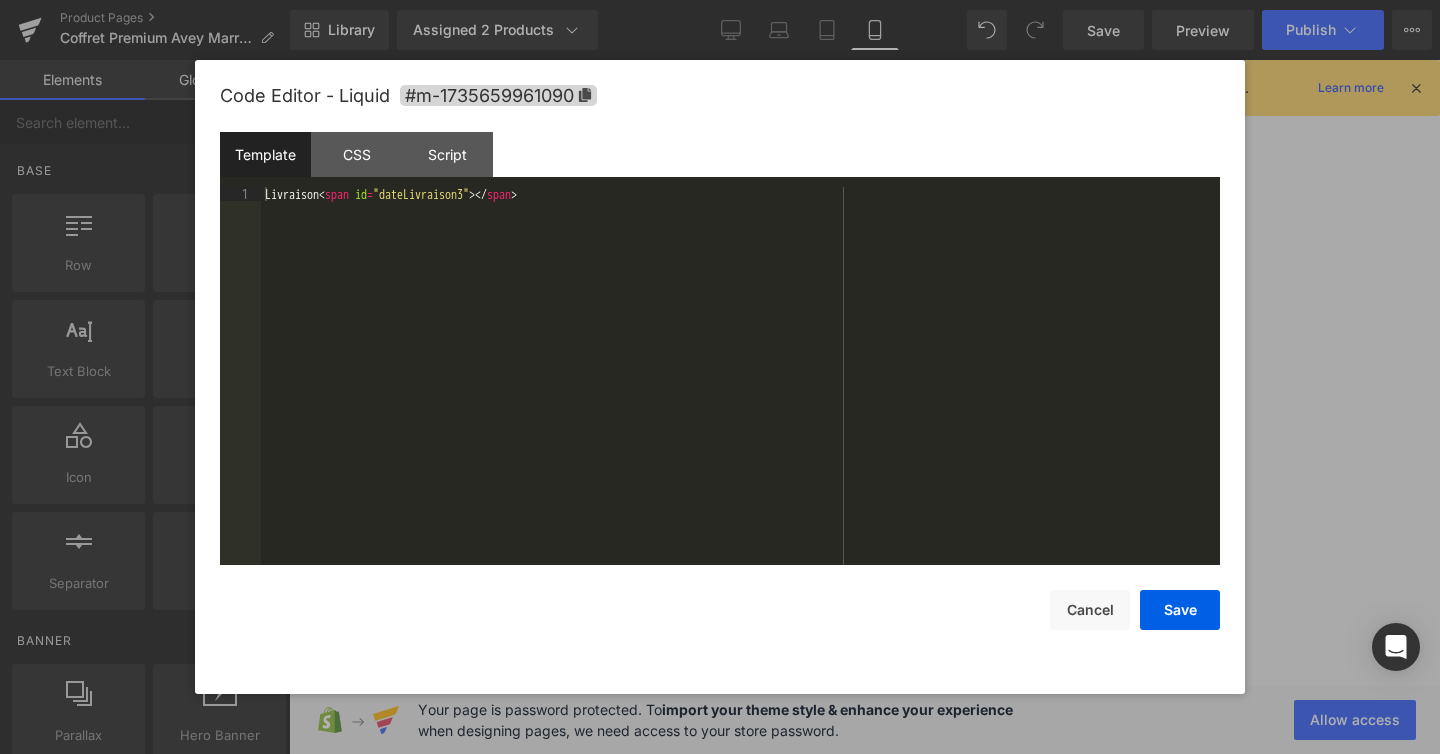 click on "You are previewing how the   will restyle your page. You can not edit Elements in Preset Preview Mode.  Product Pages Coffret Premium Avey Marron Clair Library Assigned 2 Products  Product Preview
Coffret Premium - Poudre densifiante cheveux Manage assigned products Mobile Desktop Laptop Tablet Mobile Save Preview Publish Scheduled View Live Page View with current Template Save Template to Library Schedule Publish  Optimize  Publish Settings Shortcuts We recommend you to design in Desktop first to ensure the responsive layout would display correctly at every screens as your expectation. Learn more  Your page can’t be published   You've reached the maximum number of published pages on your plan  (48/999999).  You need to upgrade your plan or unpublish all your pages to get 1 publish slot.   Unpublish pages   Upgrade plan  Elements Global Style Base Row  rows, columns, layouts, div Heading  headings, titles, h1,h2,h3,h4,h5,h6 Text Block  texts, paragraphs, contents, blocks Image  Icon  Button  app" at bounding box center [720, 0] 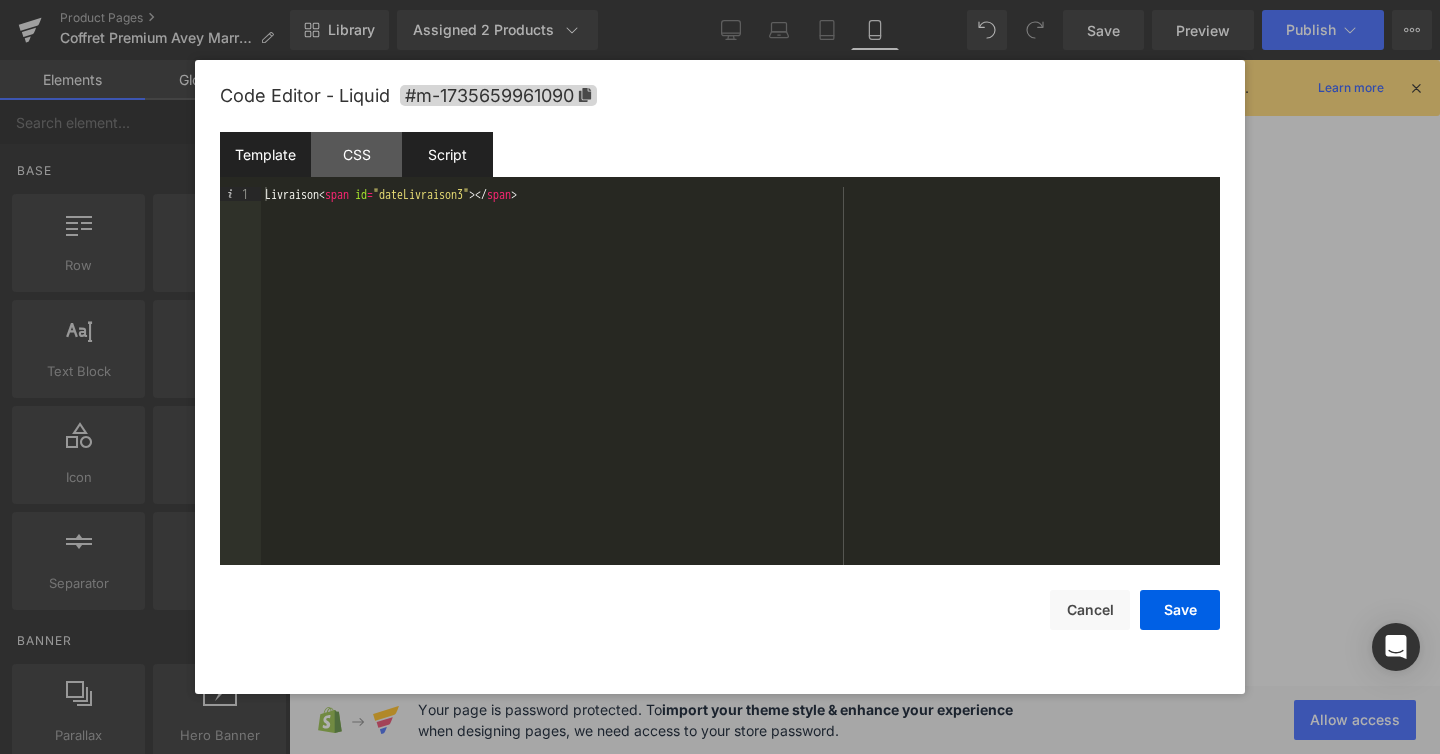 click on "Script" at bounding box center (447, 154) 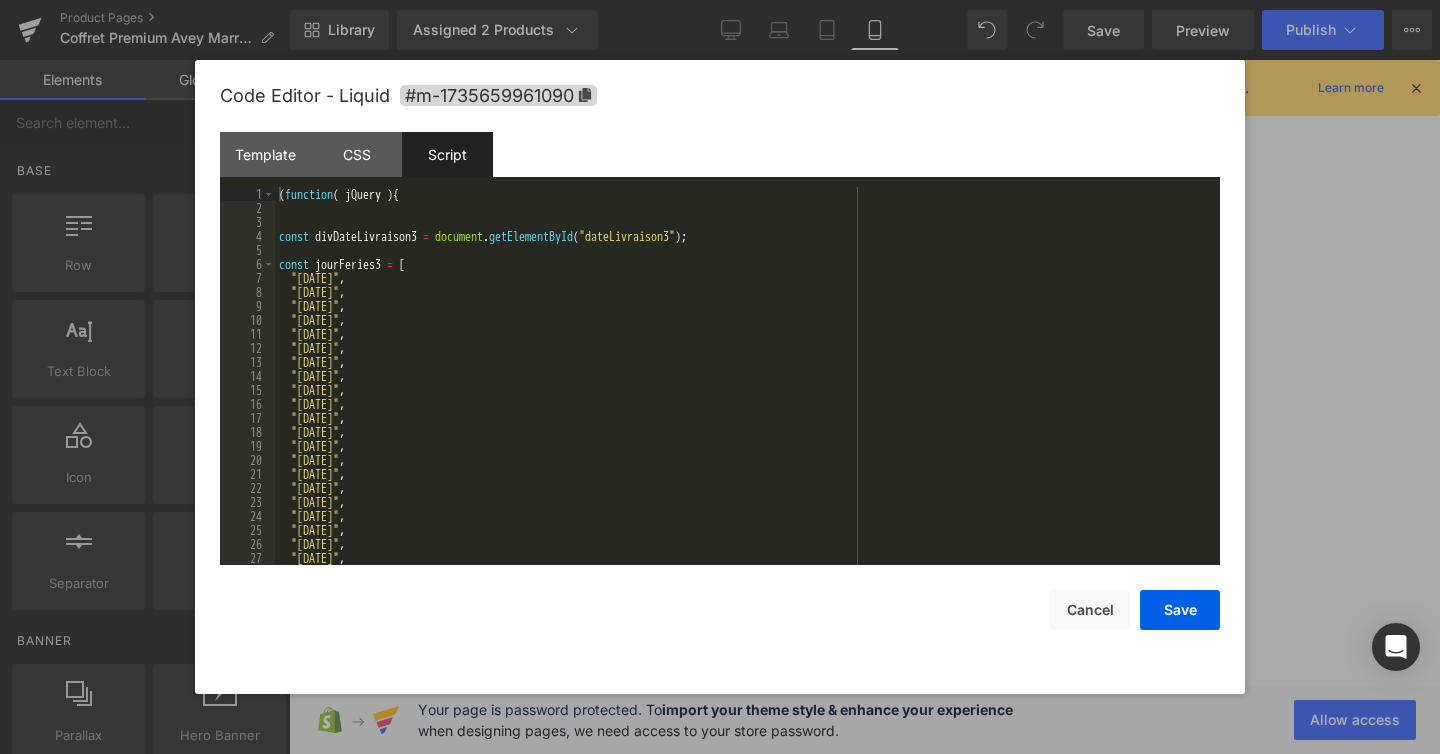 click on "( function (   jQuery   ) { const   divDateLivraison3   =   document . getElementById ( "dateLivraison3" ) ; const   jourFeries3   =   [    "2023-11-01" ,    "2023-11-11" ,    "2023-12-25" ,    "2024-01-01" ,    "2024-04-01" ,    "2024-05-01" ,    "2024-05-08" ,    "2024-05-09" ,    "2024-05-20" ,    "2024-07-14" ,    "2024-08-15" ,    "2024-11-01" ,    "2024-11-11" ,    "2024-12-25" ,    "2025-01-01" ,    "2025-04-21" ,    "2025-05-01" ,    "2025-05-08" ,    "2025-05-29" ,    "2025-06-09" ,    "2025-07-14" ,    "2025-08-15" ," at bounding box center [743, 390] 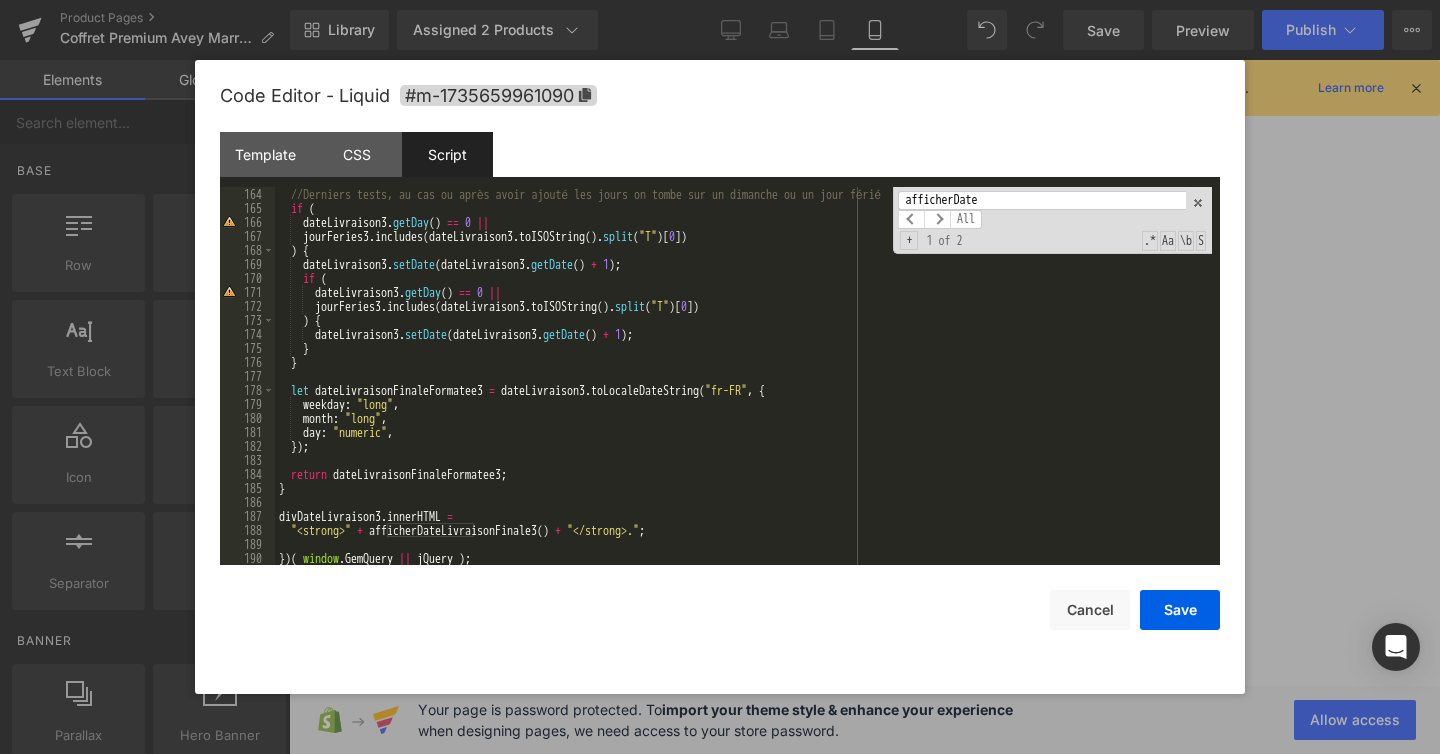 scroll, scrollTop: 2282, scrollLeft: 0, axis: vertical 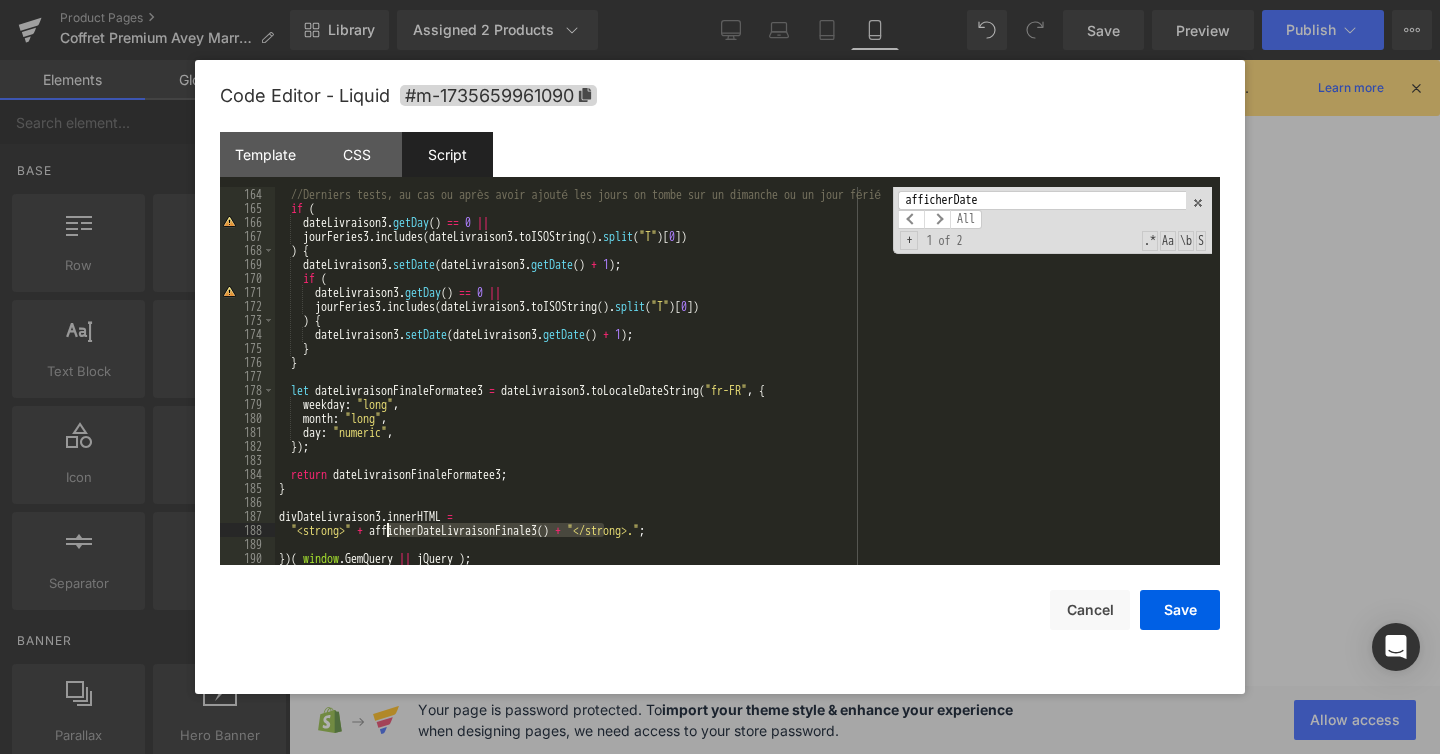 drag, startPoint x: 603, startPoint y: 533, endPoint x: 390, endPoint y: 533, distance: 213 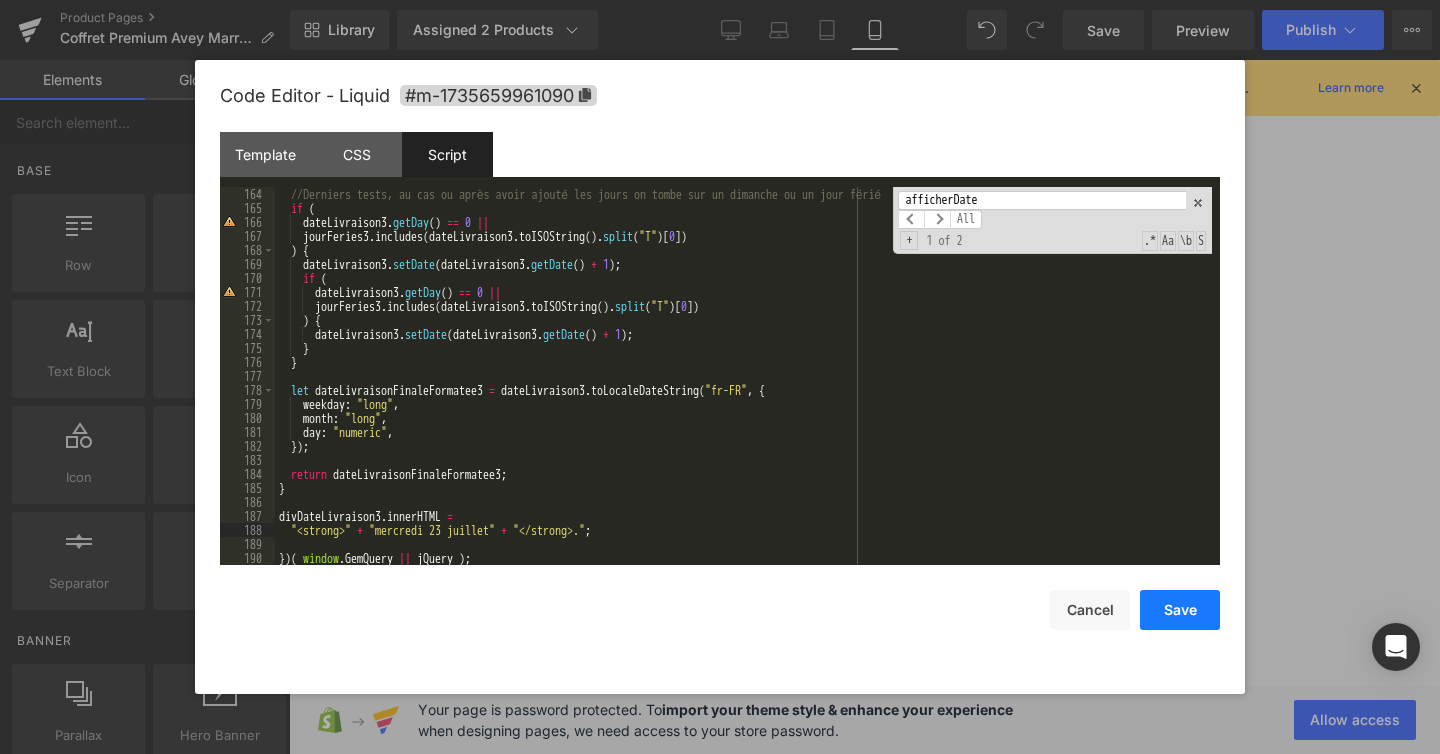click on "Save" at bounding box center [1180, 610] 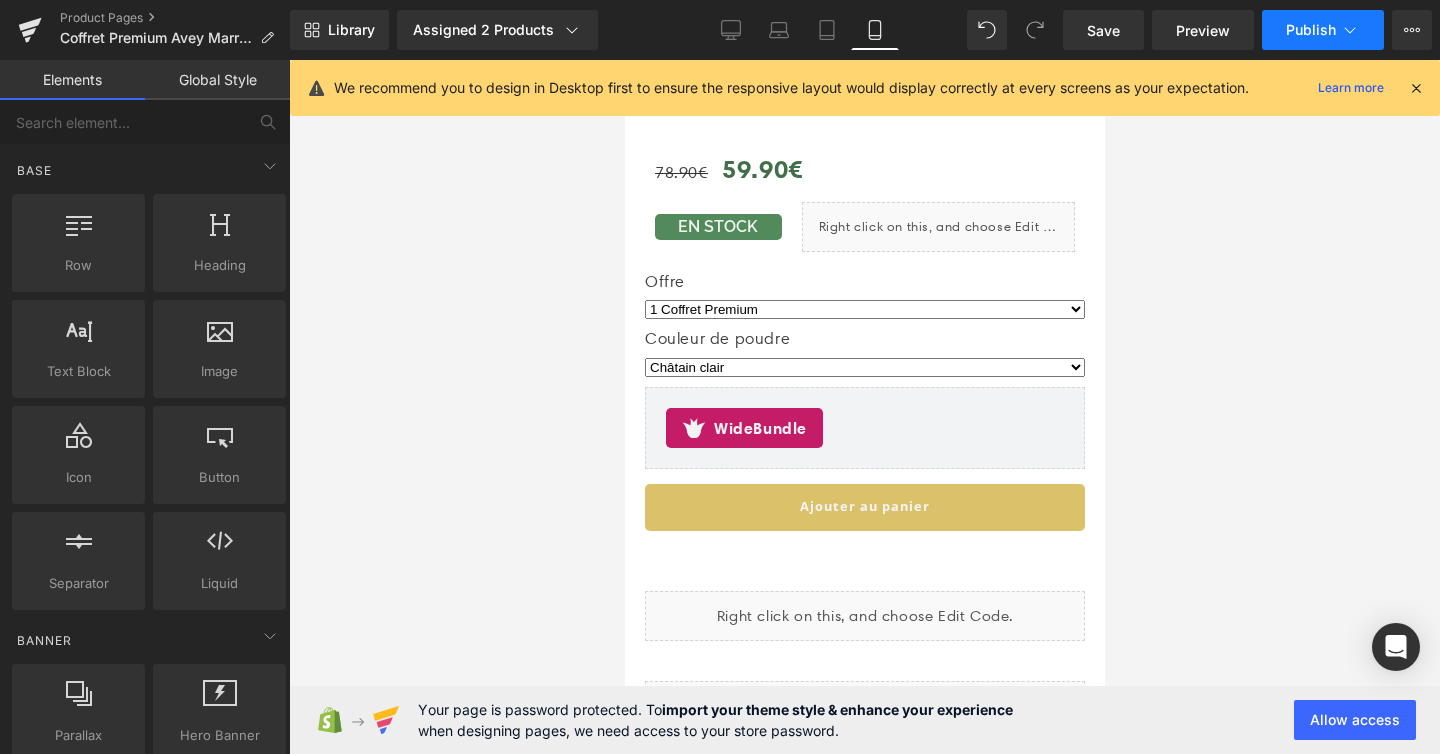 click on "Publish" at bounding box center [1323, 30] 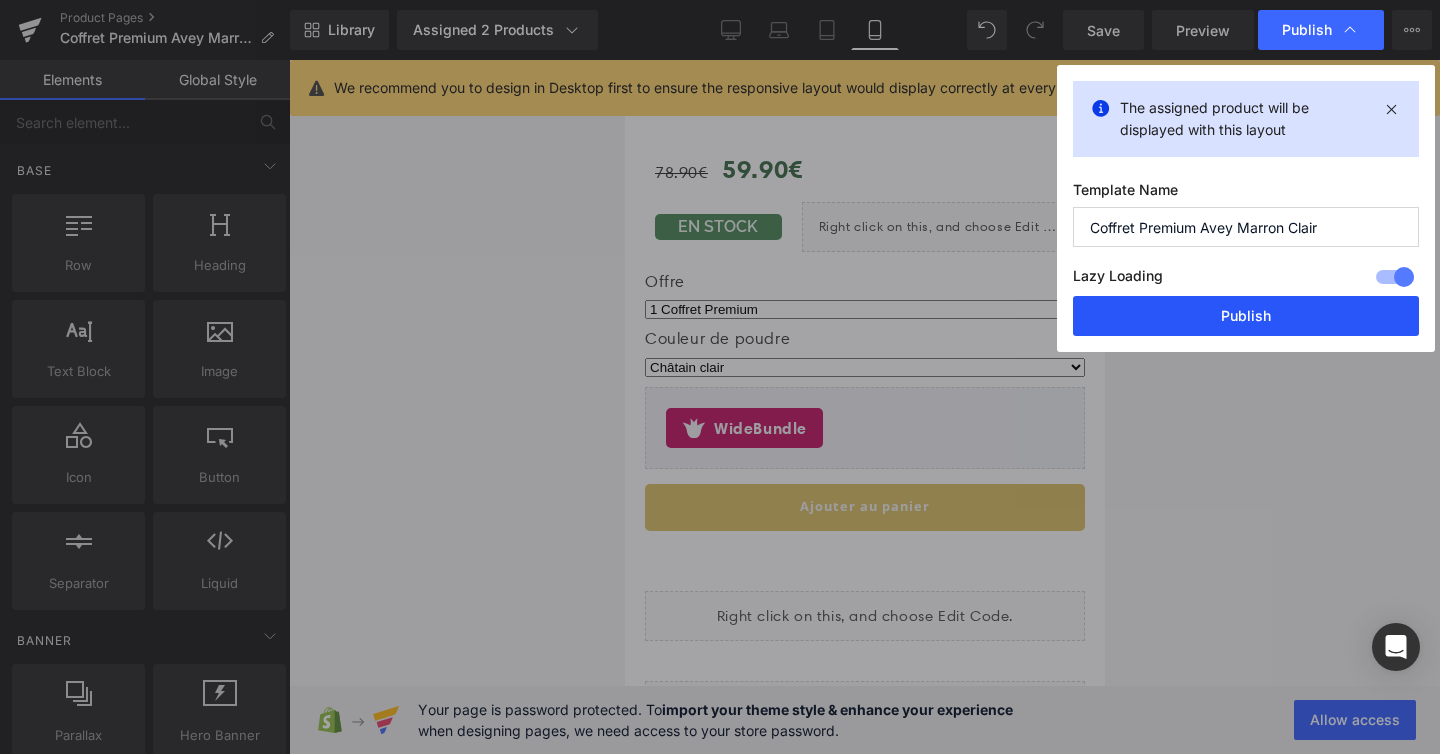 click on "Publish" at bounding box center [1246, 316] 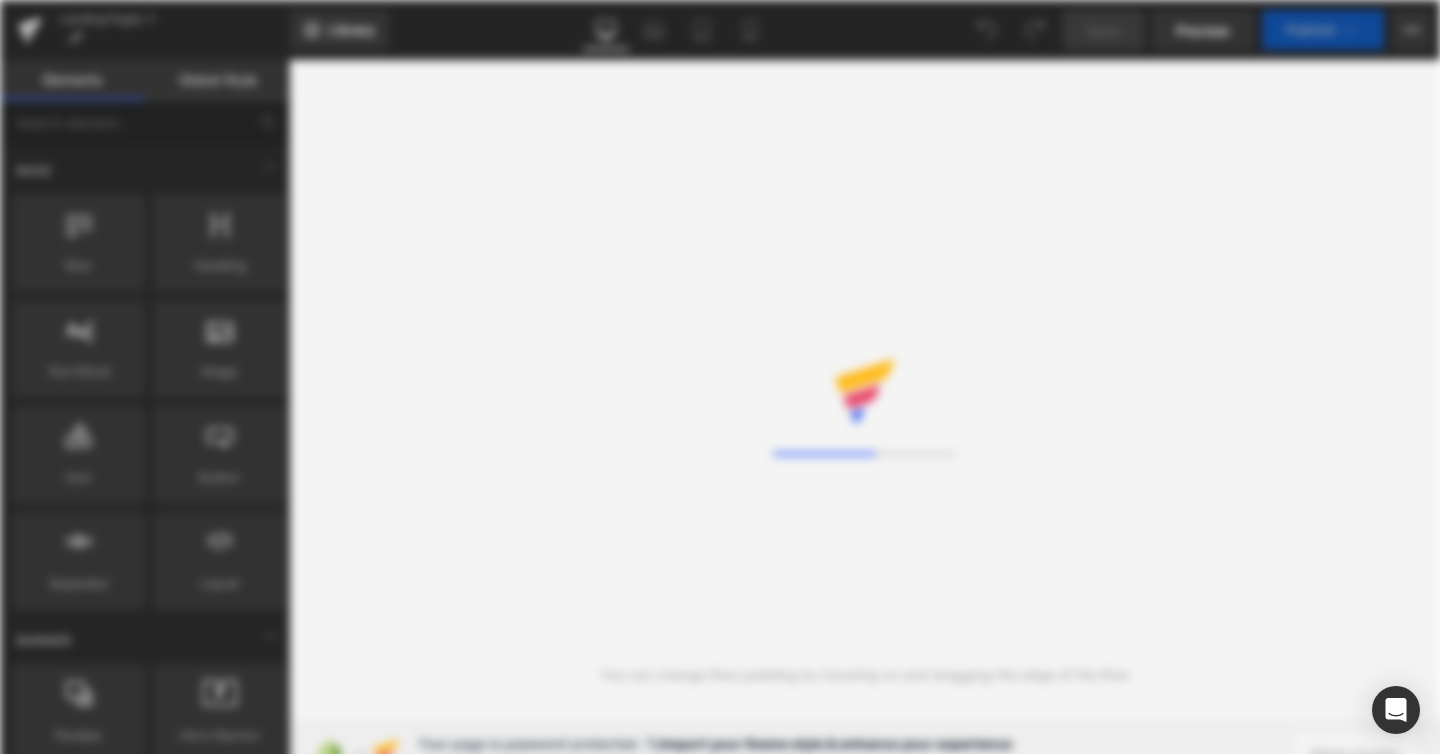 scroll, scrollTop: 0, scrollLeft: 0, axis: both 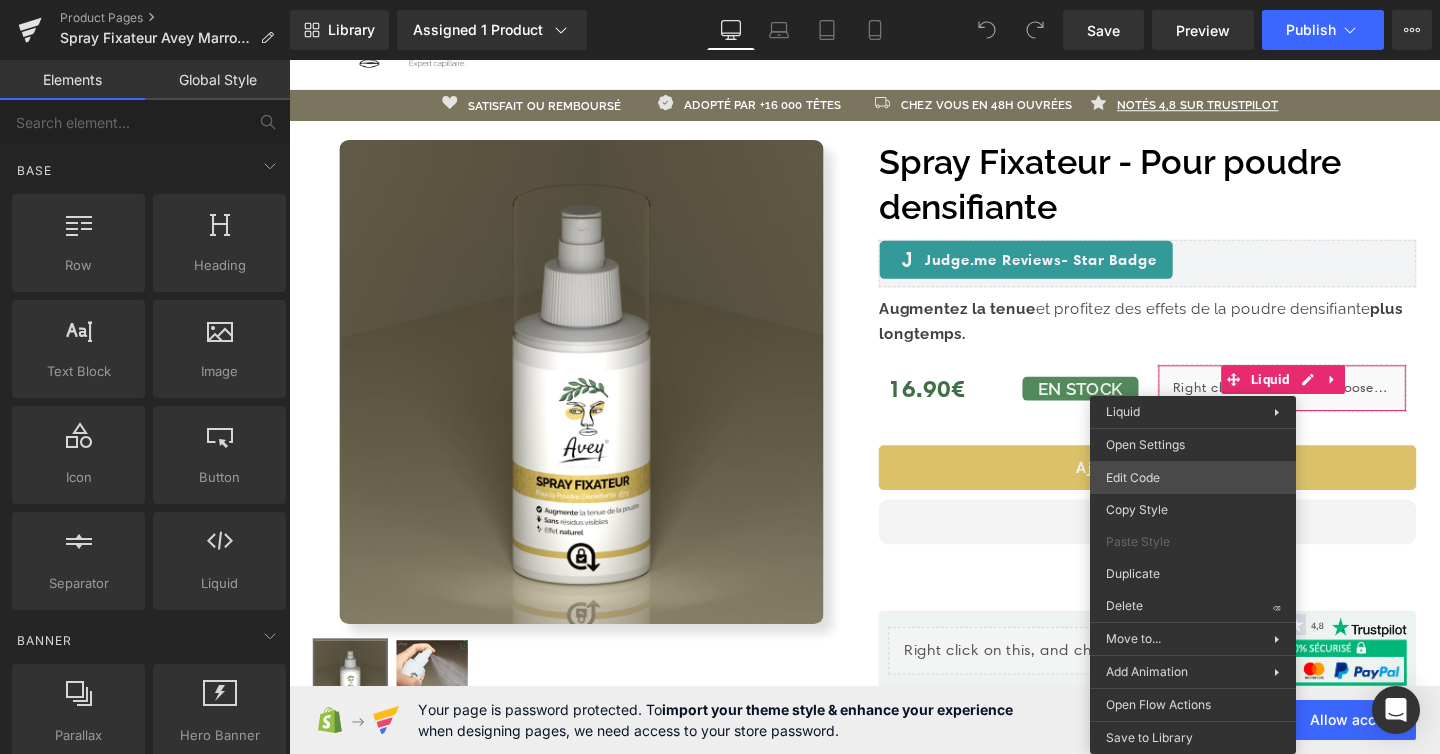 click on "You are previewing how the   will restyle your page. You can not edit Elements in Preset Preview Mode.  Product Pages Spray Fixateur Avey Marron Clair Library Assigned 1 Product  Product Preview
Spray Fixateur - Pour poudre densifiante Manage assigned products Desktop Desktop Laptop Tablet Mobile Save Preview Publish Scheduled View Live Page View with current Template Save Template to Library Schedule Publish  Optimize  Publish Settings Shortcuts  Your page can’t be published   You've reached the maximum number of published pages on your plan  (48/999999).  You need to upgrade your plan or unpublish all your pages to get 1 publish slot.   Unpublish pages   Upgrade plan  Elements Global Style Base Row  rows, columns, layouts, div Heading  headings, titles, h1,h2,h3,h4,h5,h6 Text Block  texts, paragraphs, contents, blocks Image  images, photos, alts, uploads Icon  icons, symbols Button  button, call to action, cta Separator  separators, dividers, horizontal lines Liquid  Banner Parallax  Stack app" at bounding box center (720, 0) 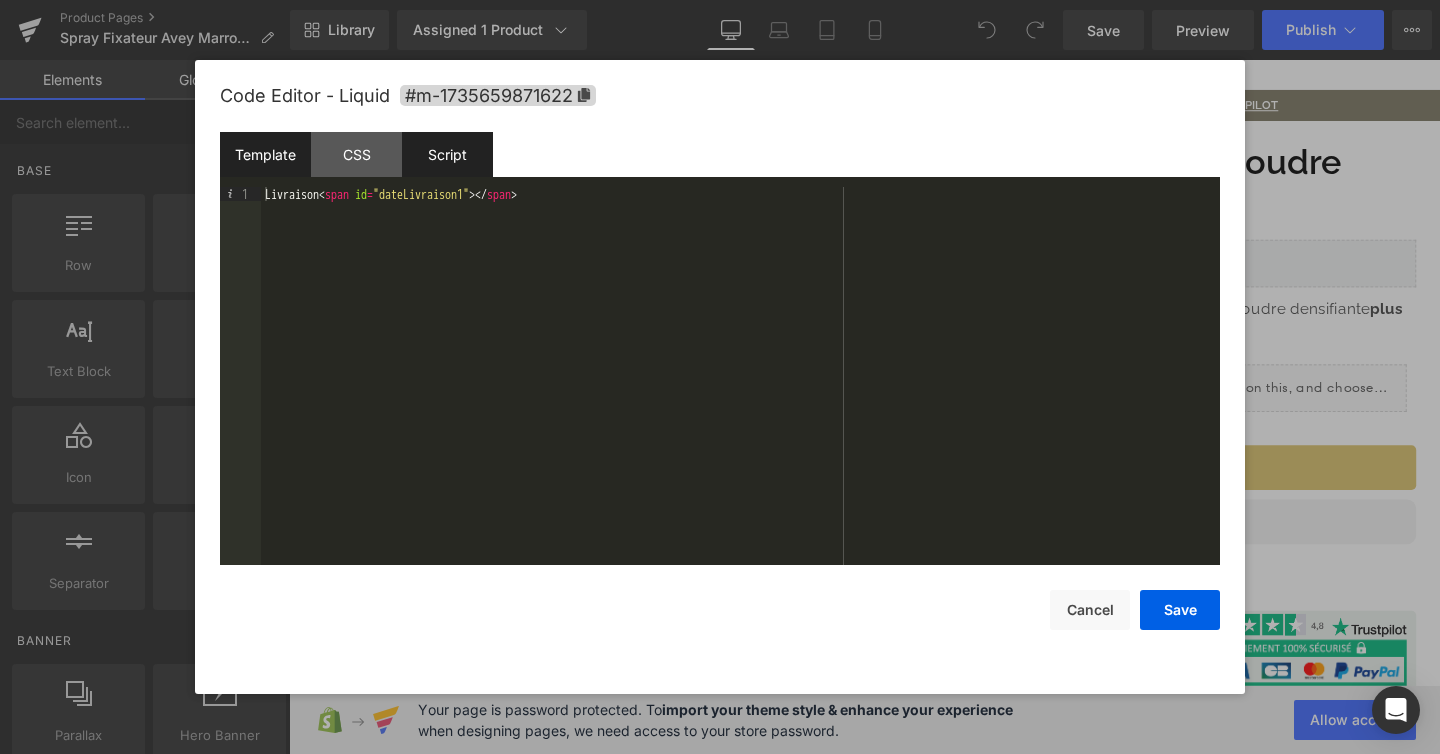 click on "Script" at bounding box center [447, 154] 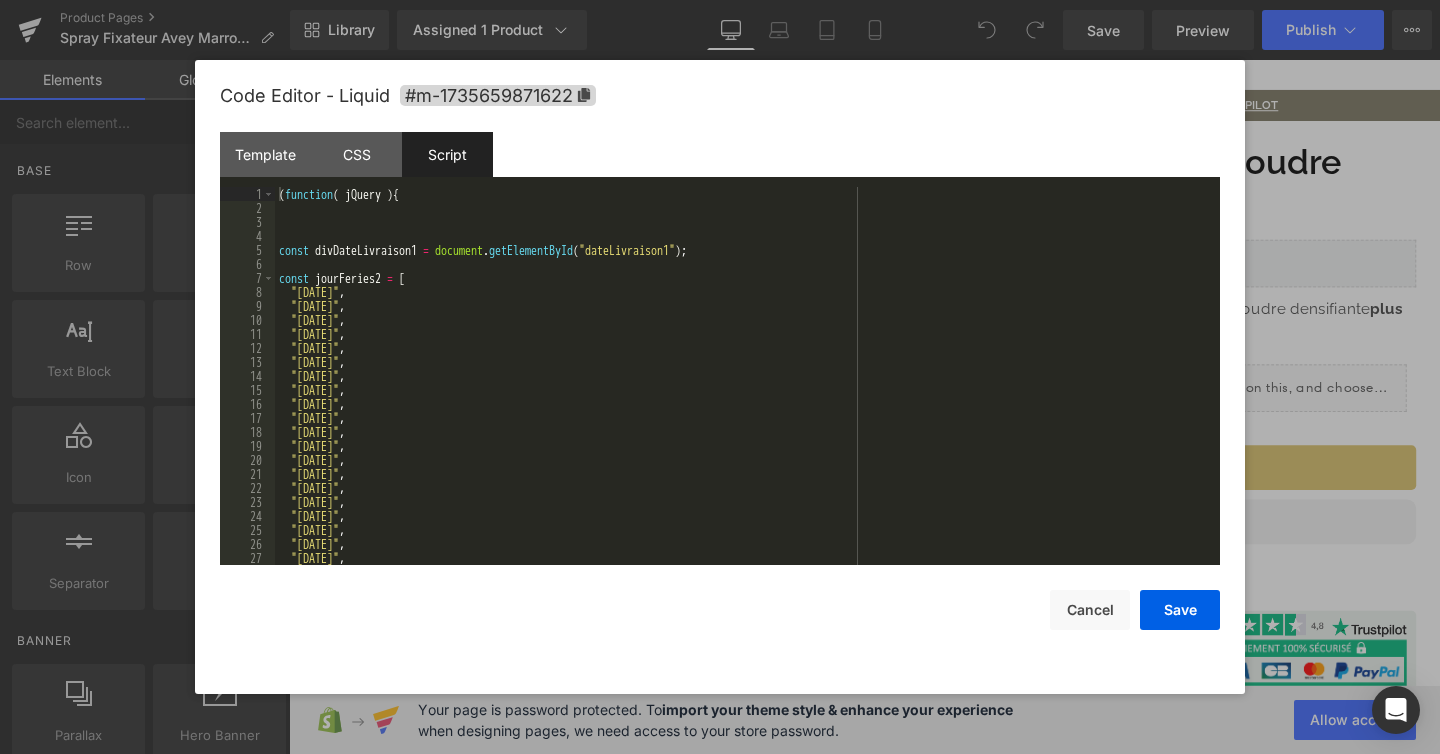 click on "( function (   jQuery   ) { const   divDateLivraison1   =   document . getElementById ( "dateLivraison1" ) ; const   jourFeries2   =   [    "[DATE]" ,    "[DATE]" ,    "[DATE]" ,    "[DATE]" ,    "[DATE]" ,    "[DATE]" ,    "[DATE]" ,    "[DATE]" ,    "[DATE]" ,    "[DATE]" ,    "[DATE]" ,    "[DATE]" ,    "[DATE]" ,    "[DATE]" ,    "[DATE]" ,    "[DATE]" ,    "[DATE]" ,    "[DATE]" ,    "[DATE]" ,    "[DATE]" ,    "[DATE]"" at bounding box center (743, 390) 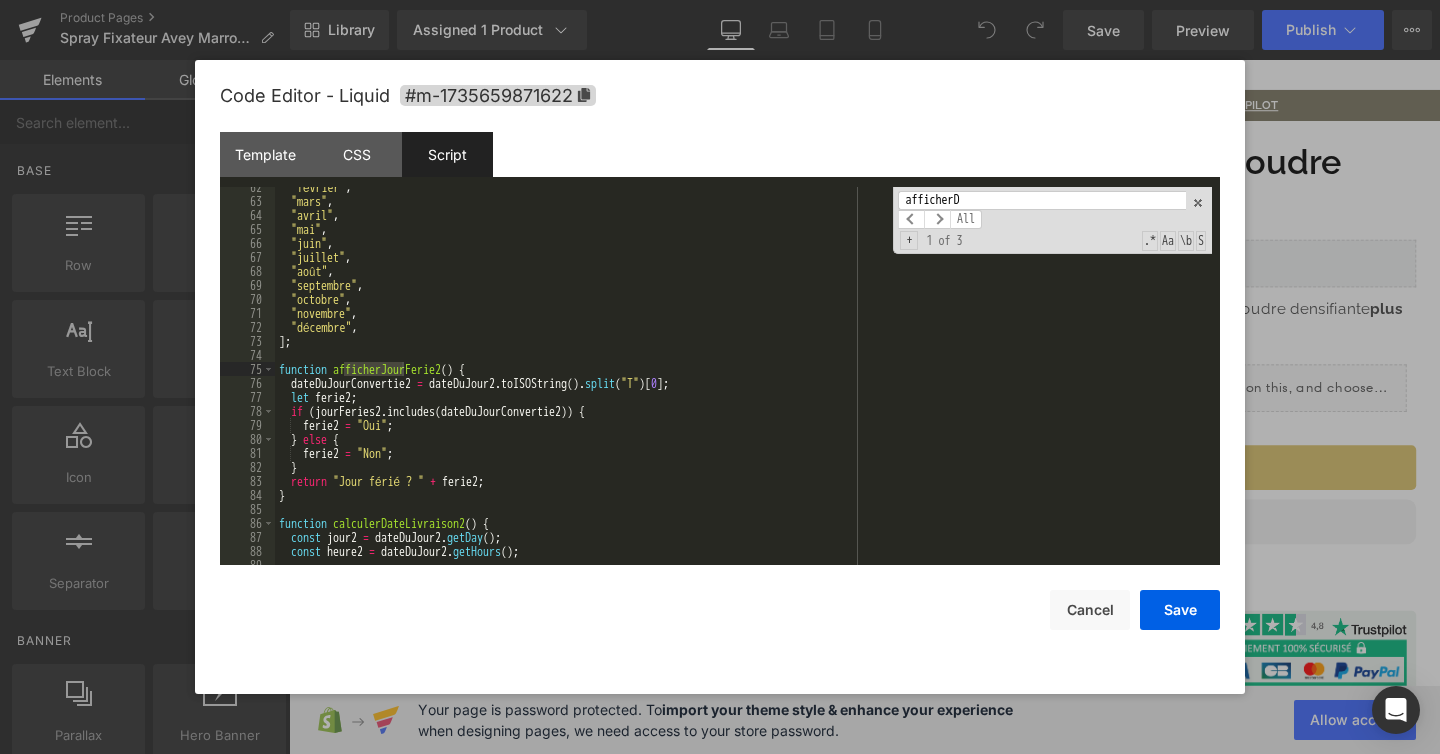 scroll, scrollTop: 2009, scrollLeft: 0, axis: vertical 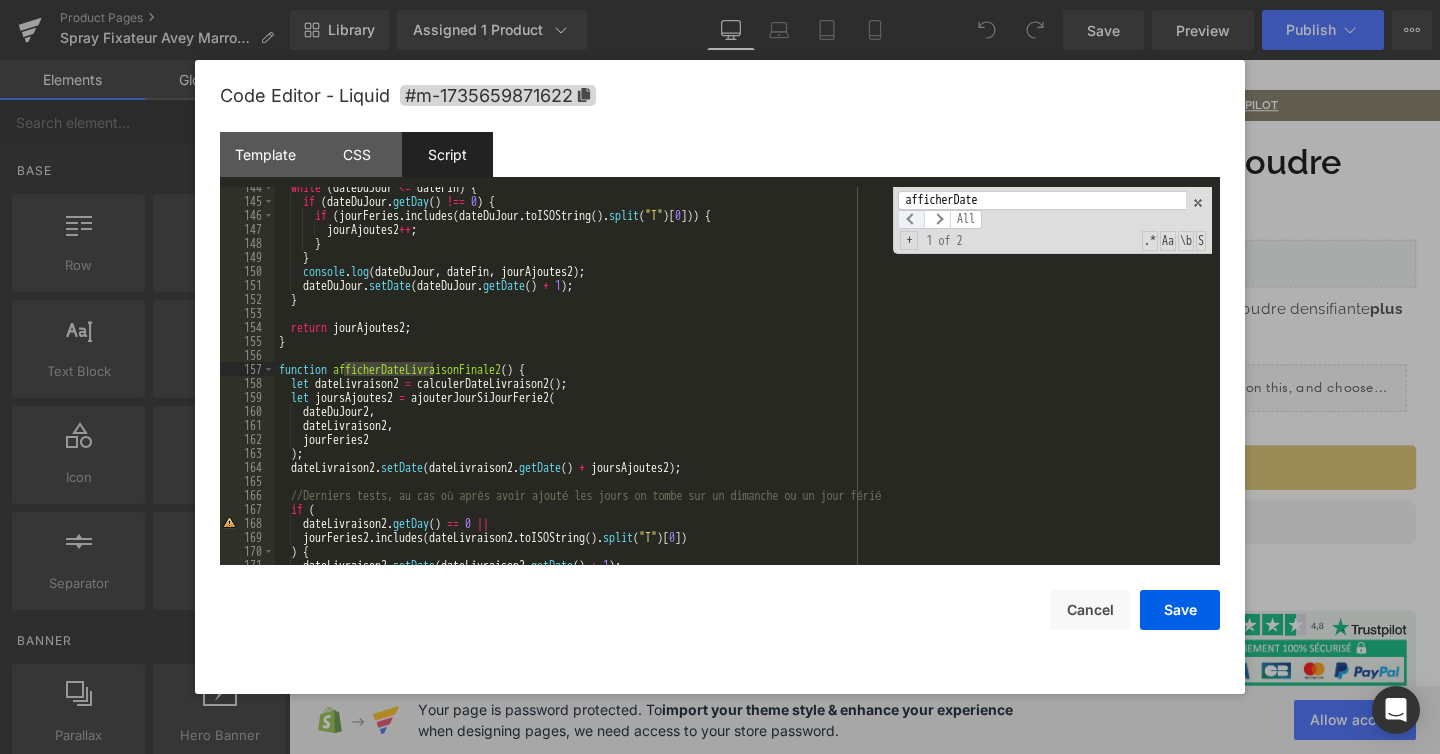 type on "afficherDate" 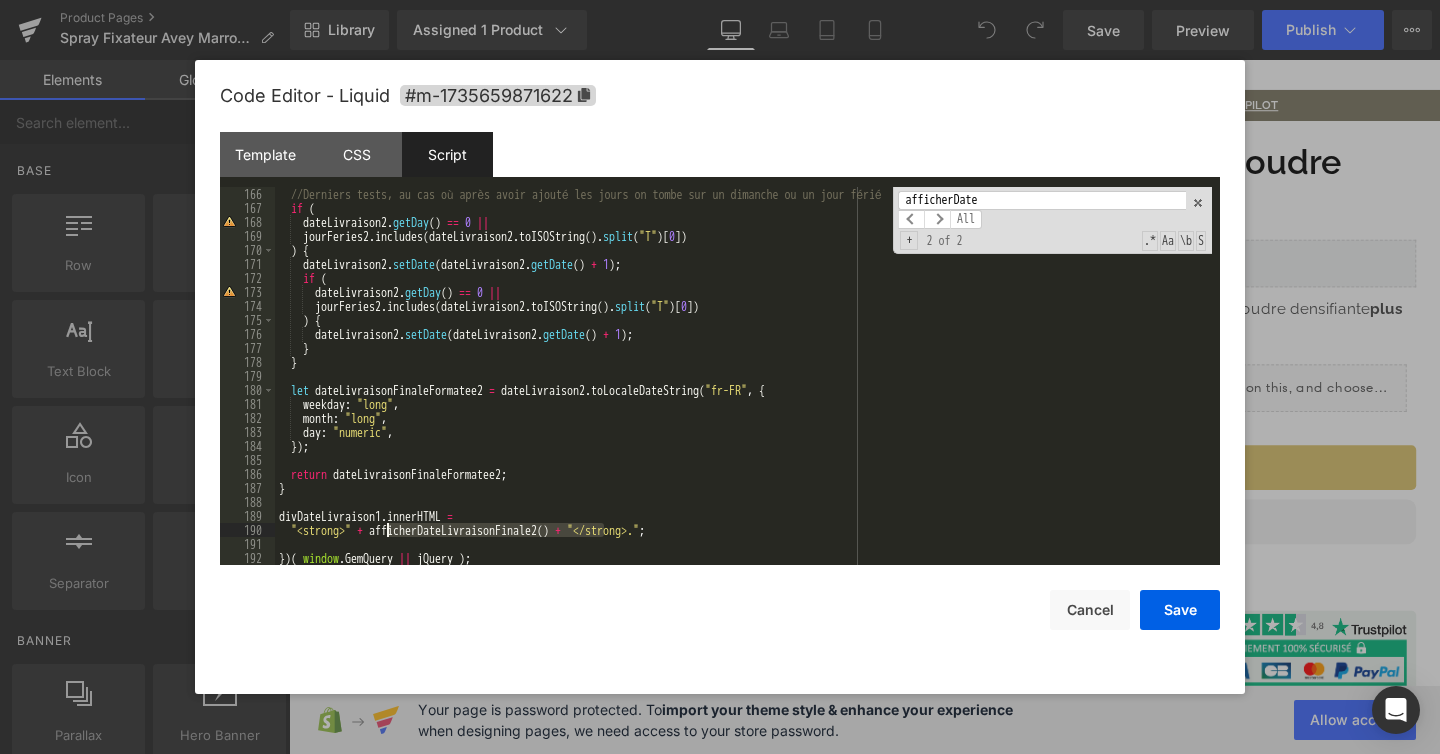 drag, startPoint x: 602, startPoint y: 526, endPoint x: 386, endPoint y: 532, distance: 216.08331 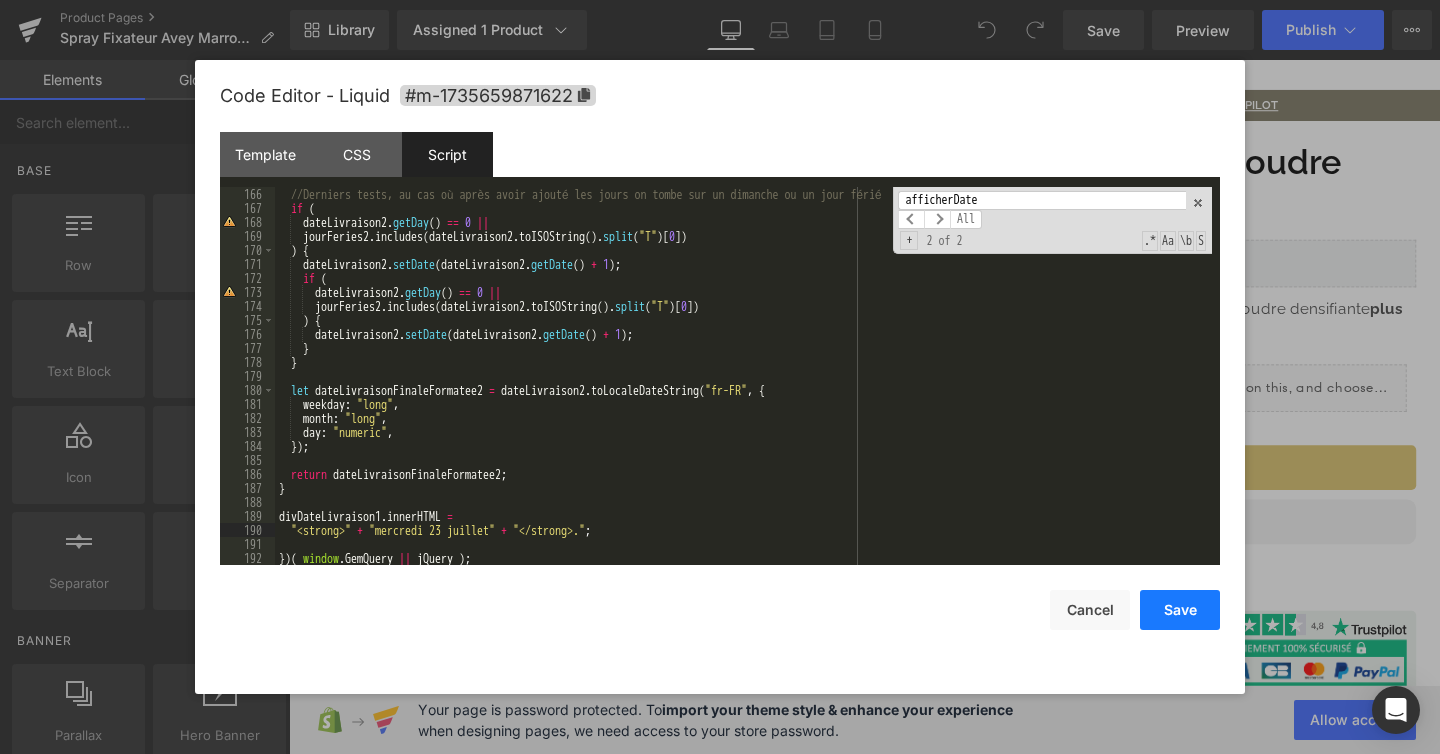 click on "Save" at bounding box center (1180, 610) 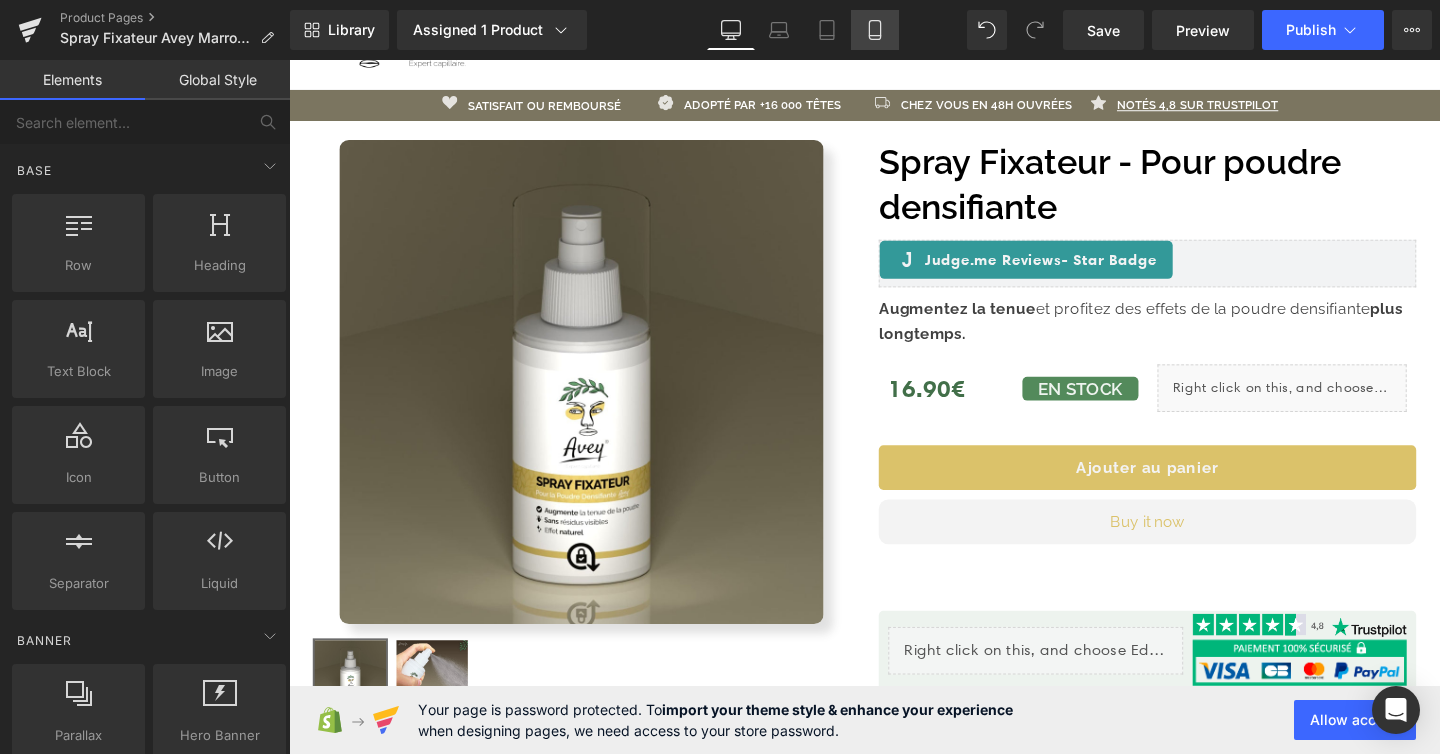 click 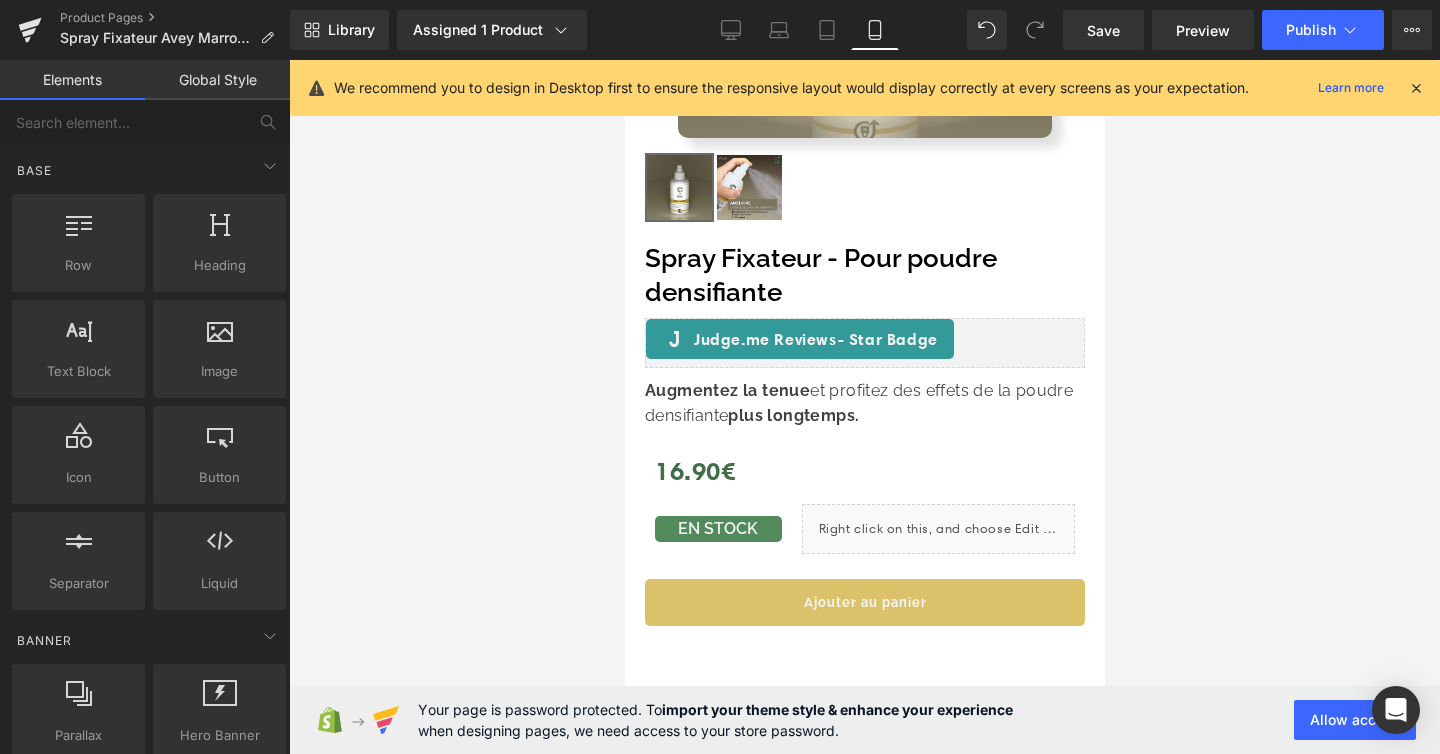 scroll, scrollTop: 506, scrollLeft: 0, axis: vertical 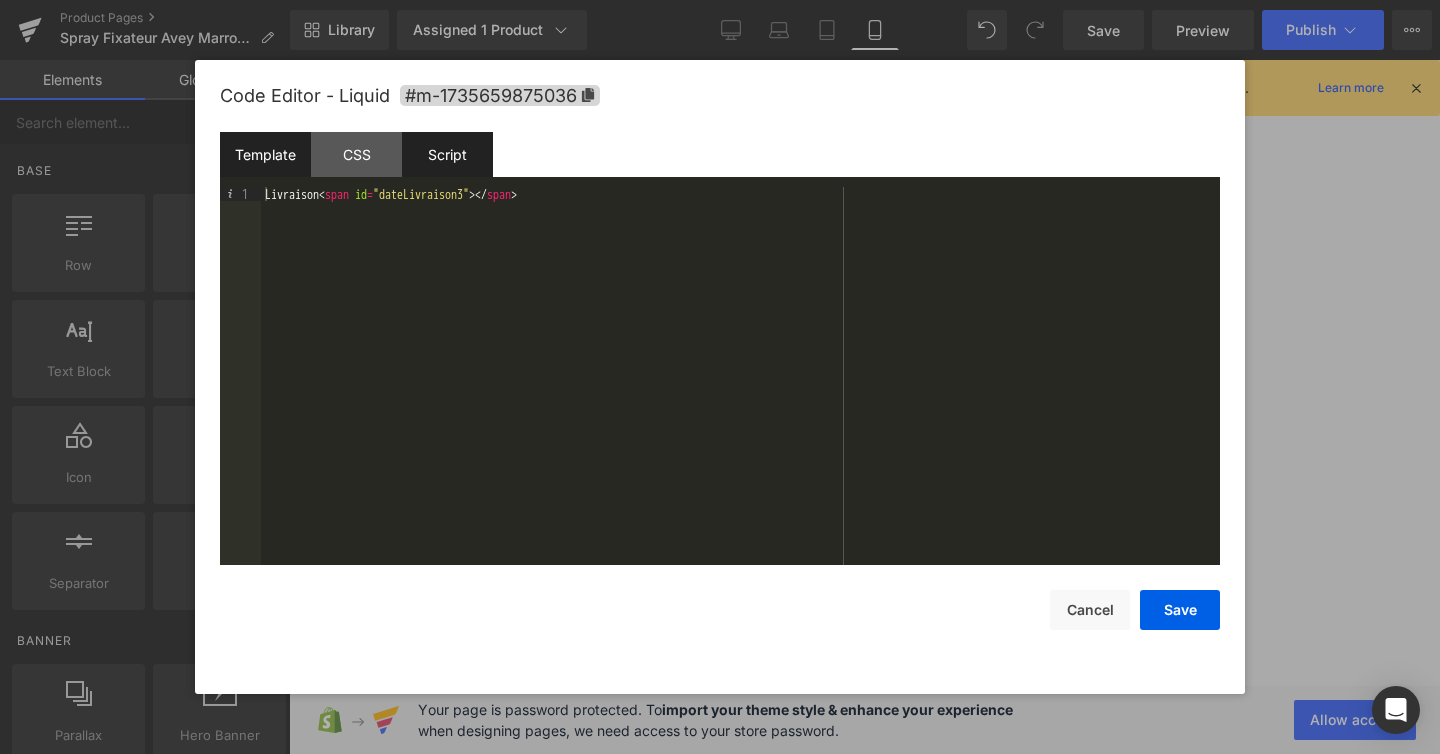 click on "Script" at bounding box center (447, 154) 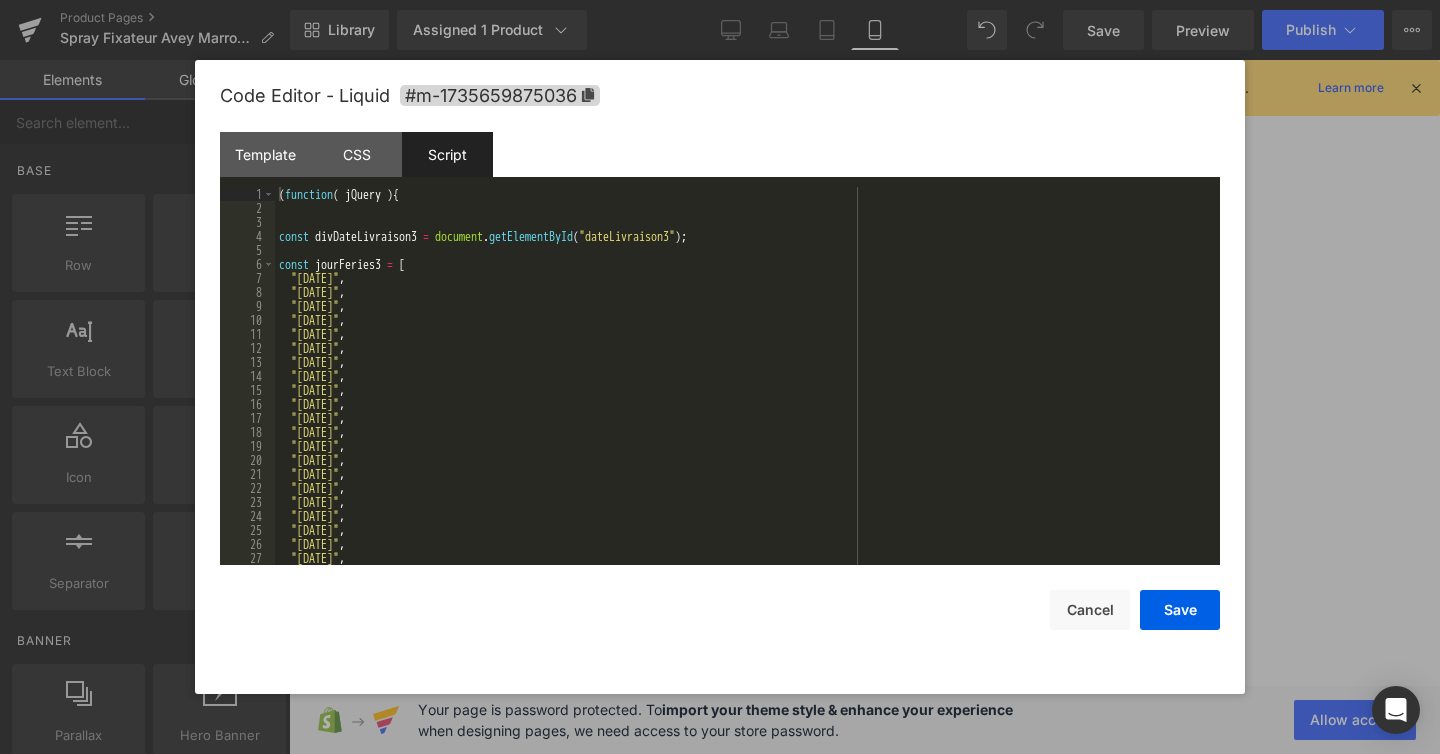 click on "( function (   jQuery   ) { const   divDateLivraison3   =   document . getElementById ( "dateLivraison3" ) ; const   jourFeries3   =   [    "[DATE]" ,    "[DATE]" ,    "[DATE]" ,    "[DATE]" ,    "[DATE]" ,    "[DATE]" ,    "[DATE]" ,    "[DATE]" ,    "[DATE]" ,    "[DATE]" ,    "[DATE]" ,    "[DATE]" ,    "[DATE]" ,    "[DATE]" ,    "[DATE]" ,    "[DATE]" ,    "[DATE]" ,    "[DATE]" ,    "[DATE]" ,    "[DATE]" ,    "[DATE]" ,    "[DATE]" ,    "[DATE]"" at bounding box center [743, 390] 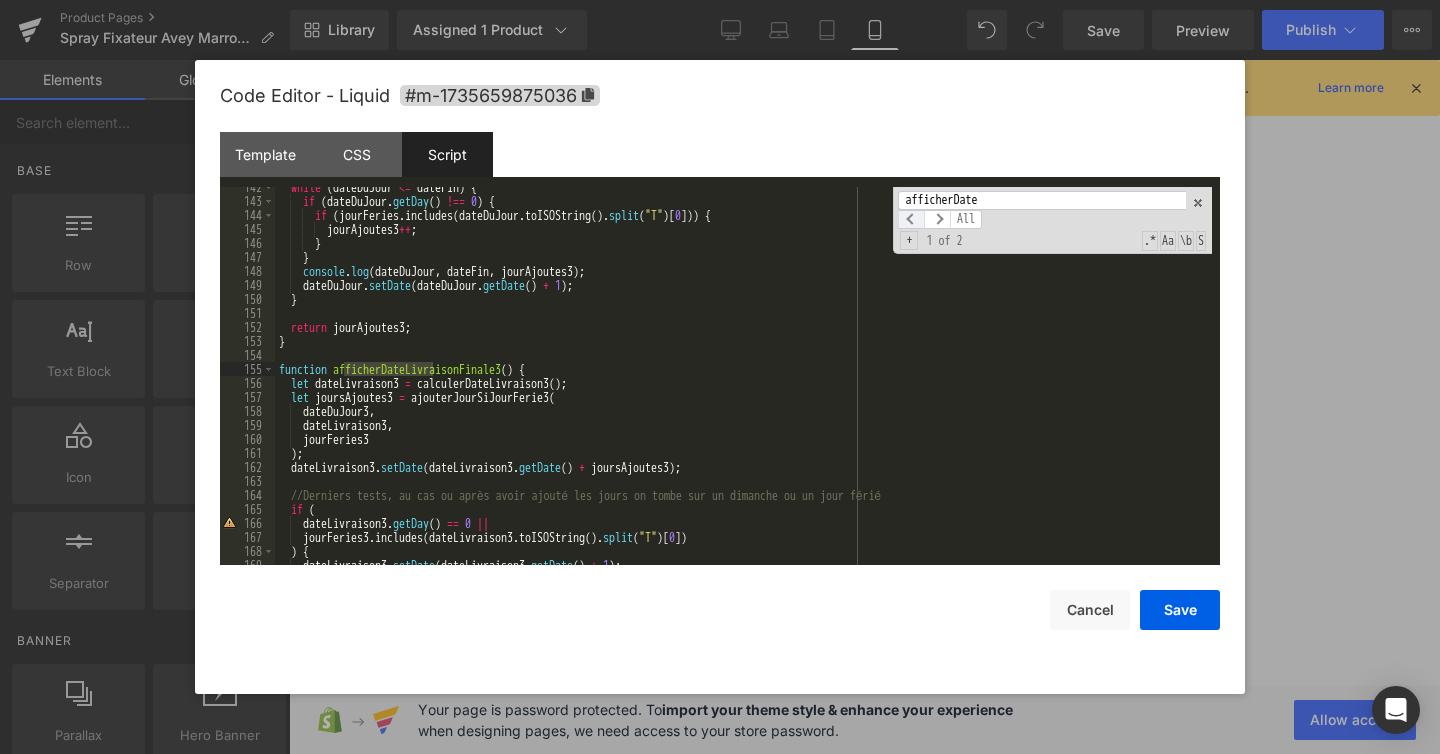 type on "afficherDate" 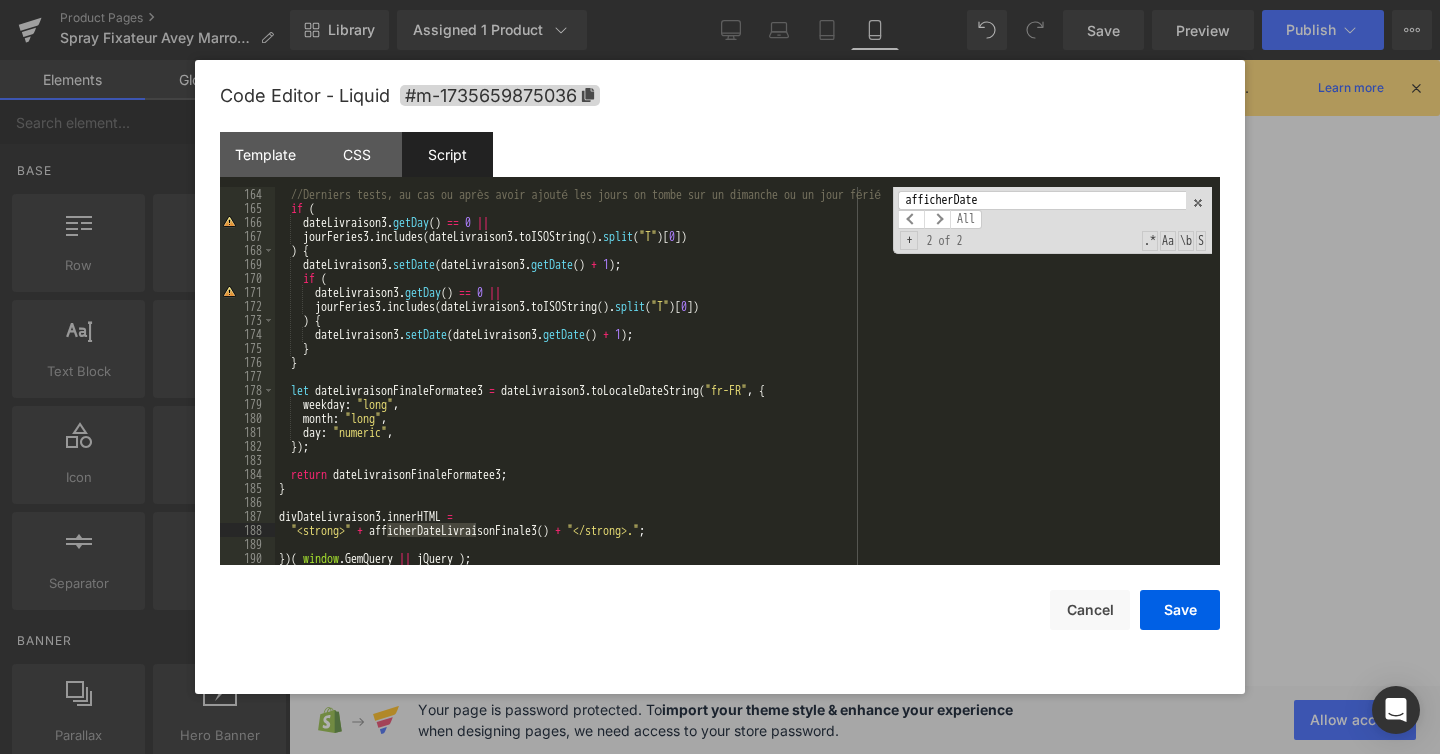 scroll, scrollTop: 2282, scrollLeft: 0, axis: vertical 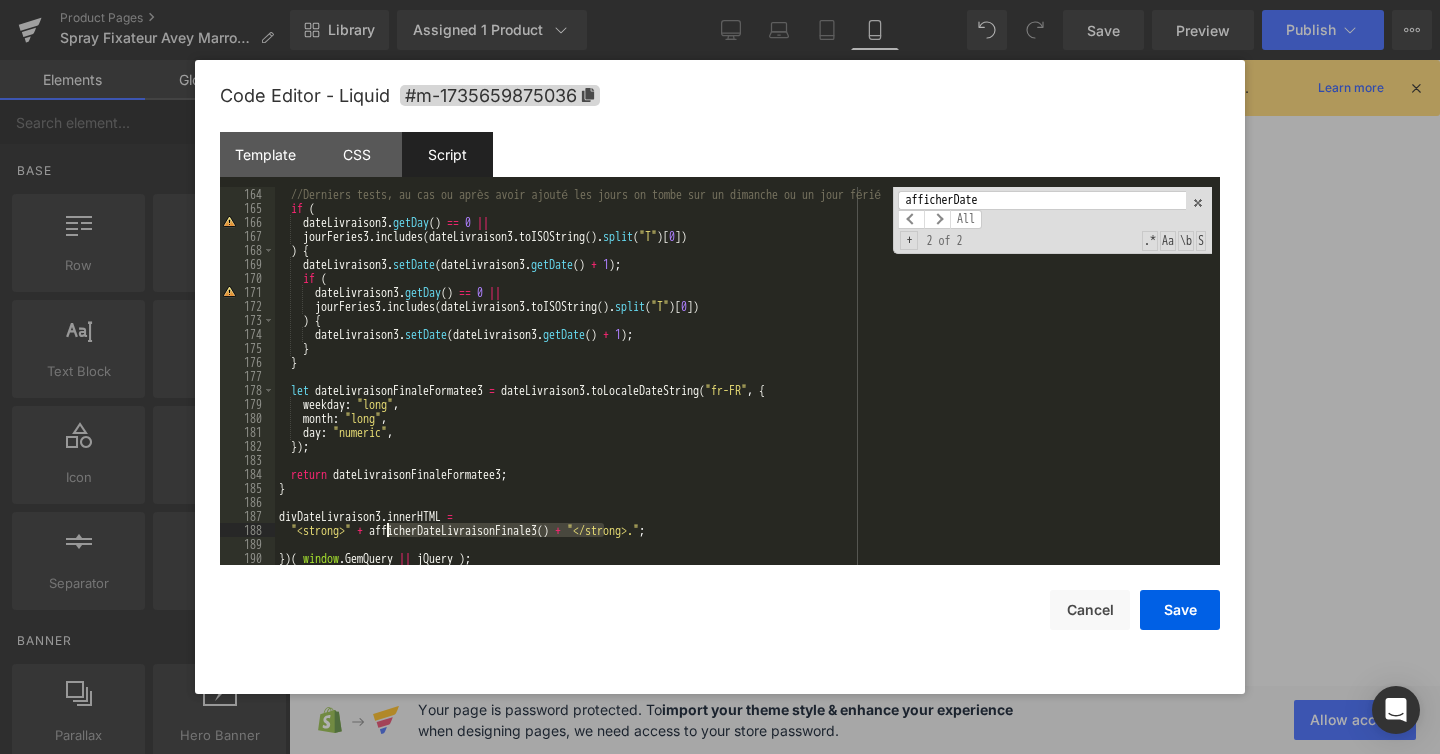 drag, startPoint x: 605, startPoint y: 532, endPoint x: 386, endPoint y: 531, distance: 219.00229 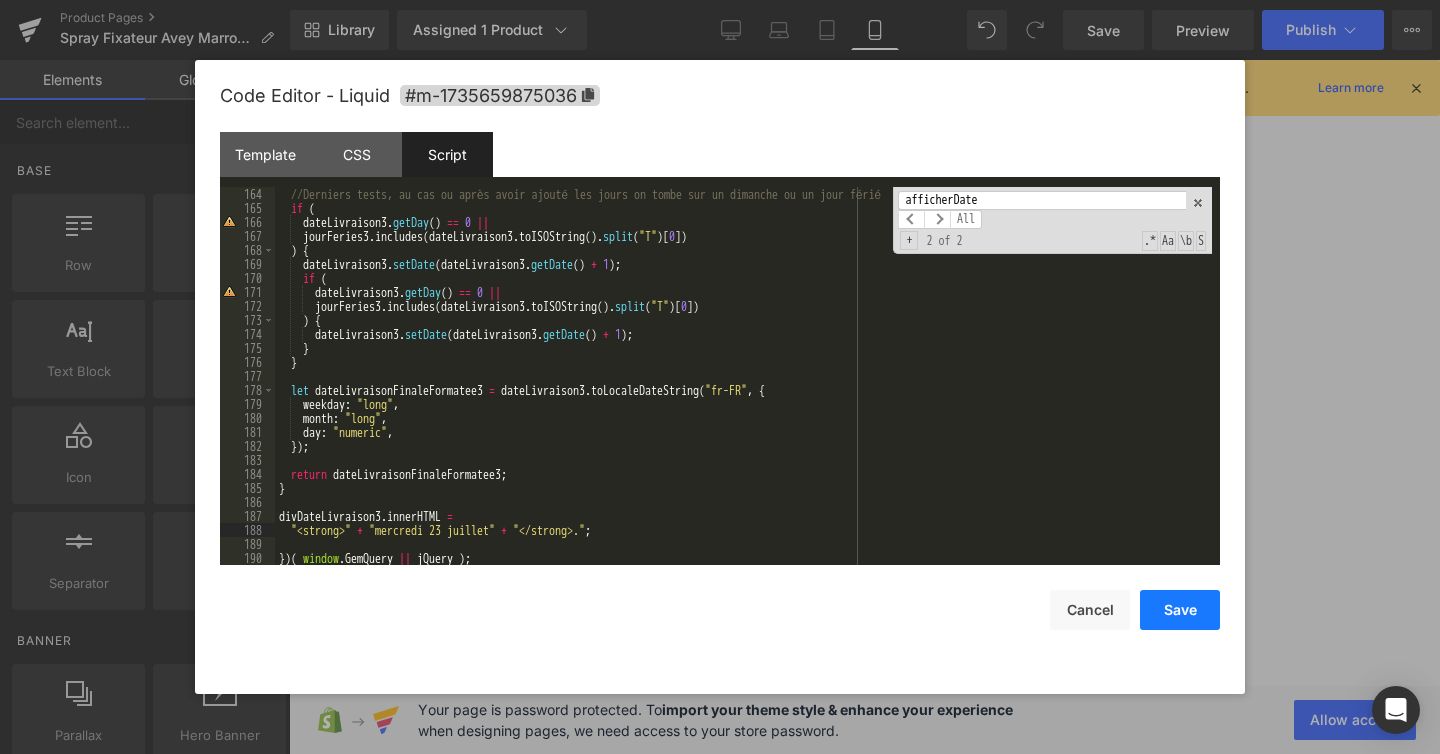 click on "Save" at bounding box center (1180, 610) 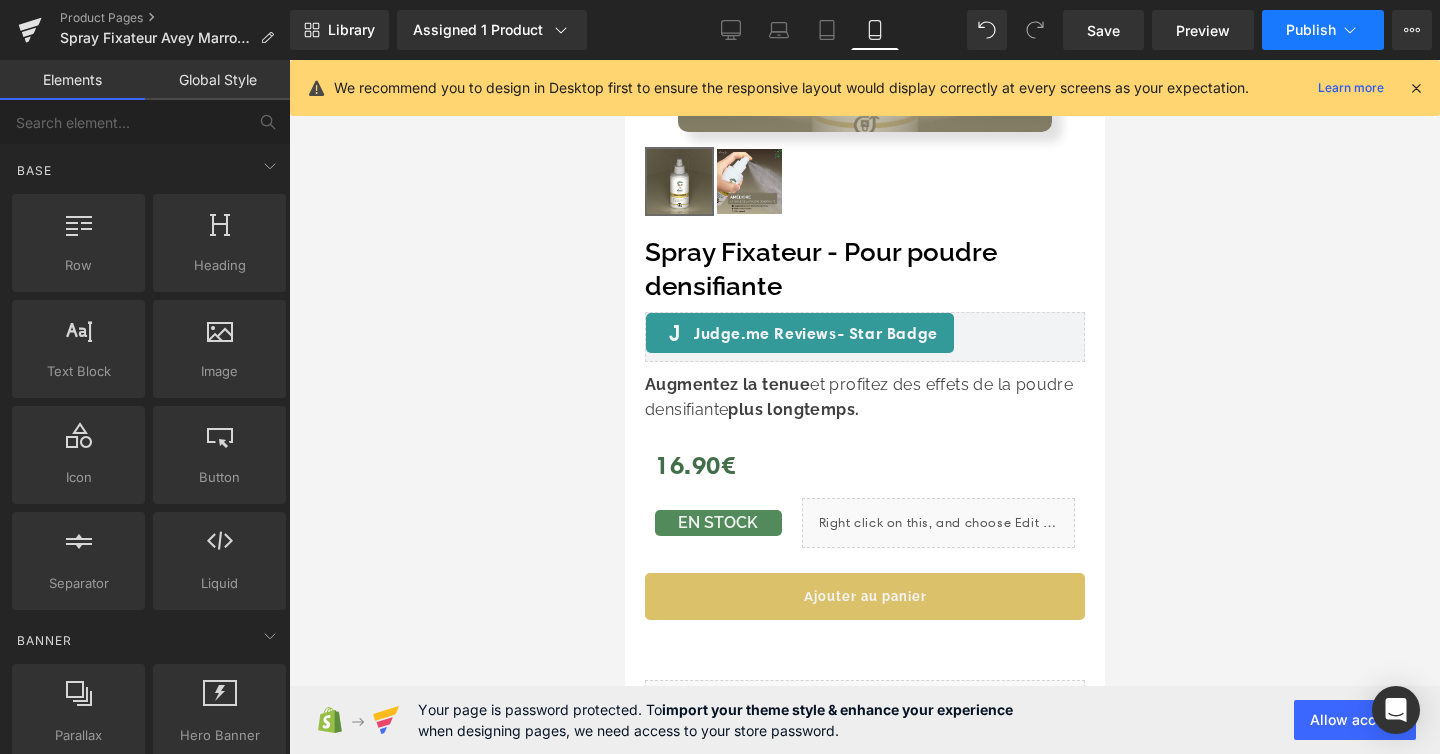 click on "Publish" at bounding box center [1323, 30] 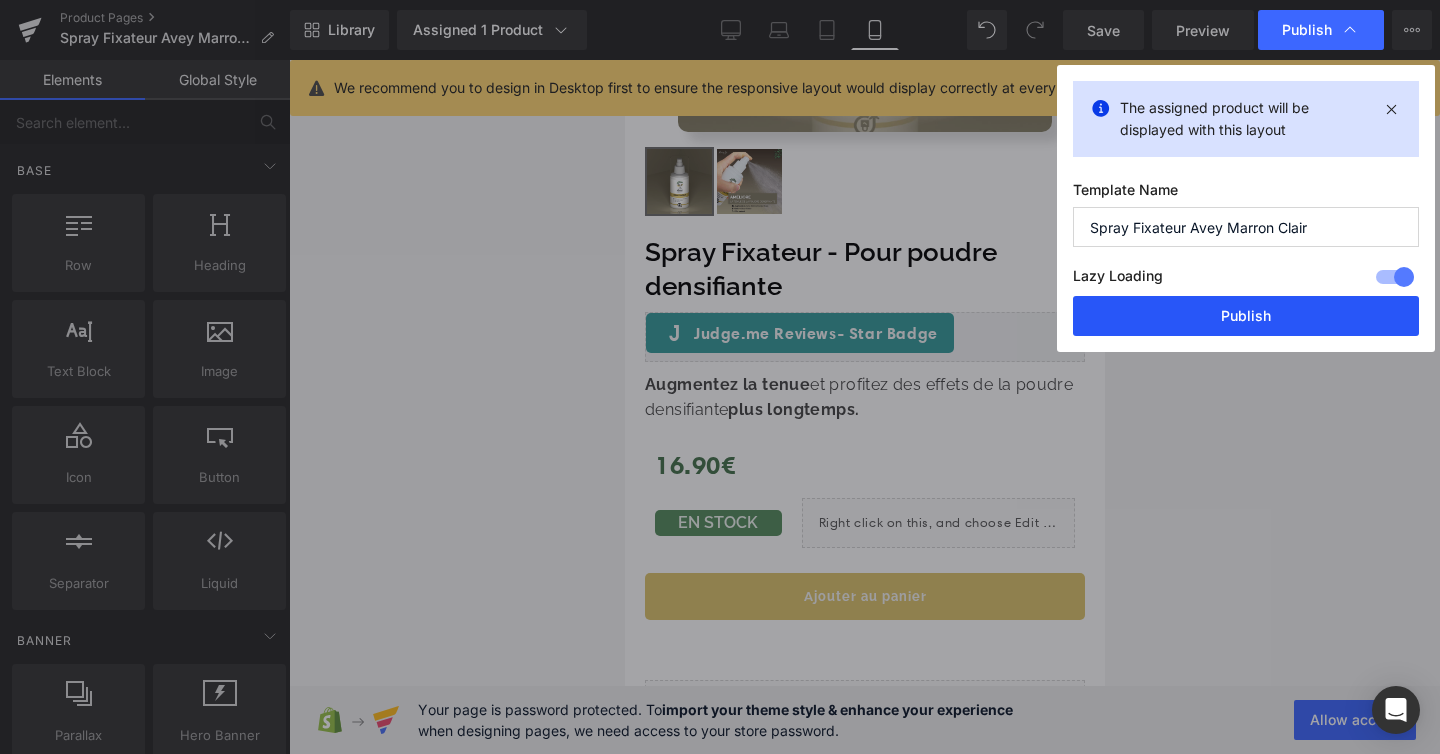 click on "Publish" at bounding box center (1246, 316) 